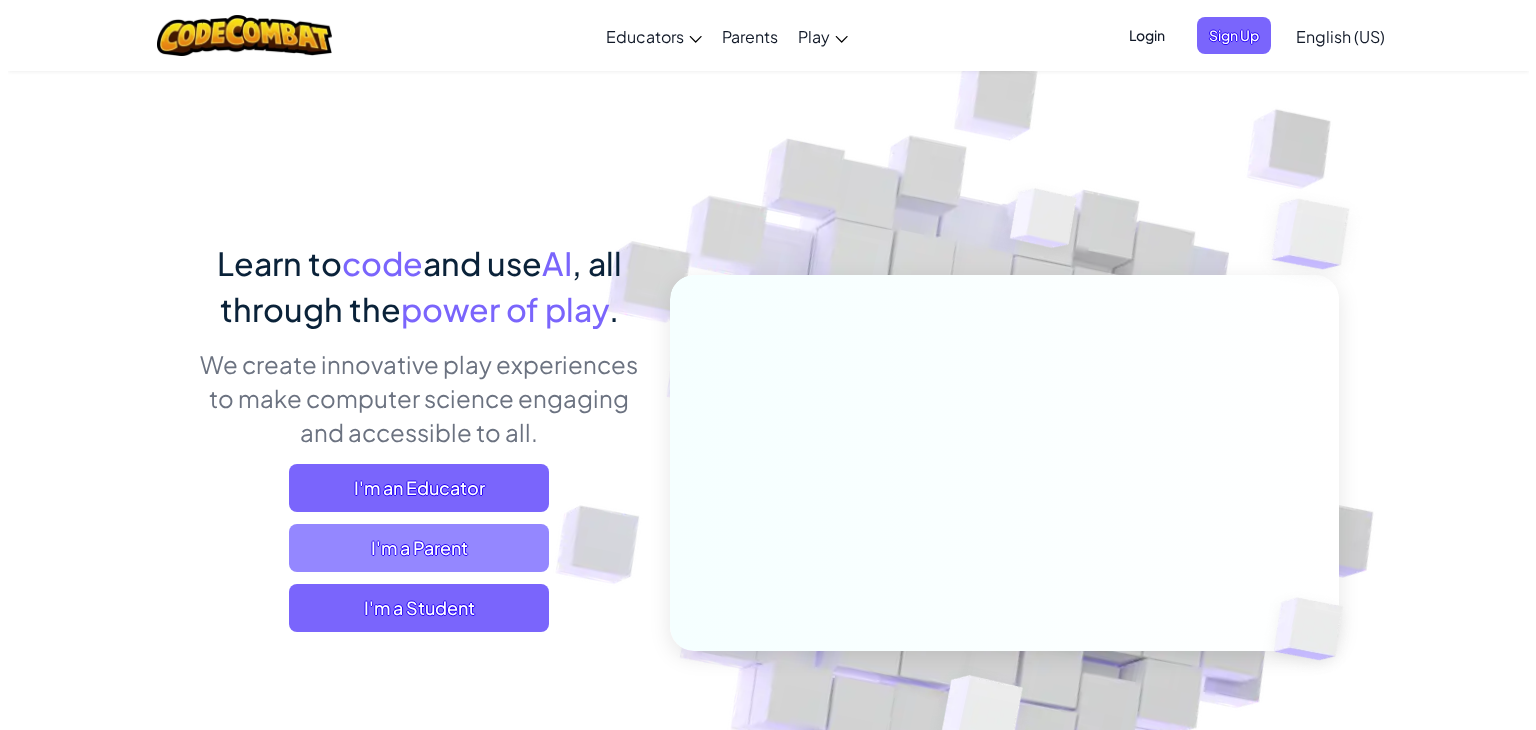 scroll, scrollTop: 0, scrollLeft: 0, axis: both 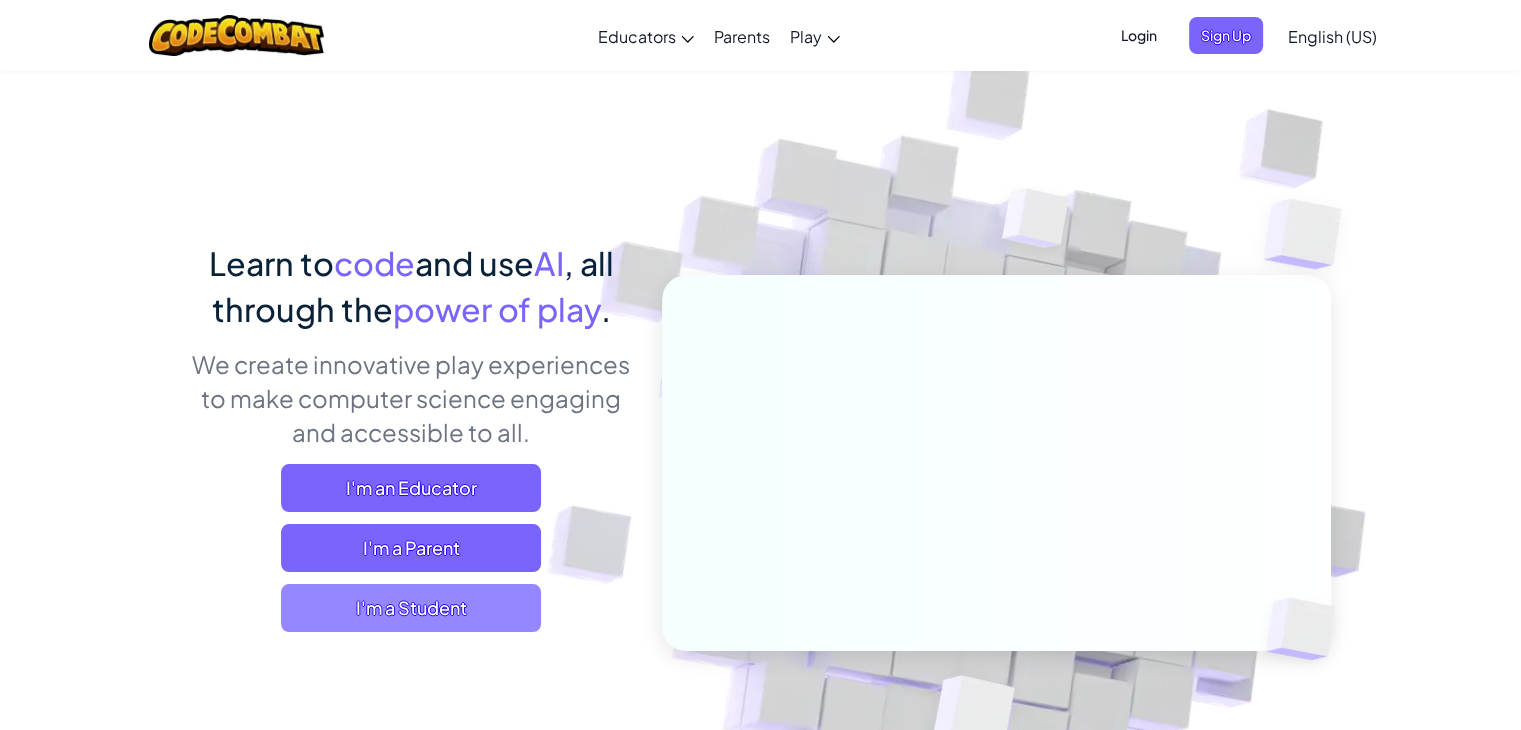 click on "I'm a Student" at bounding box center (411, 608) 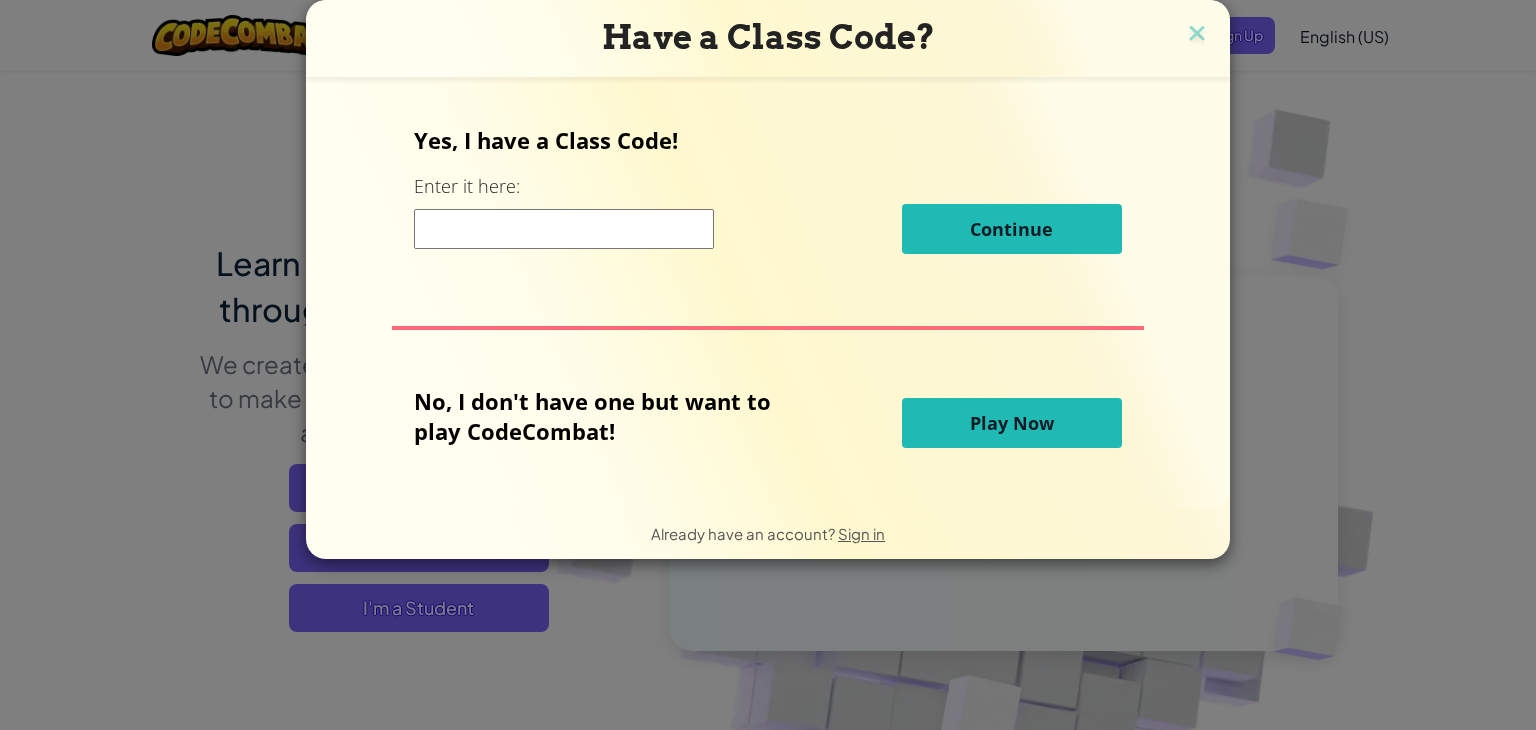 click on "Play Now" at bounding box center (1012, 423) 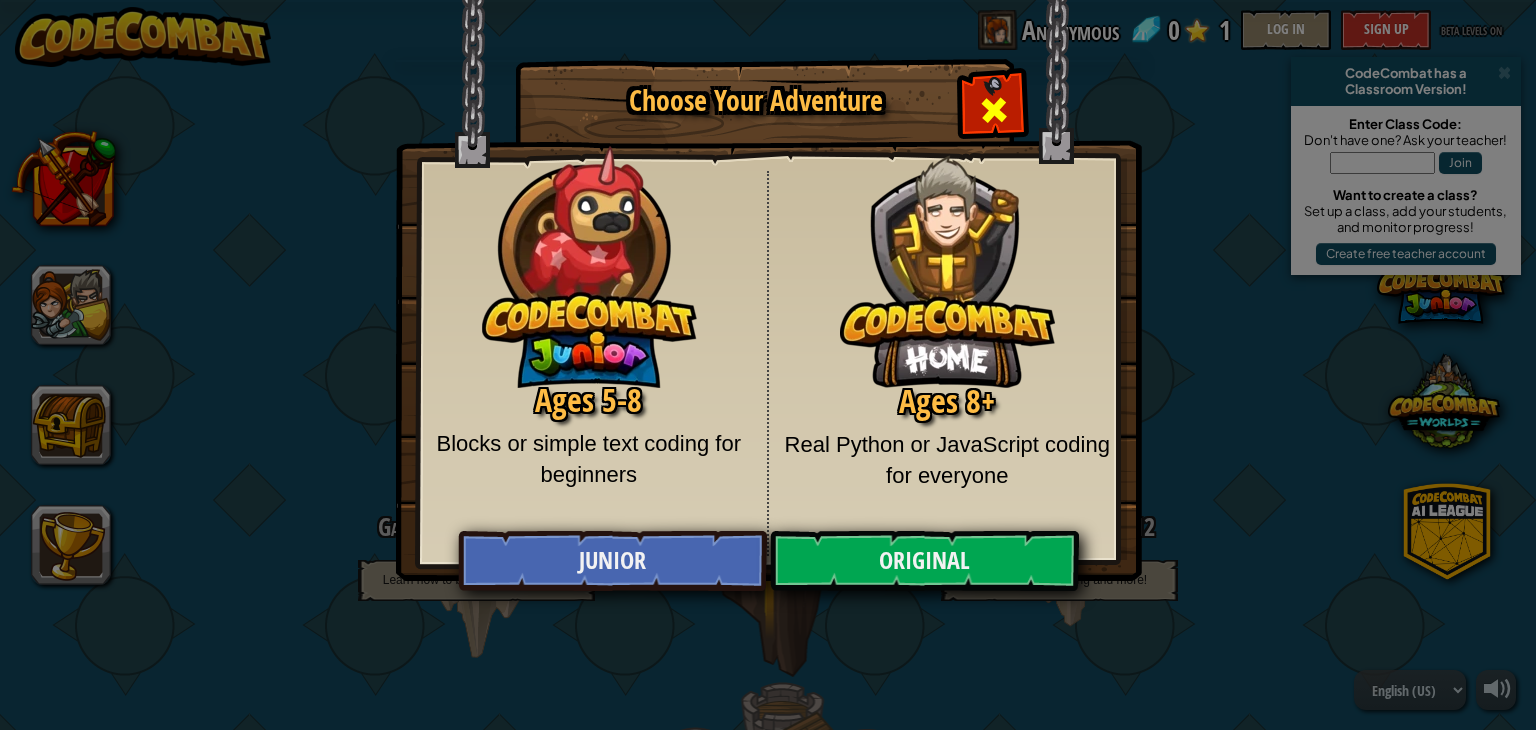 click at bounding box center [994, 110] 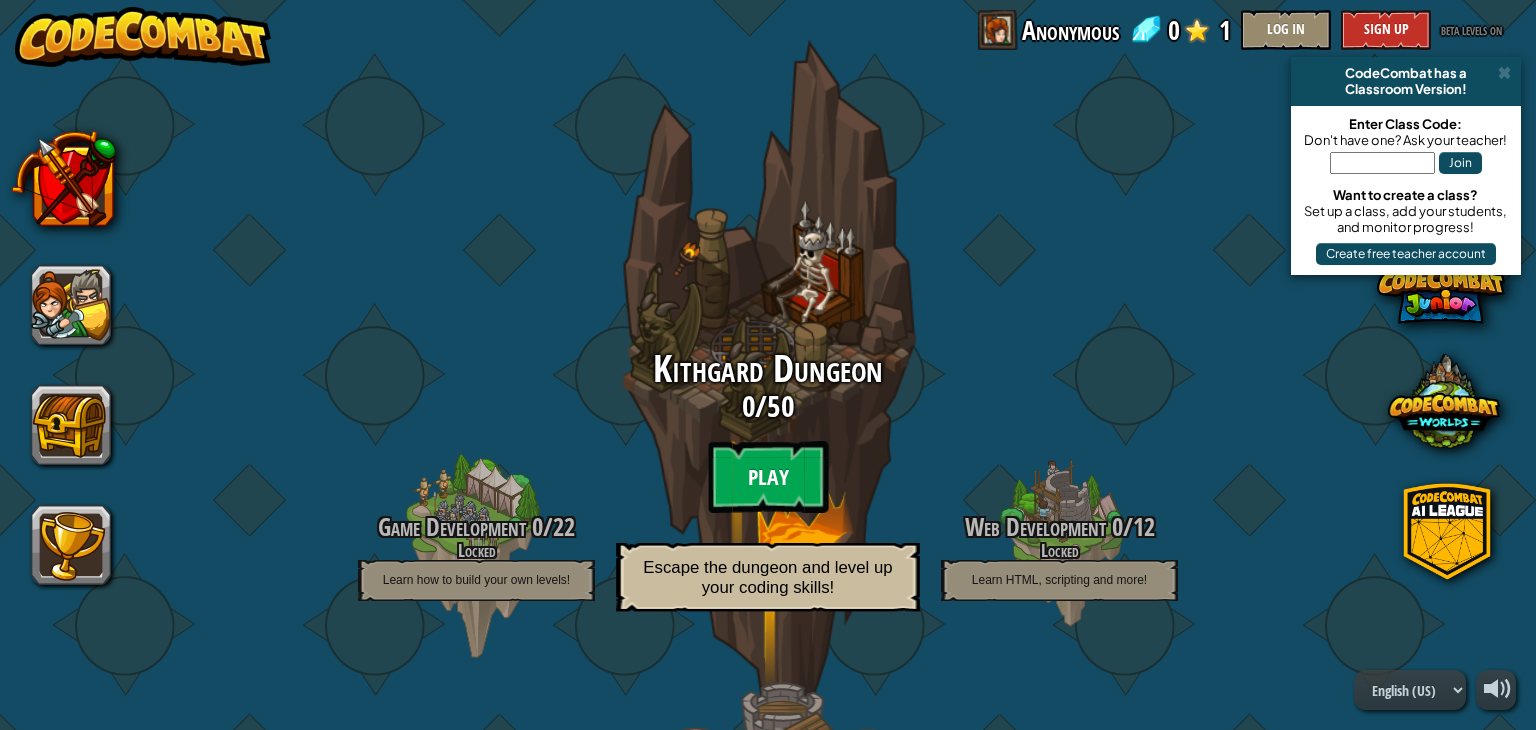 click on "Play" at bounding box center [768, 477] 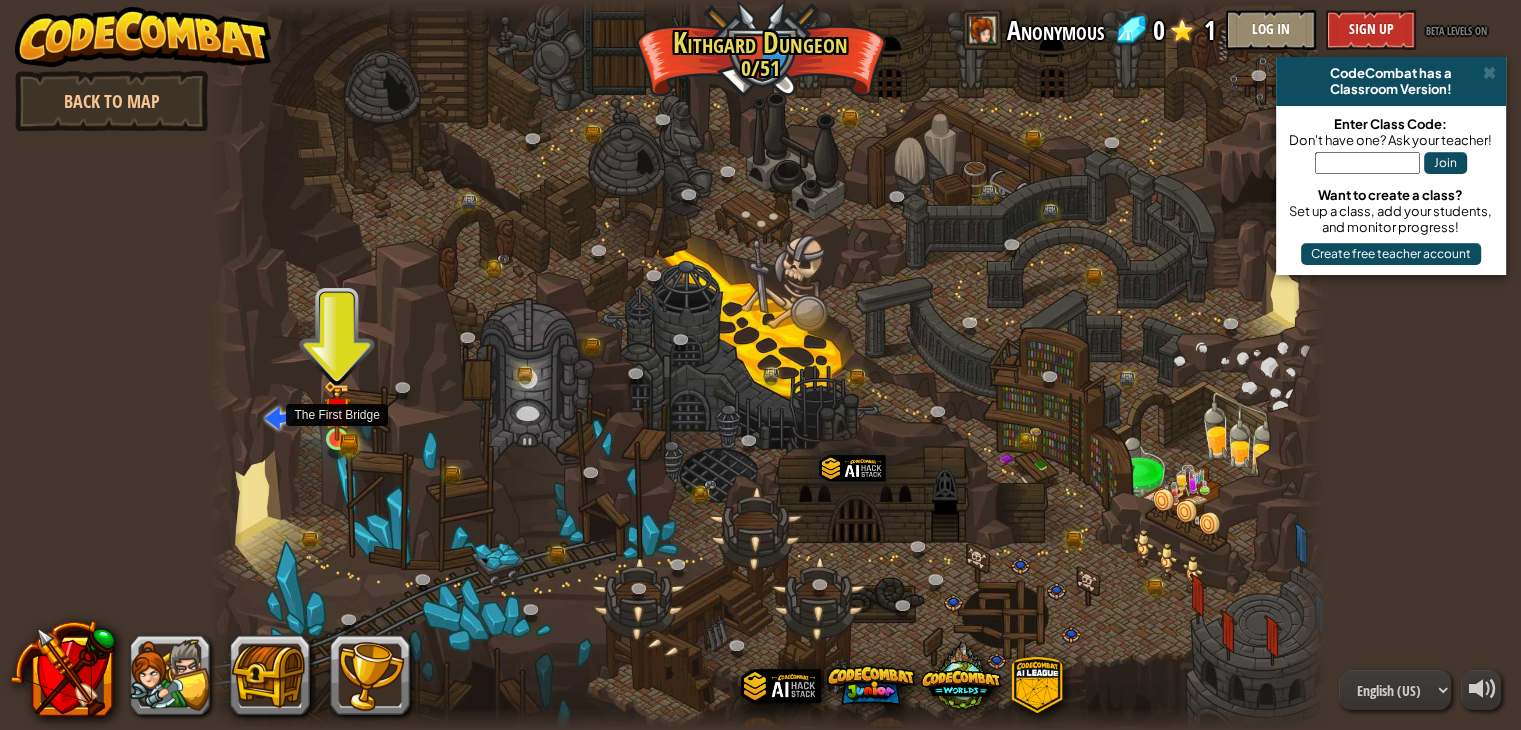 click at bounding box center [337, 411] 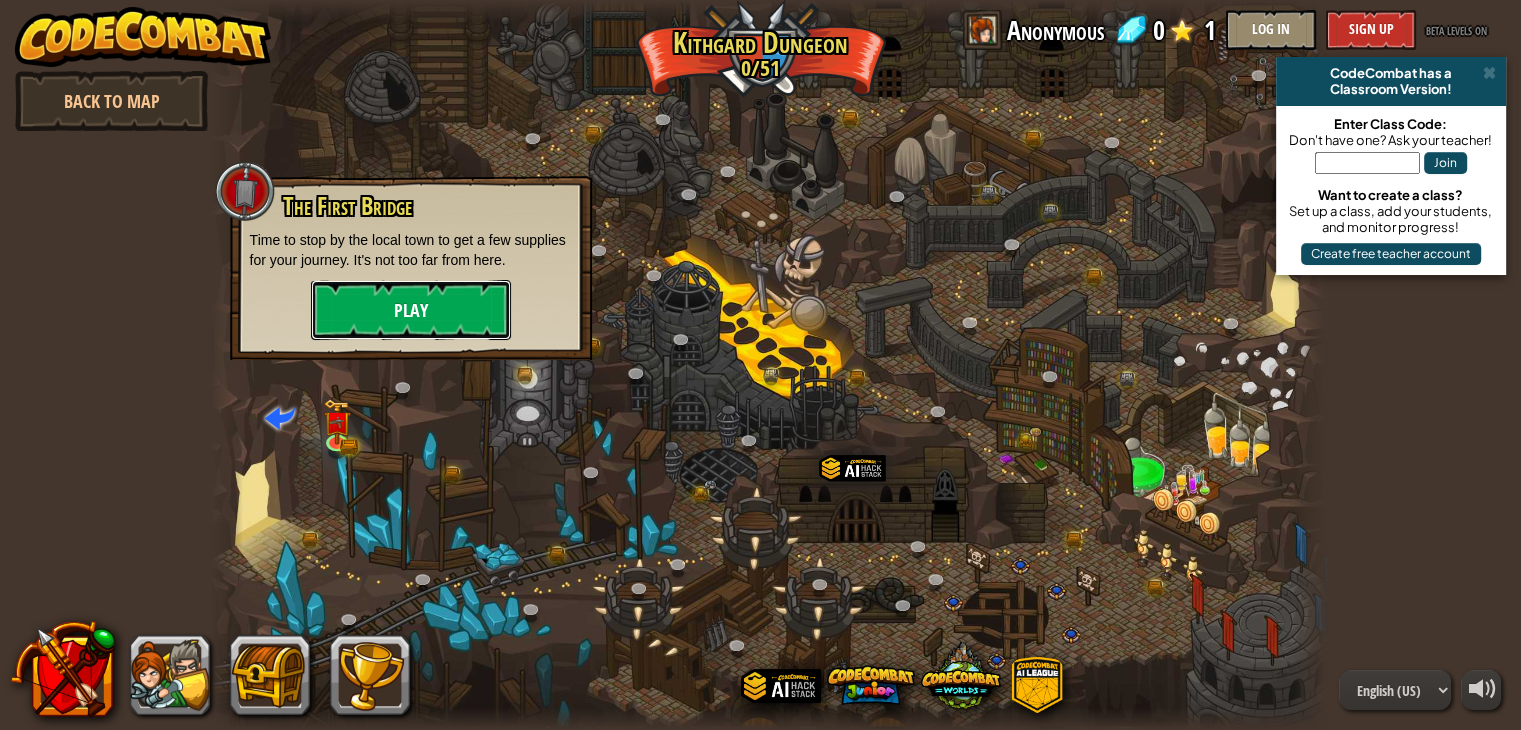 click on "Play" at bounding box center [411, 310] 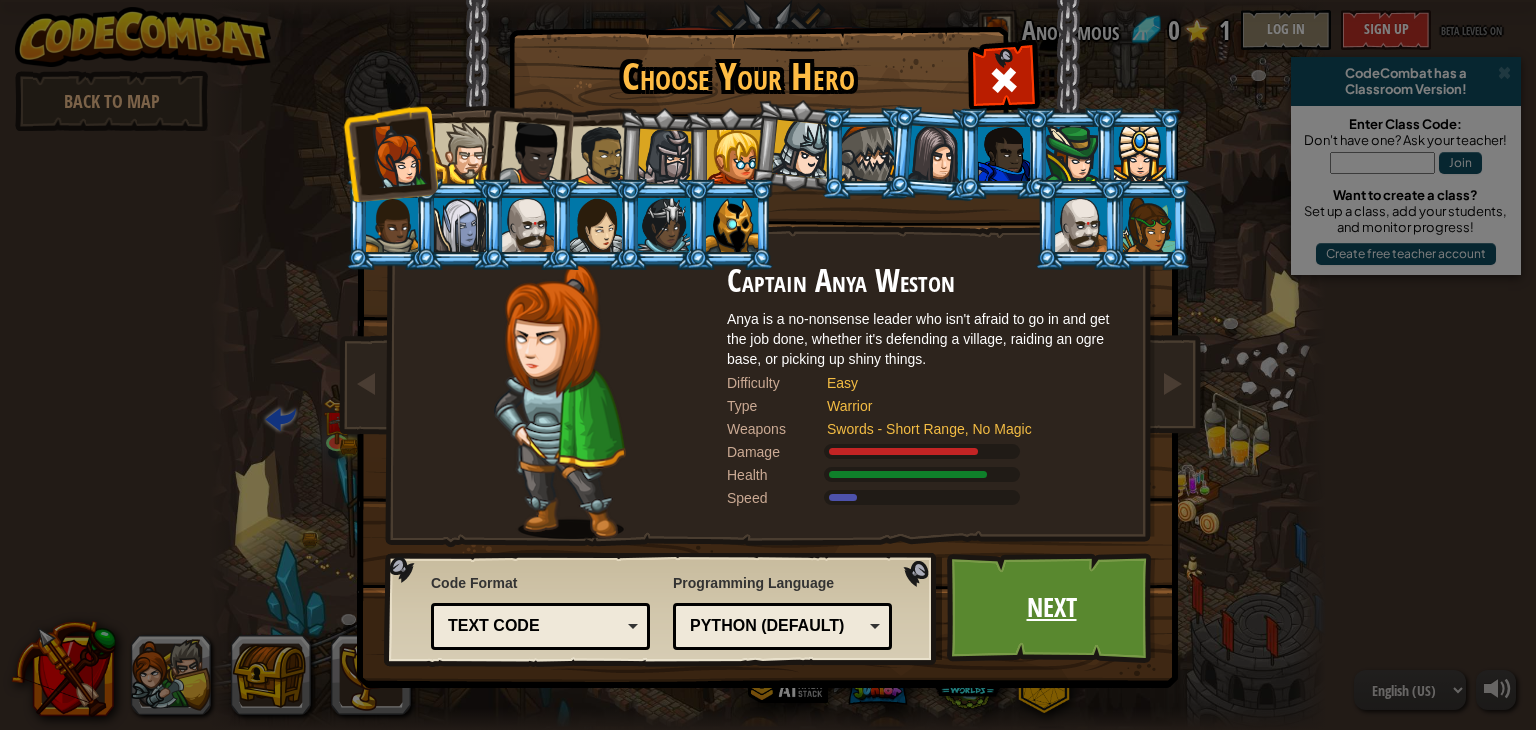 click on "Next" at bounding box center [1051, 608] 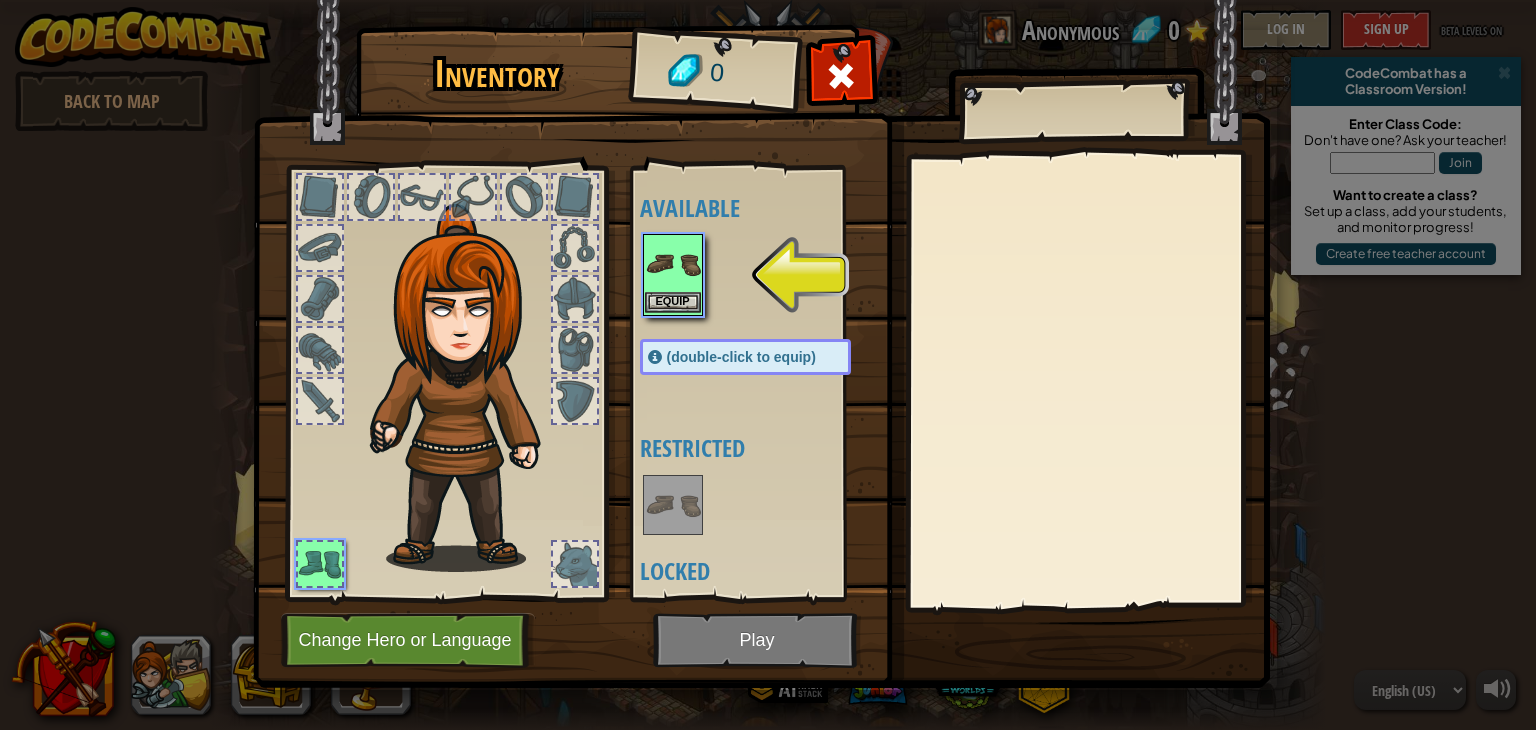 click at bounding box center [673, 264] 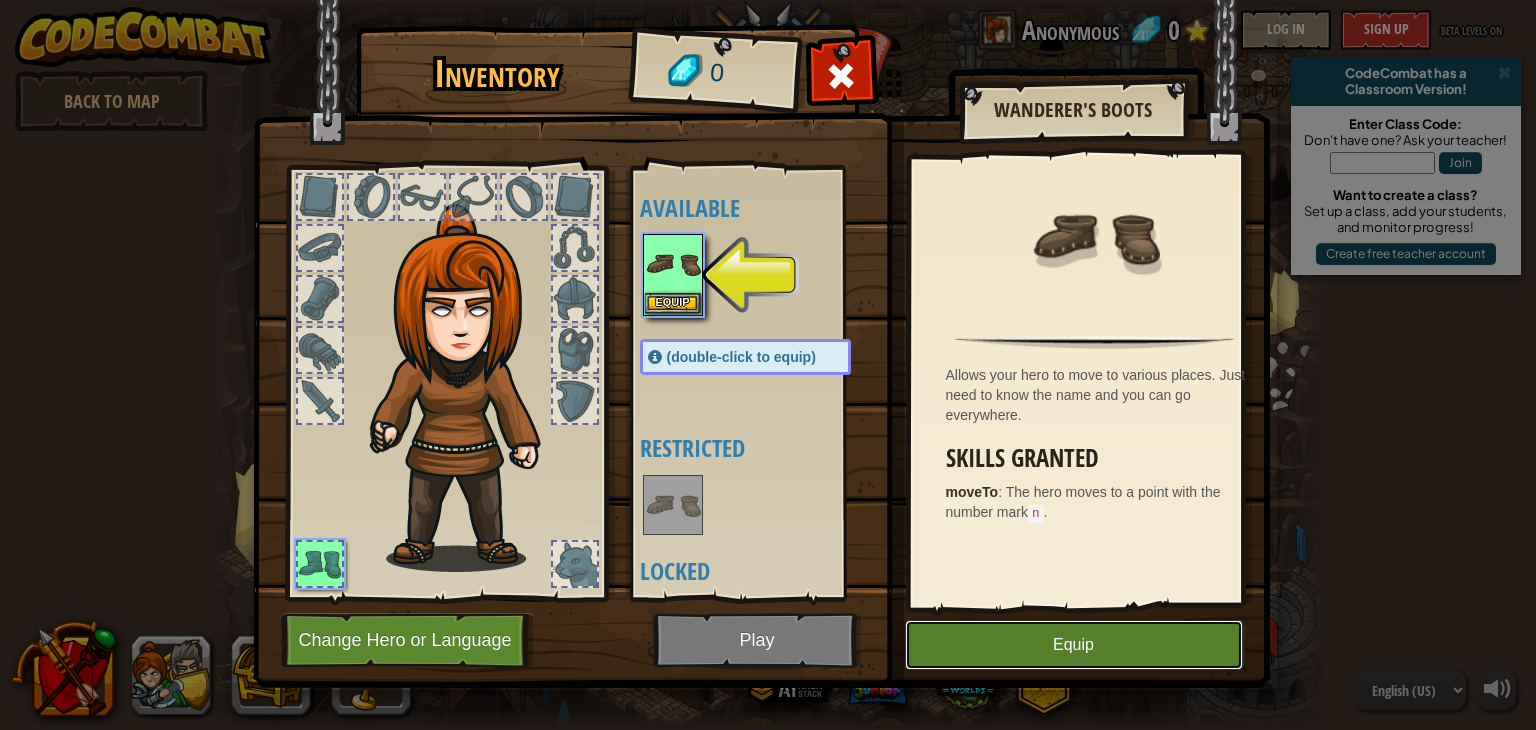 click on "Equip" at bounding box center [1074, 645] 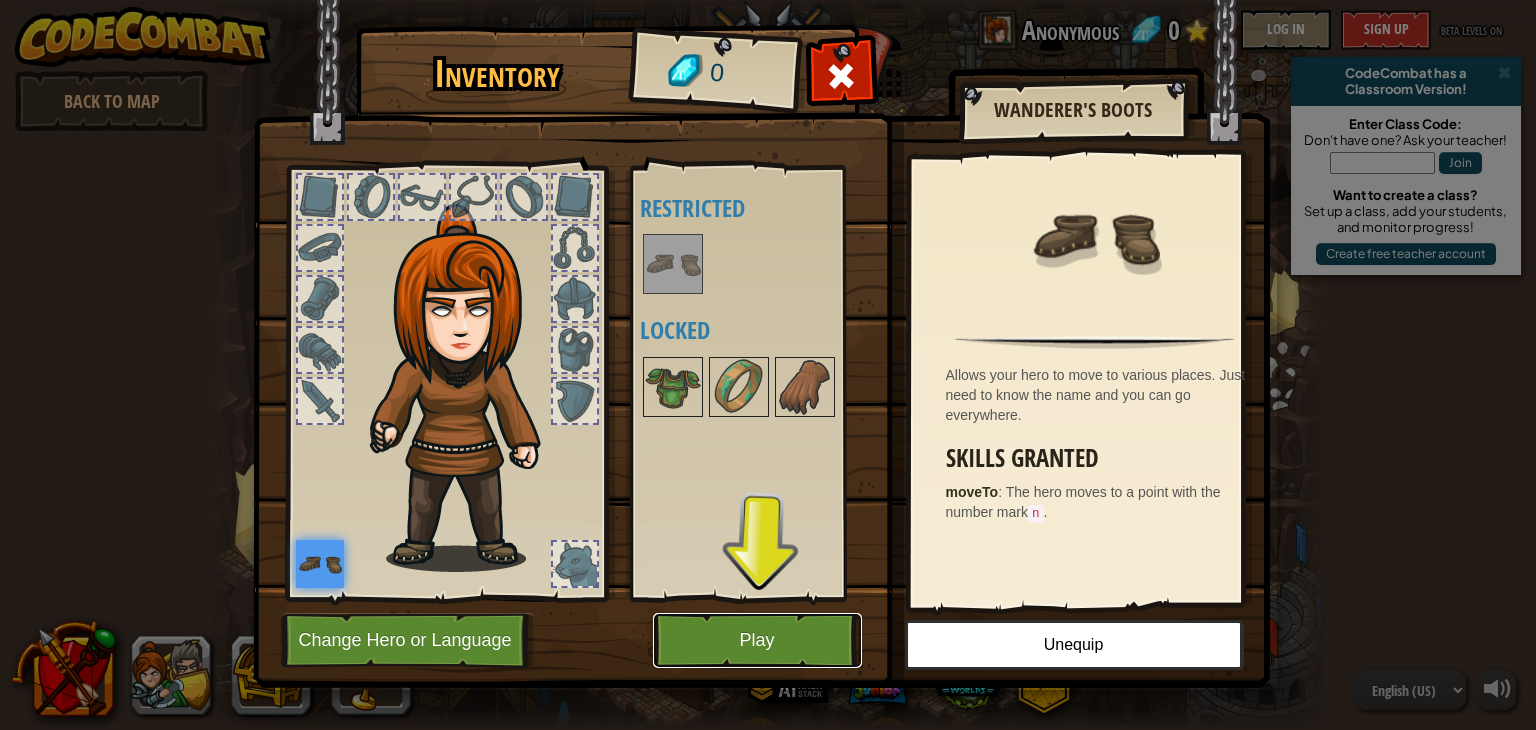click on "Play" at bounding box center (757, 640) 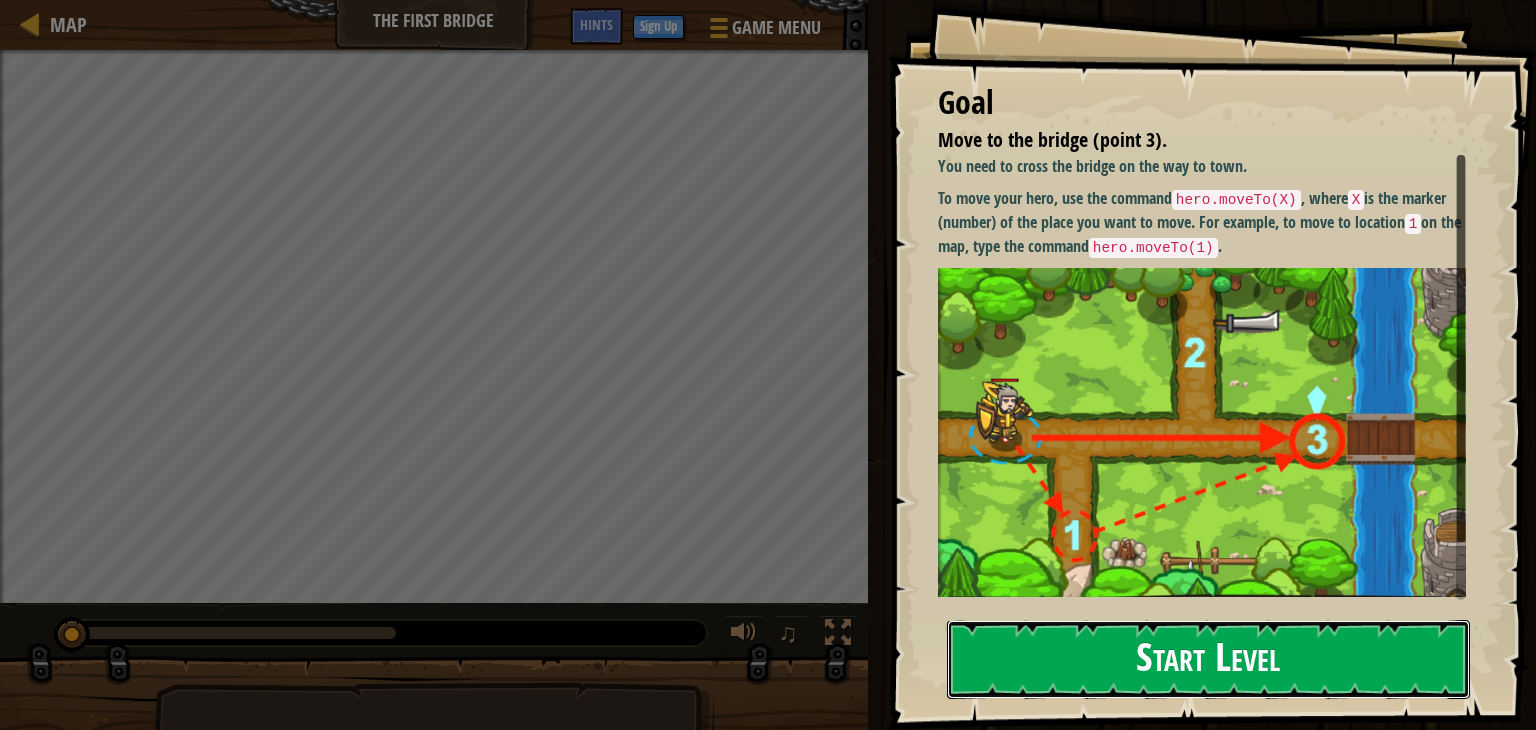 click on "Start Level" at bounding box center (1208, 659) 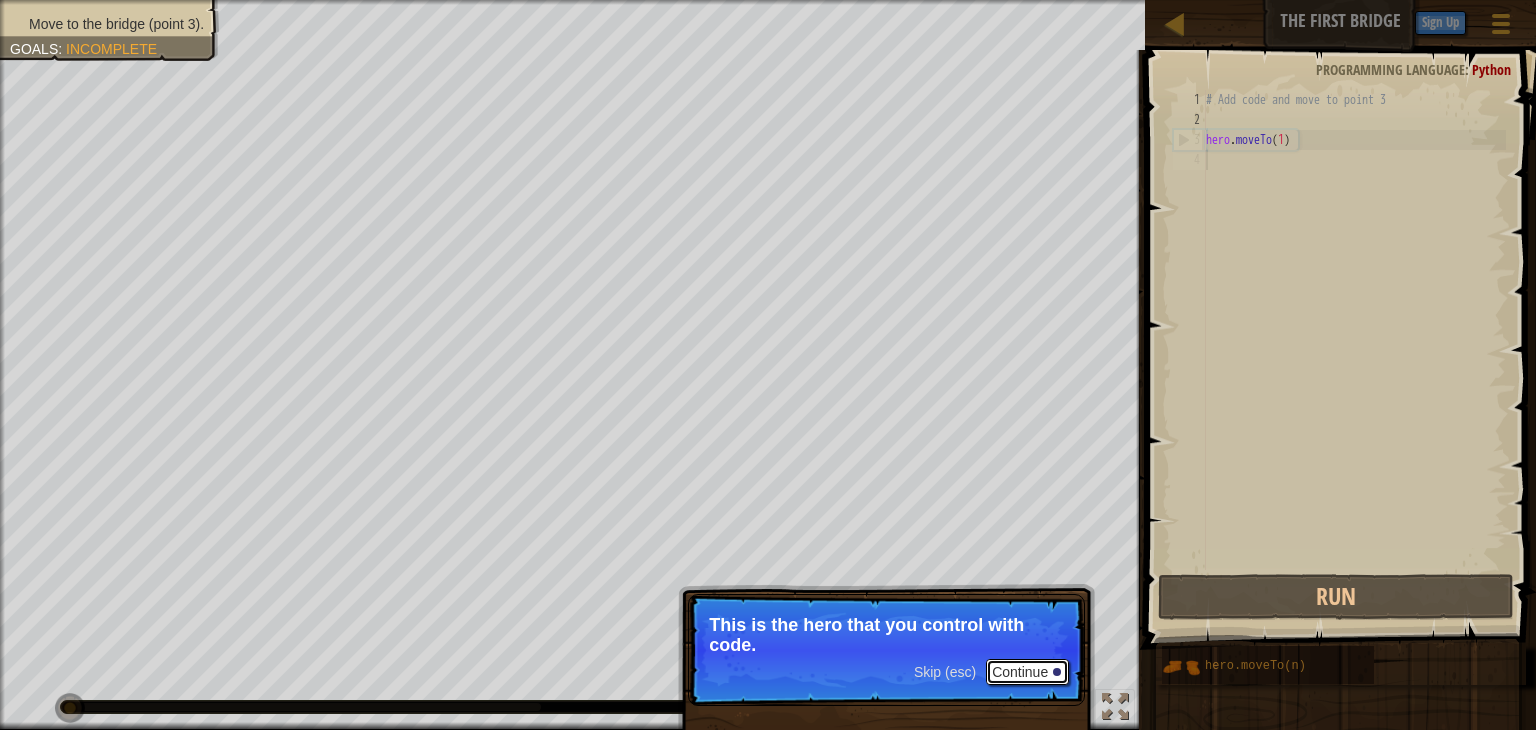 click on "Continue" at bounding box center [1027, 672] 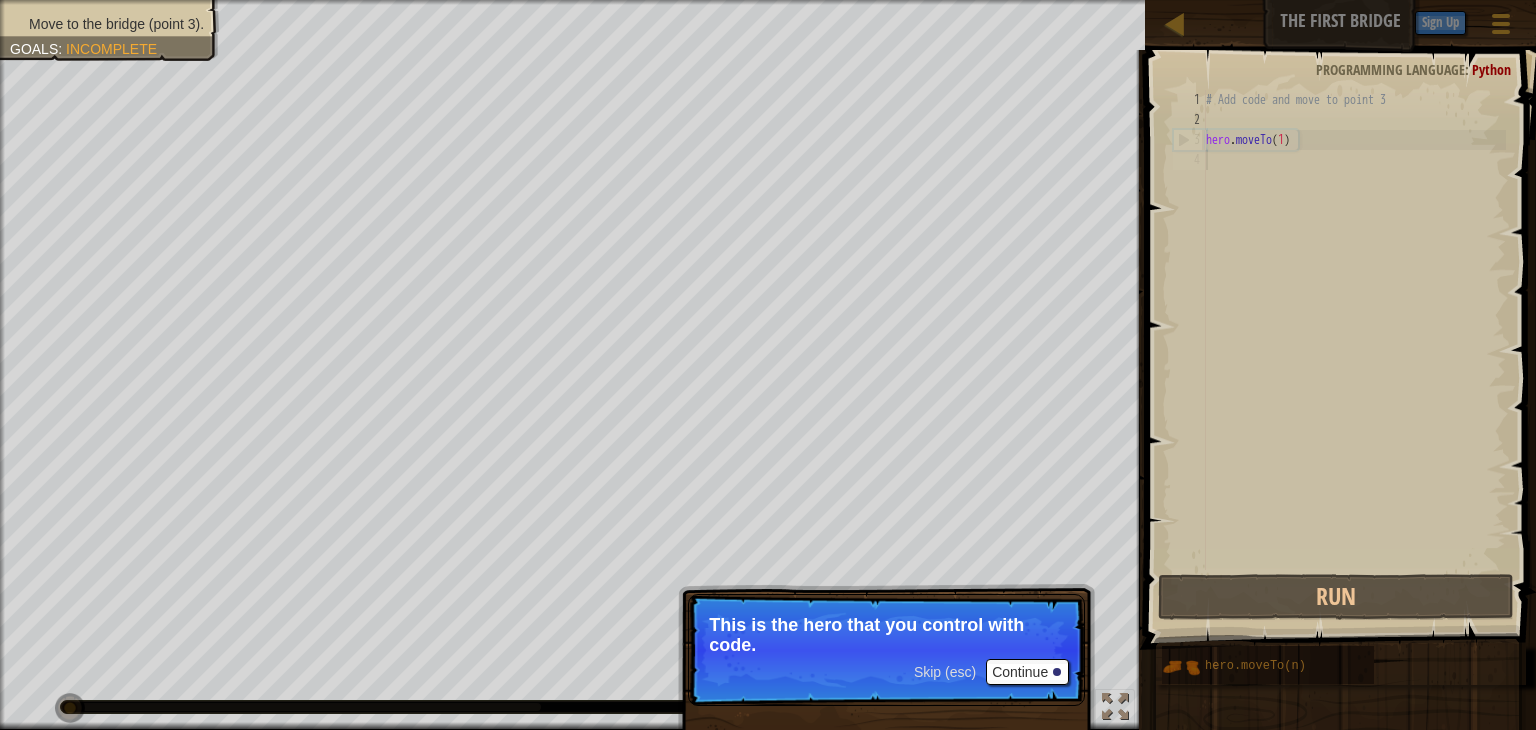 scroll, scrollTop: 9, scrollLeft: 0, axis: vertical 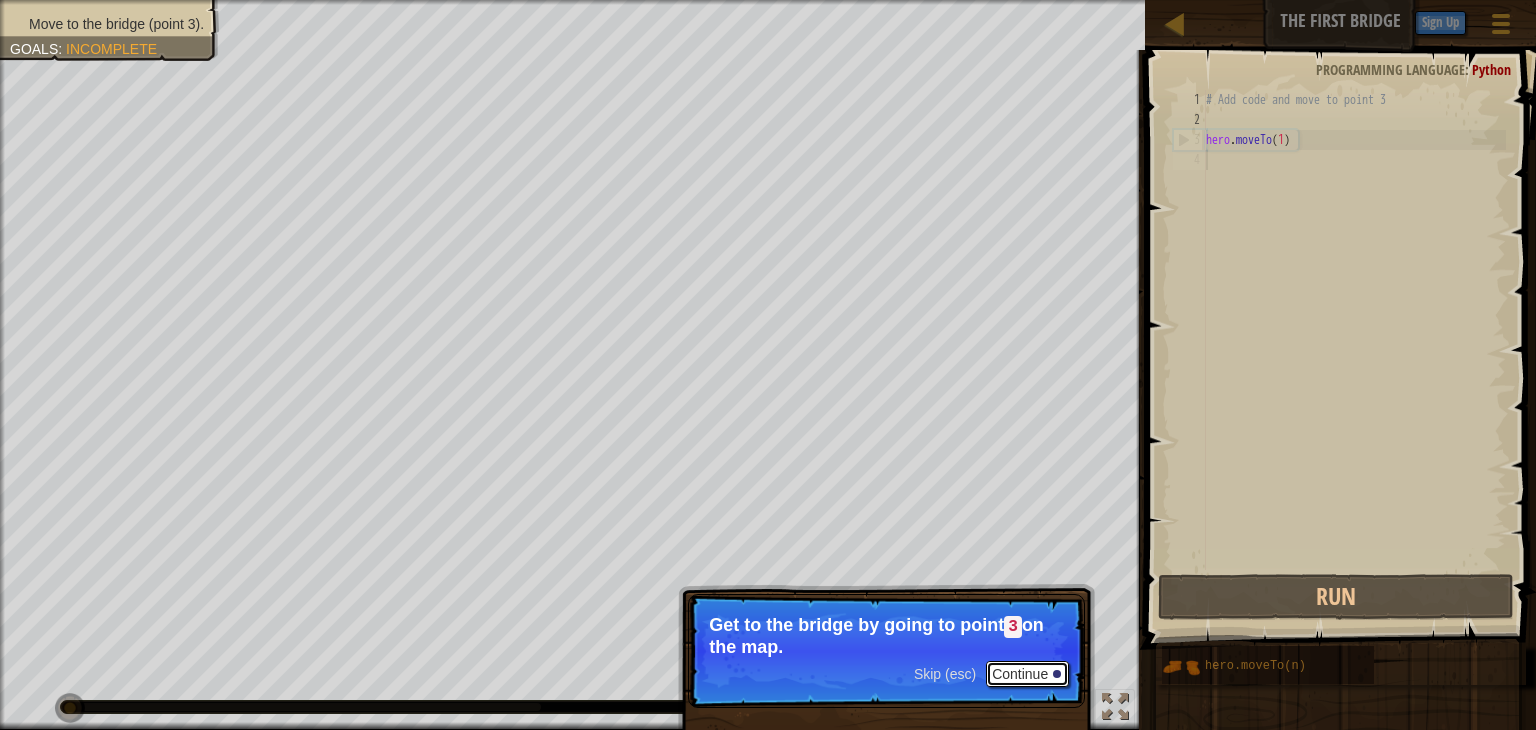 click on "Continue" at bounding box center [1027, 674] 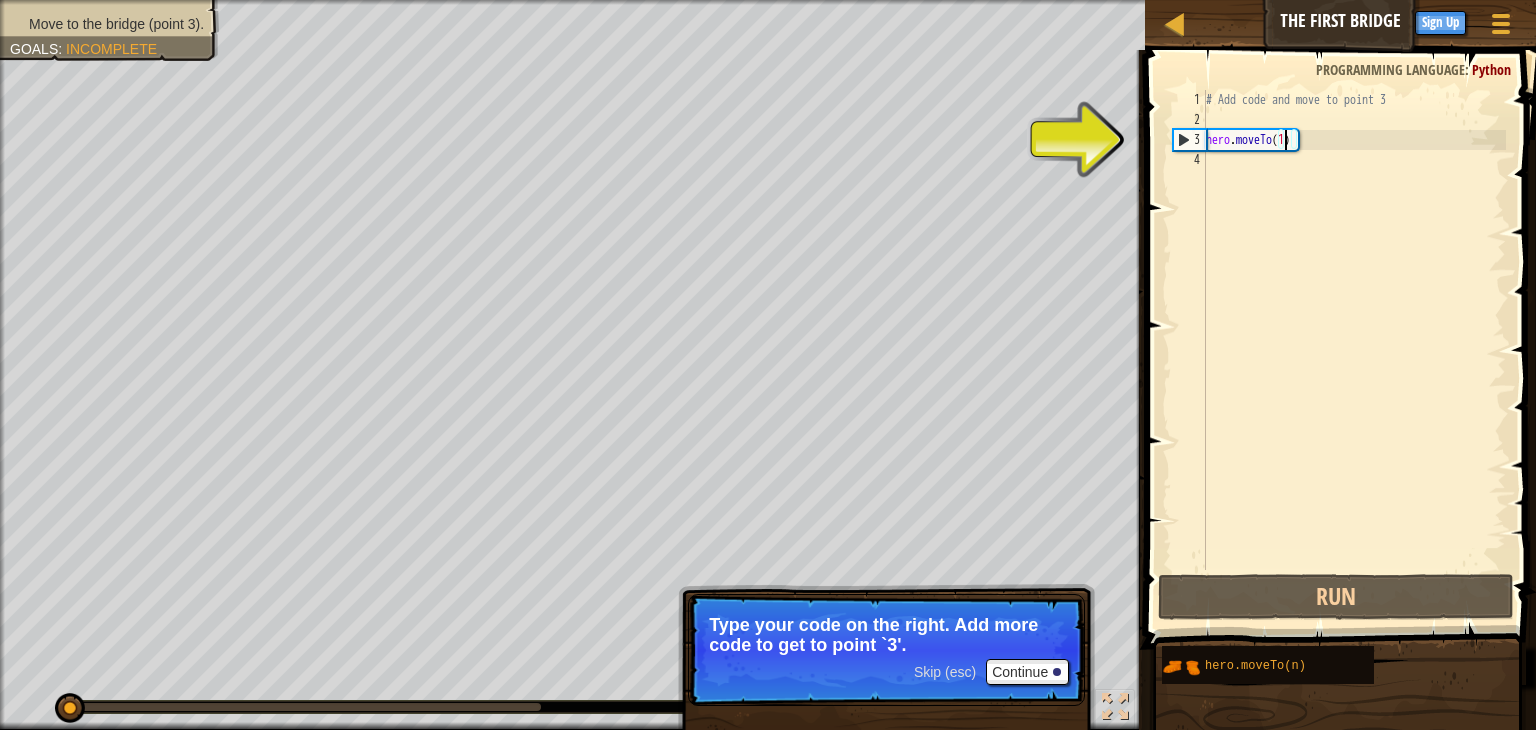 click on "# Add code and move to point 3 hero . moveTo ( 1 )" at bounding box center (1354, 350) 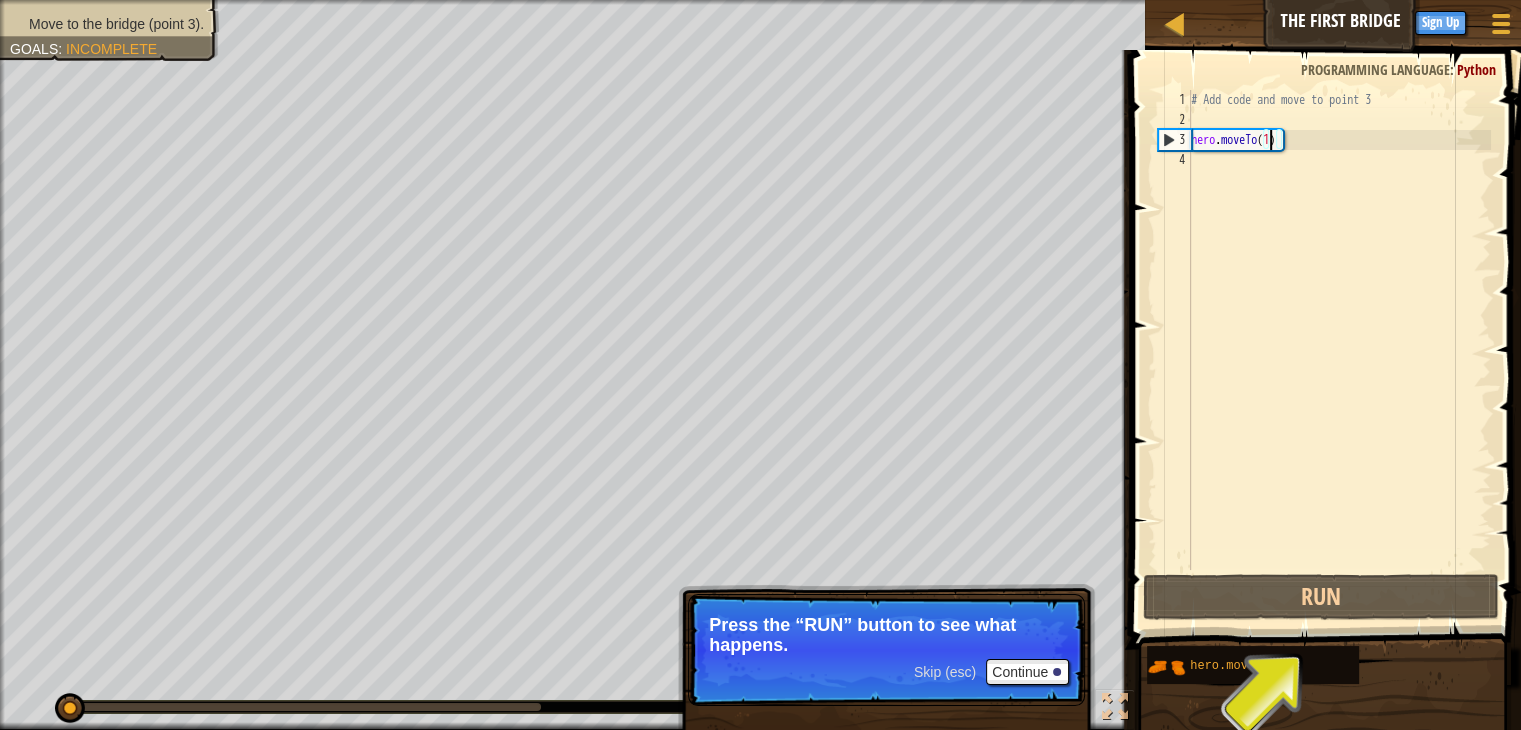 click on "# Add code and move to point 3 hero . moveTo ( 1 )" at bounding box center [1339, 350] 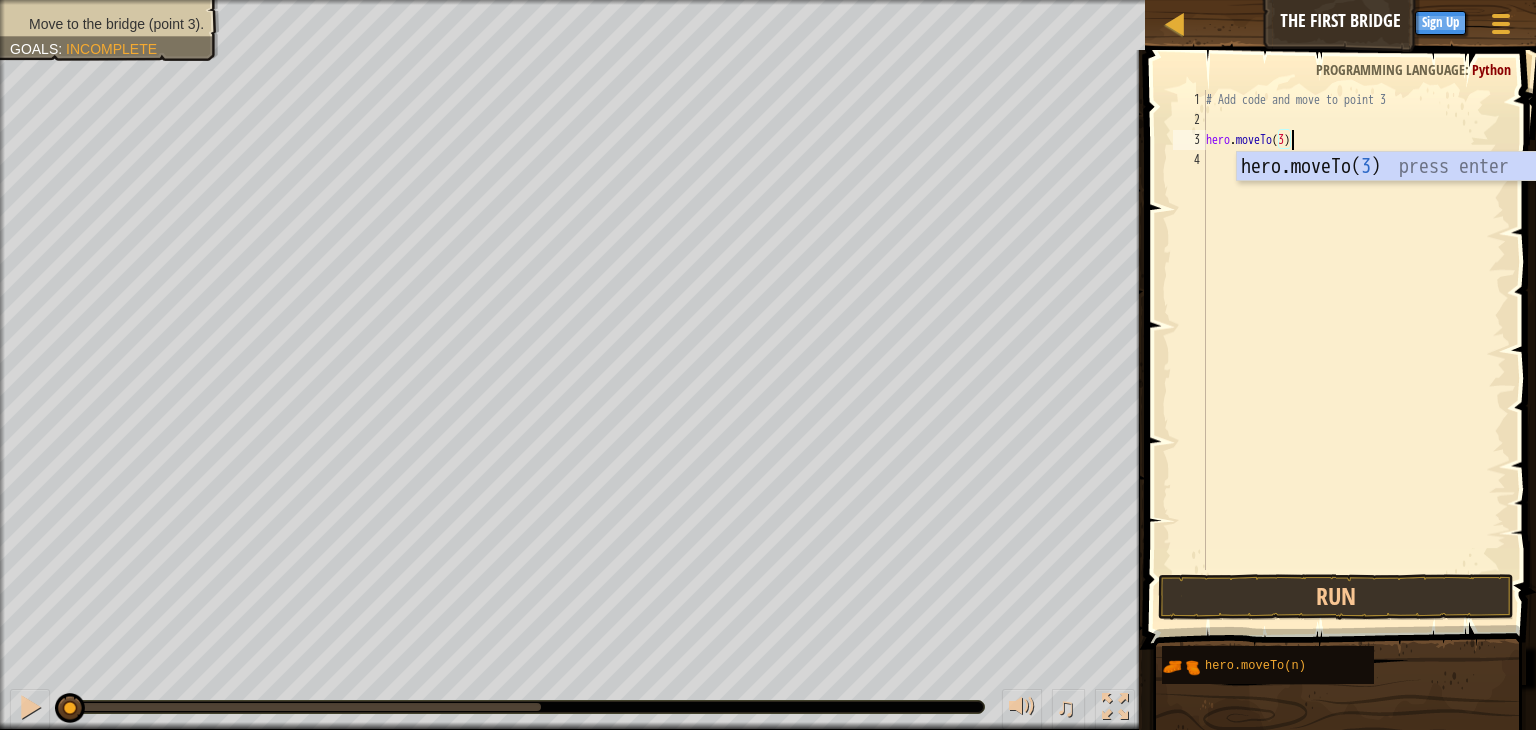 scroll, scrollTop: 9, scrollLeft: 6, axis: both 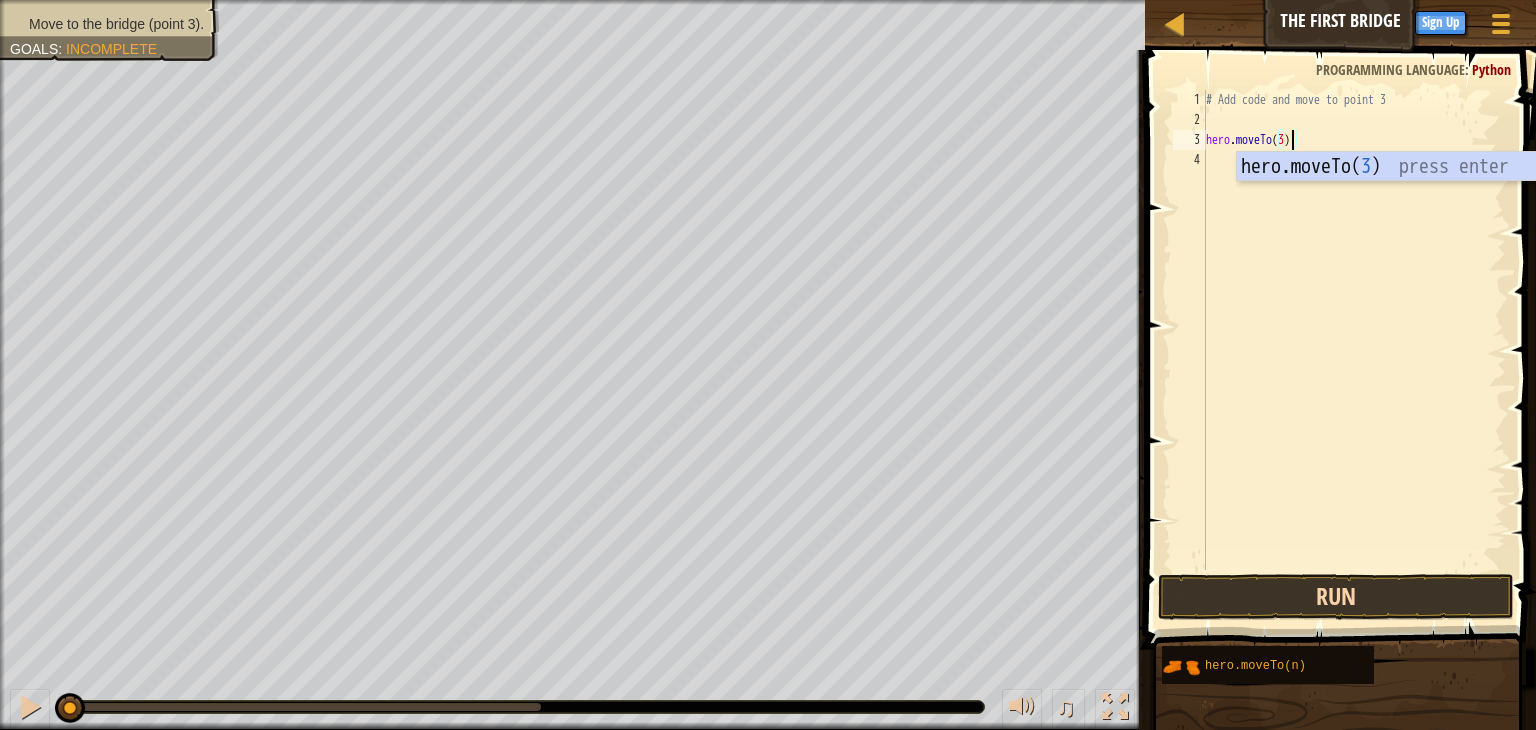 type on "hero.moveTo(3)" 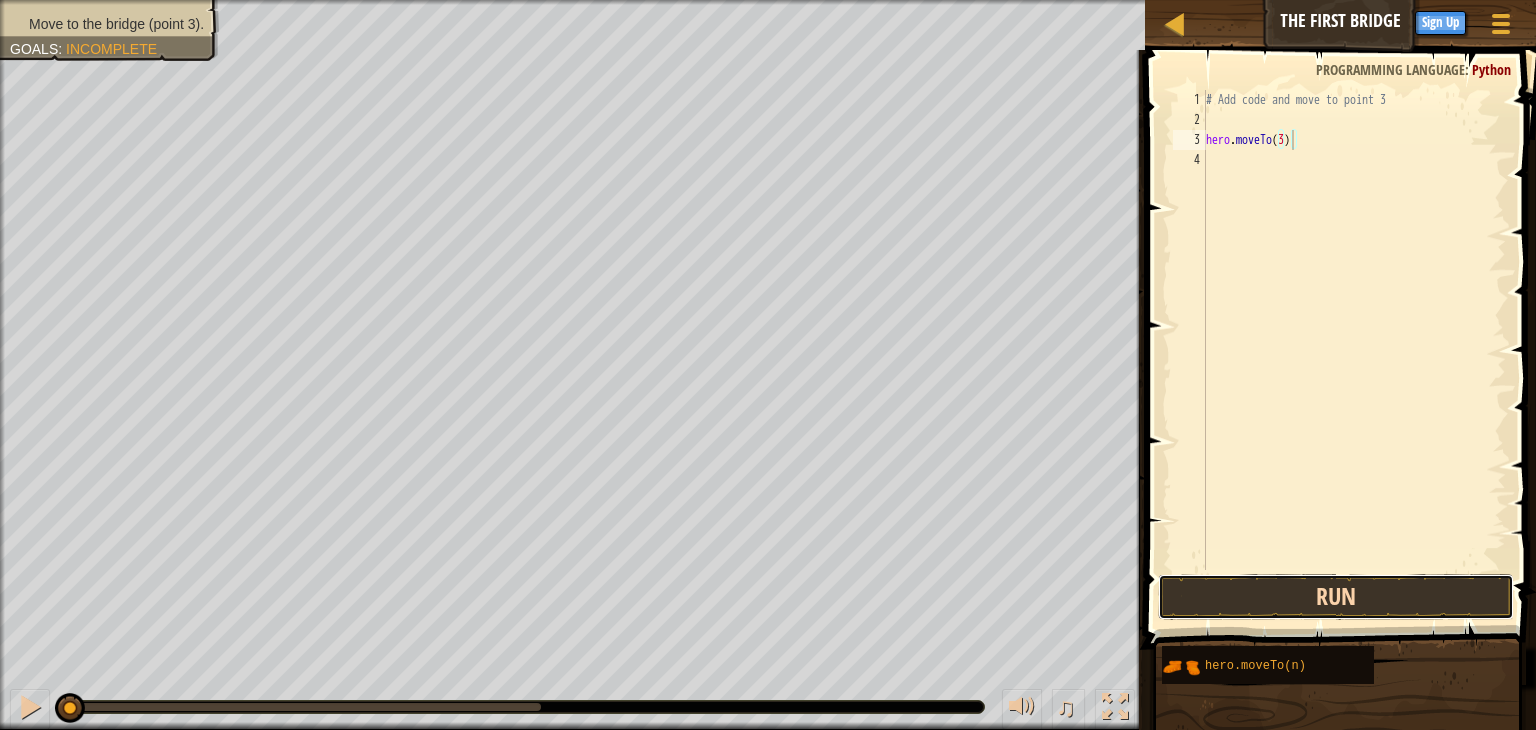 click on "Run" at bounding box center (1336, 597) 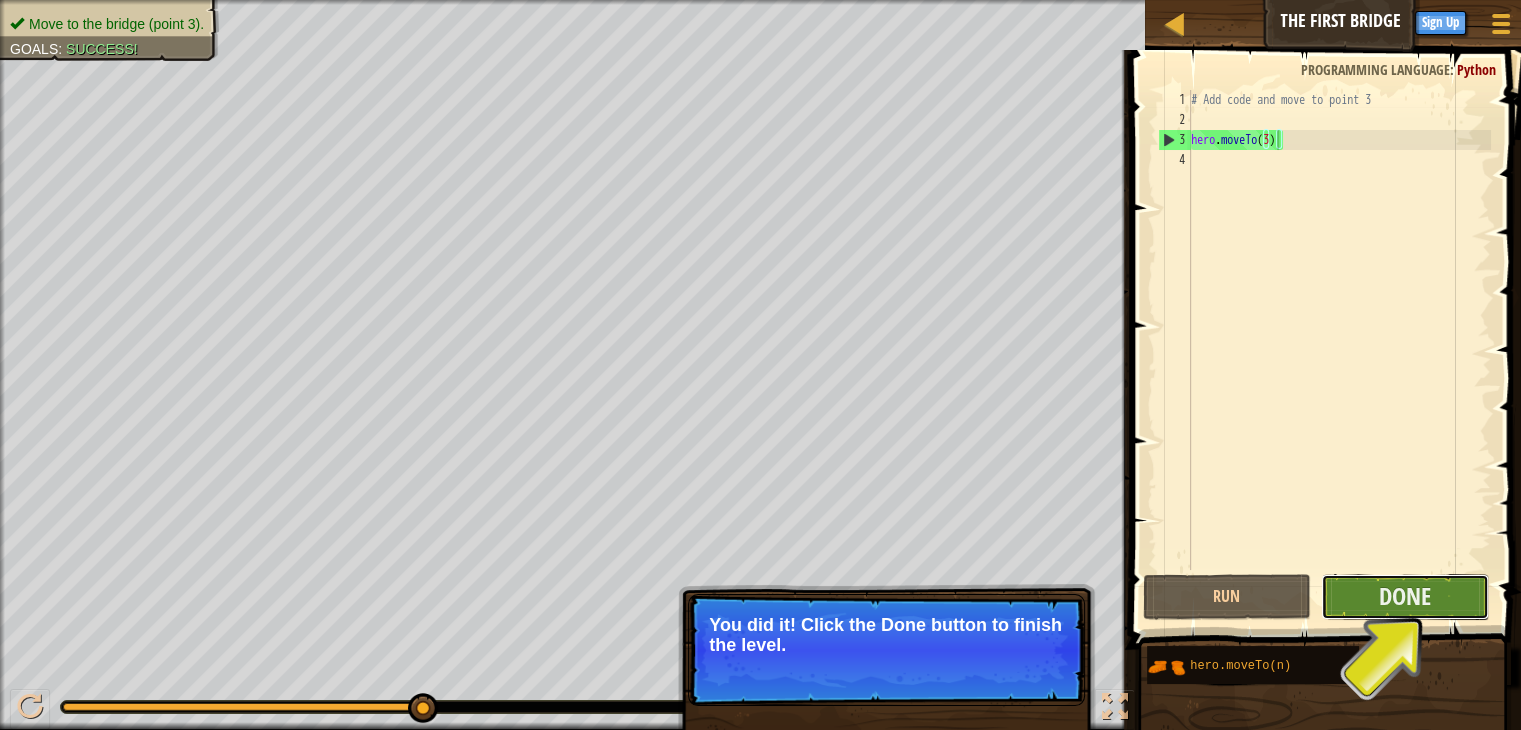 click on "Done" at bounding box center (1405, 597) 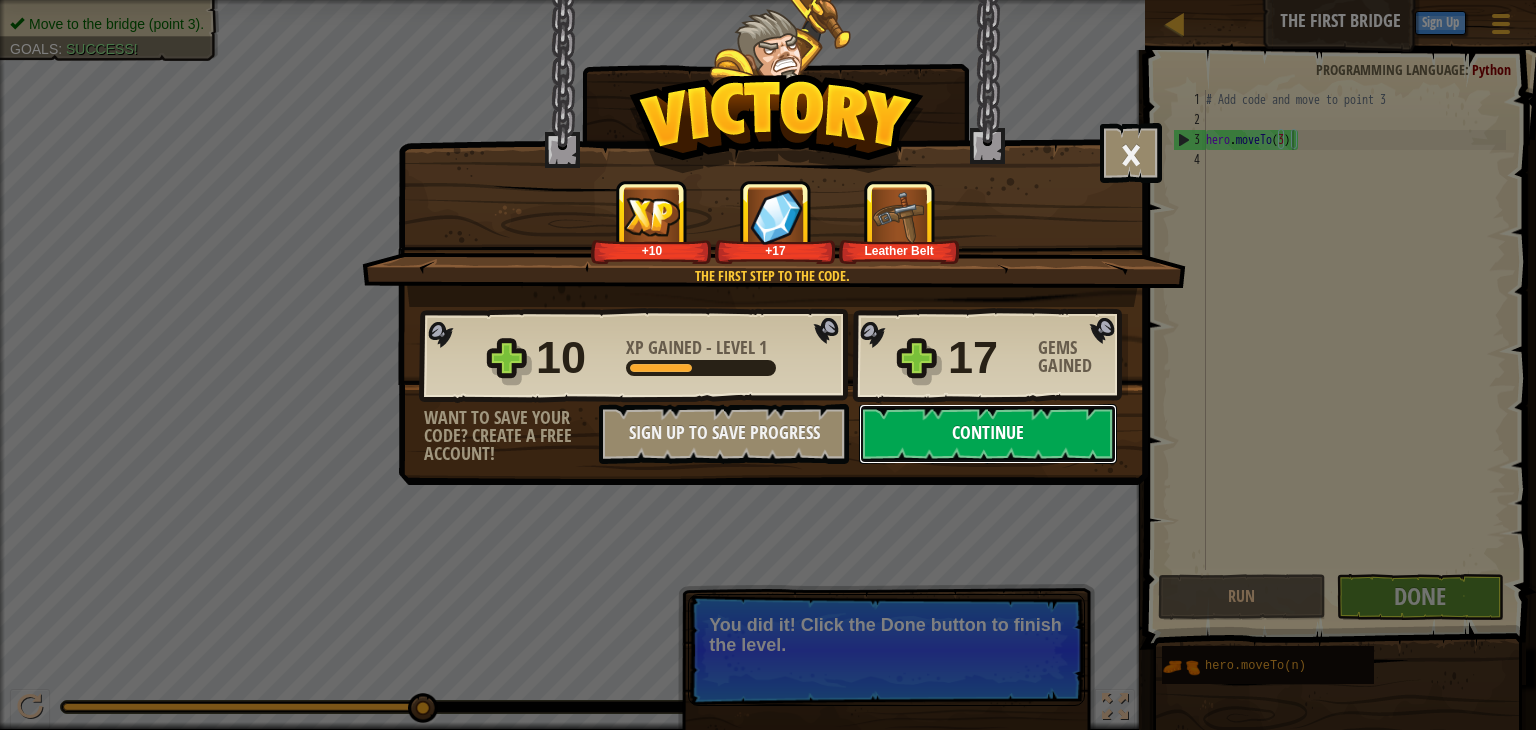 click on "Continue" at bounding box center [988, 434] 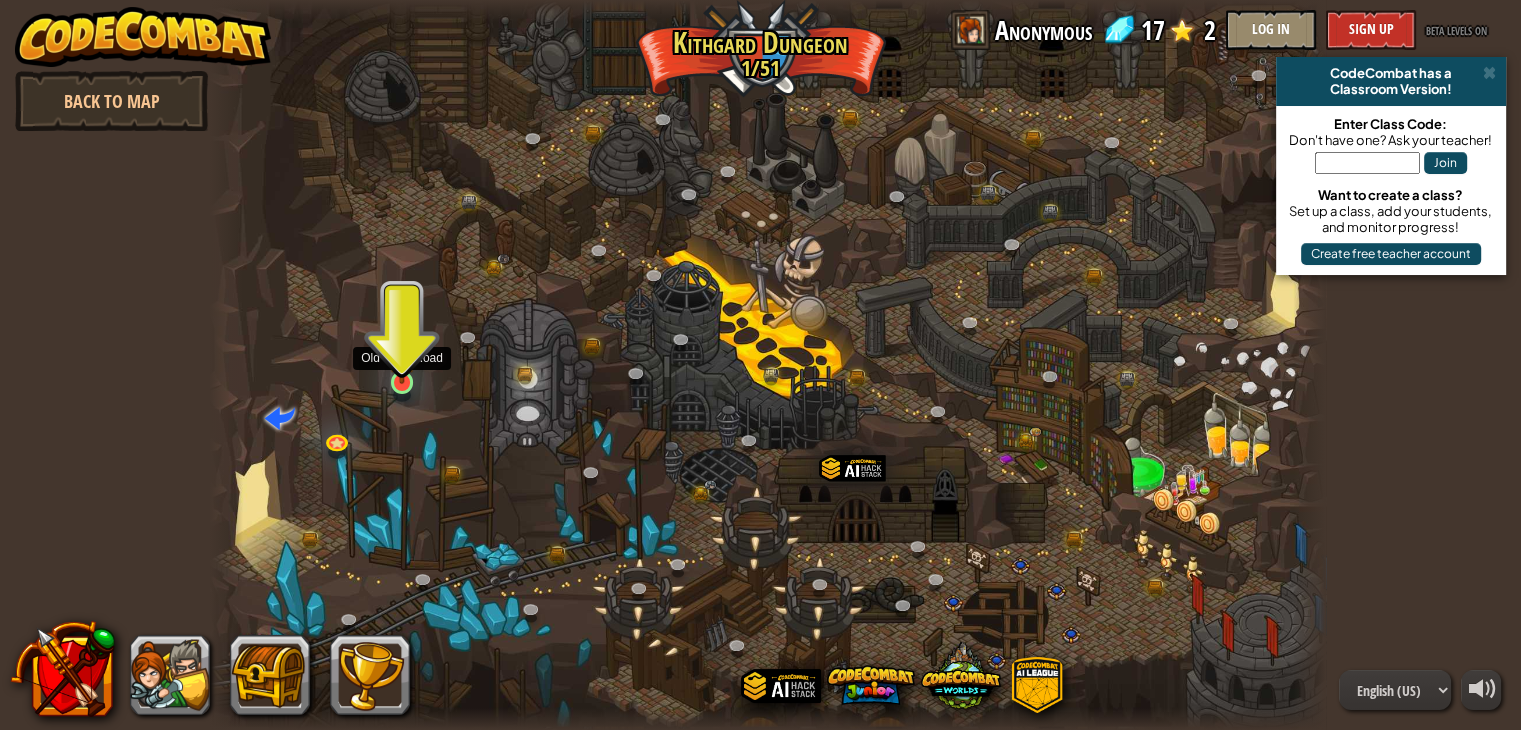 click at bounding box center [402, 353] 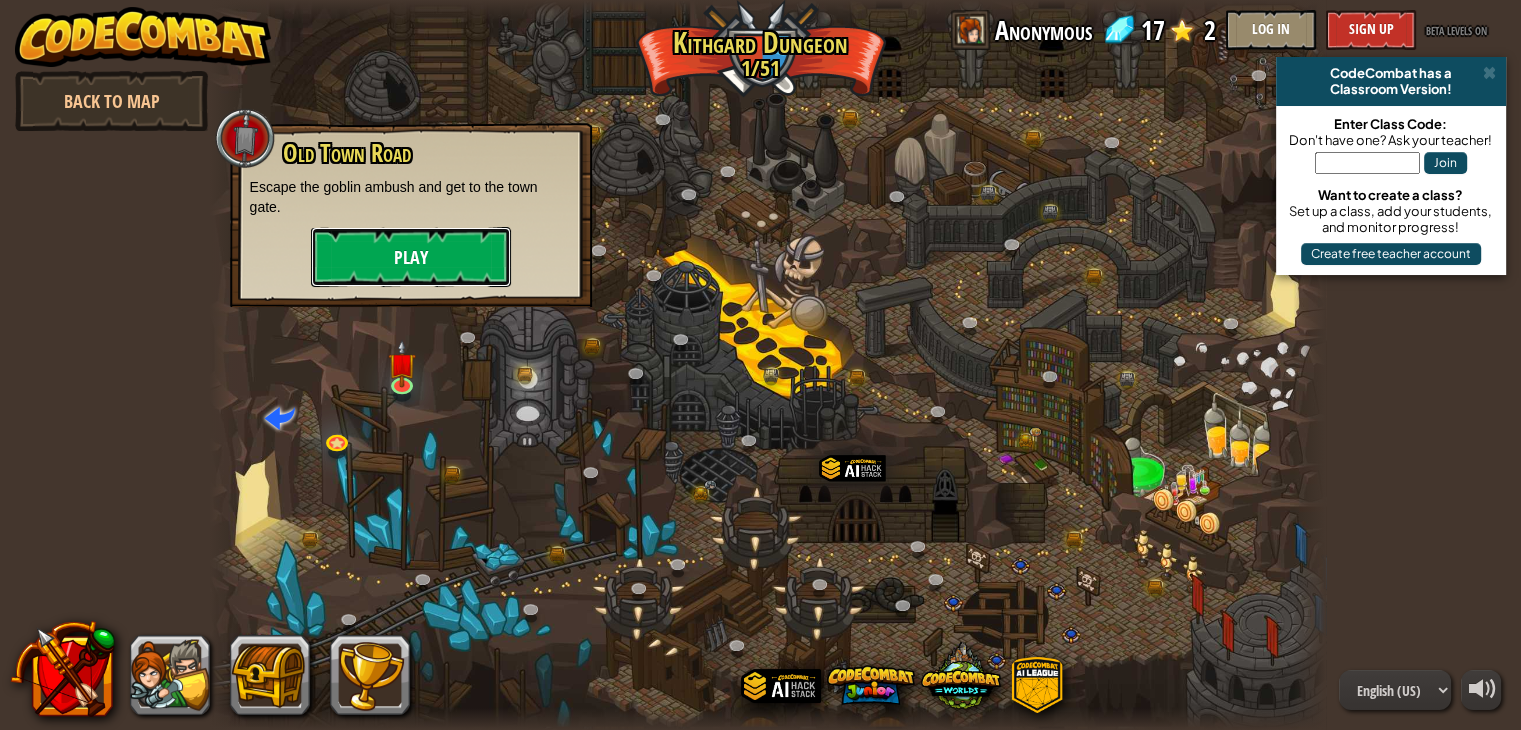 click on "Play" at bounding box center [411, 257] 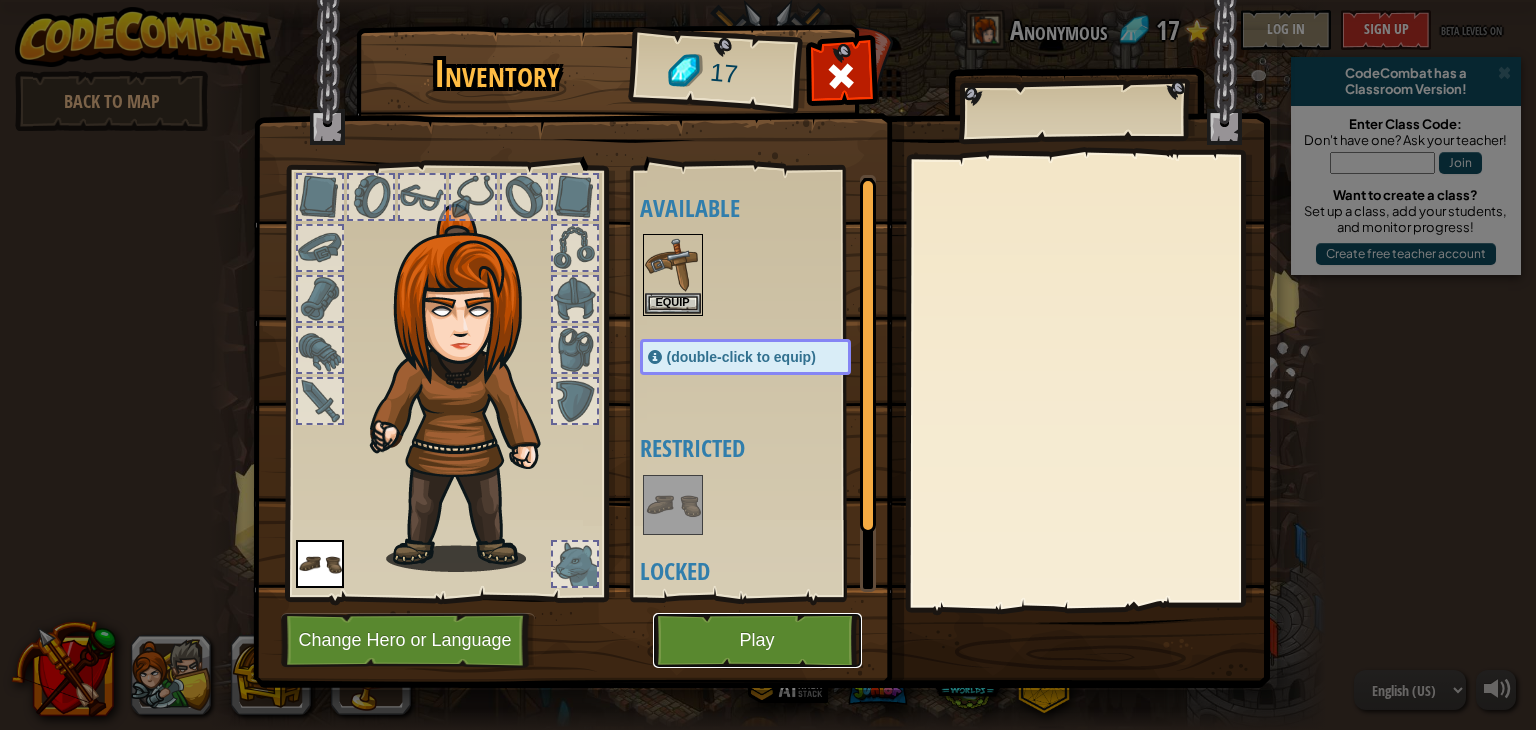 click on "Play" at bounding box center (757, 640) 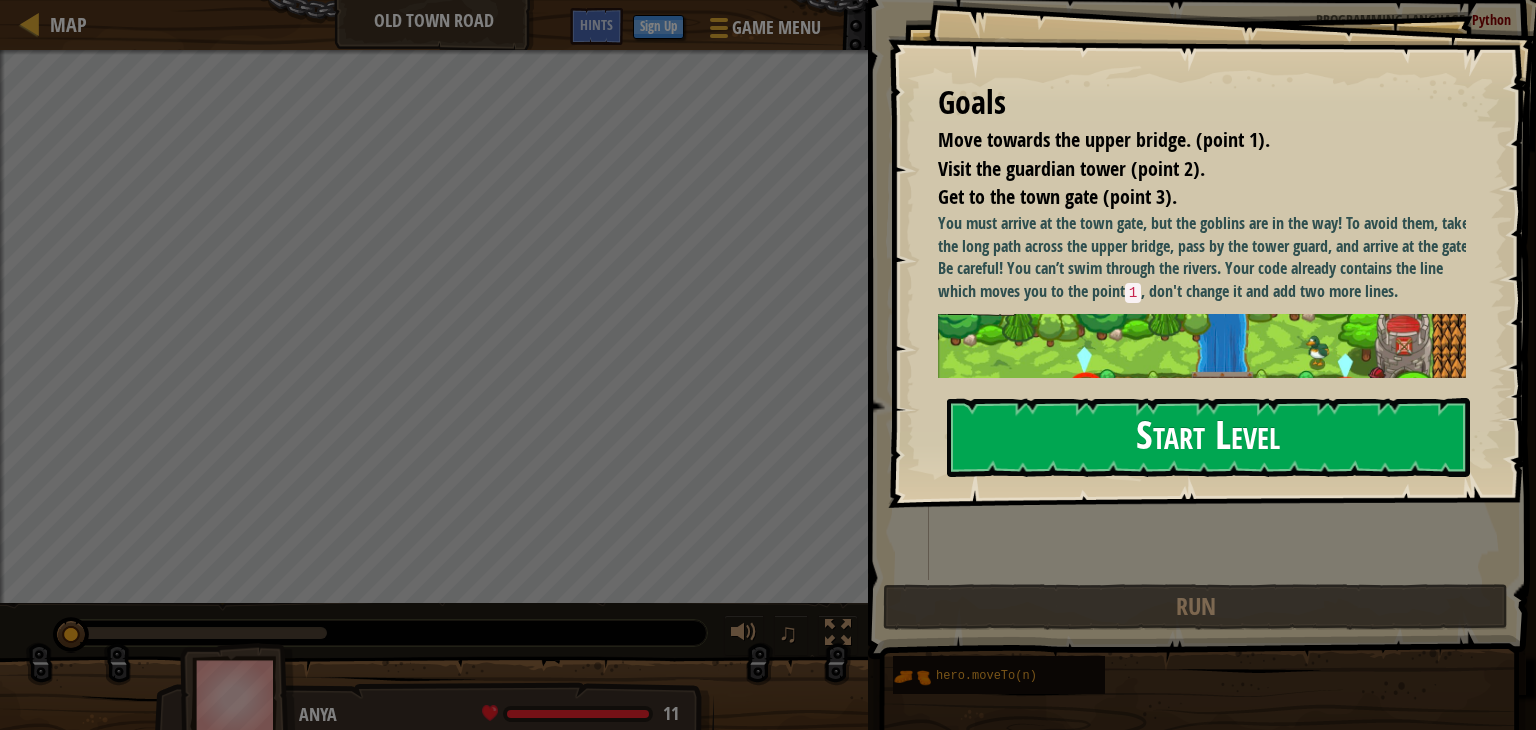click on "Start Level" at bounding box center (1208, 437) 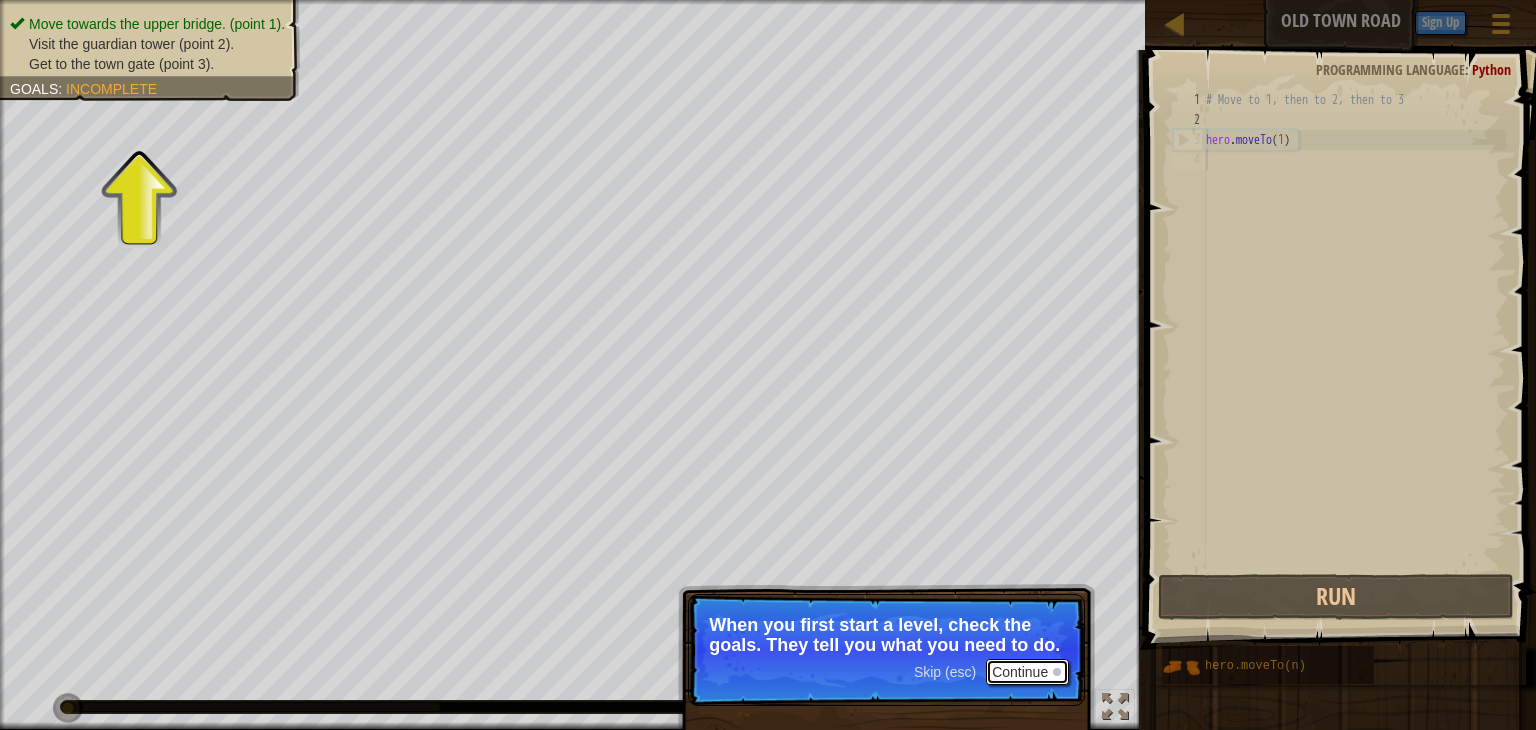 click on "Continue" at bounding box center (1027, 672) 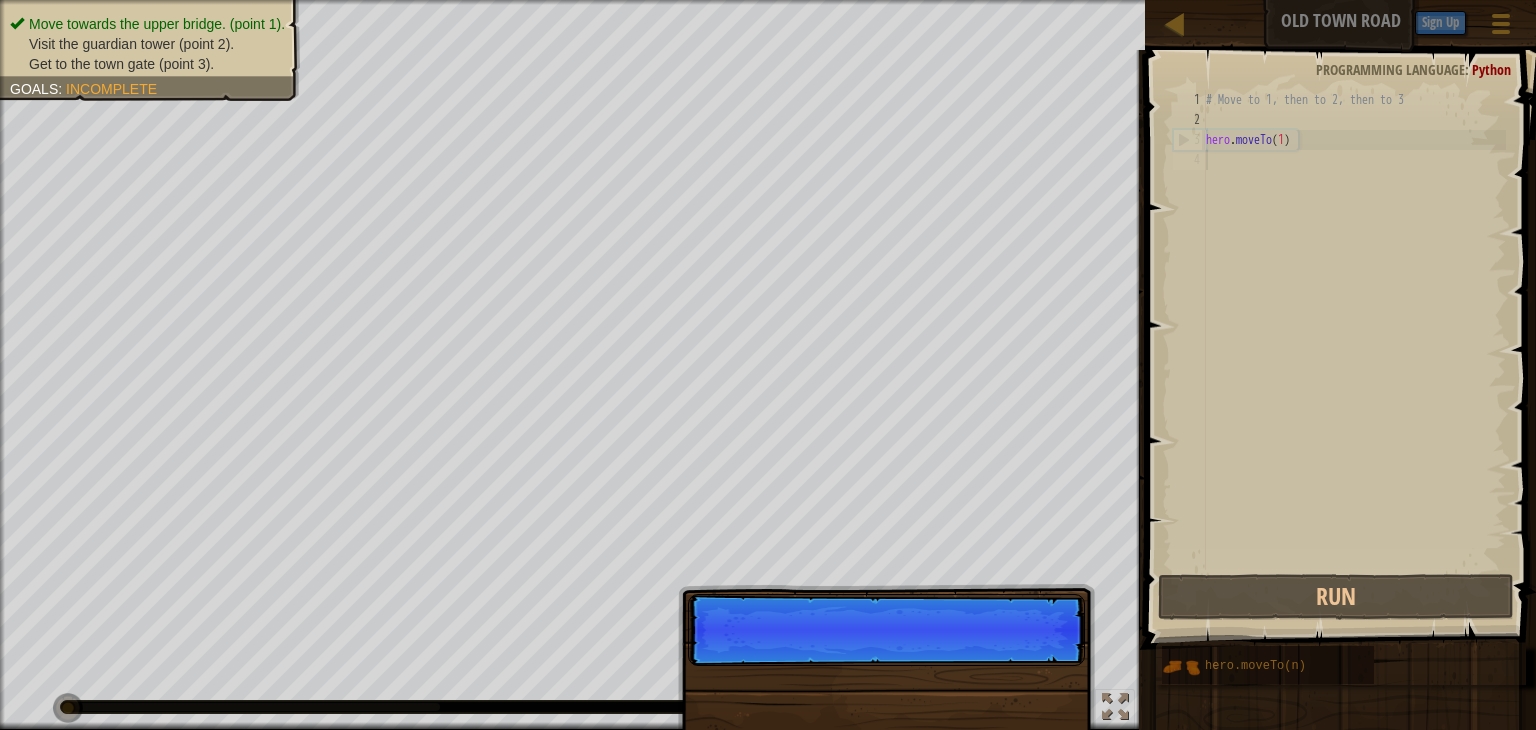 scroll, scrollTop: 9, scrollLeft: 0, axis: vertical 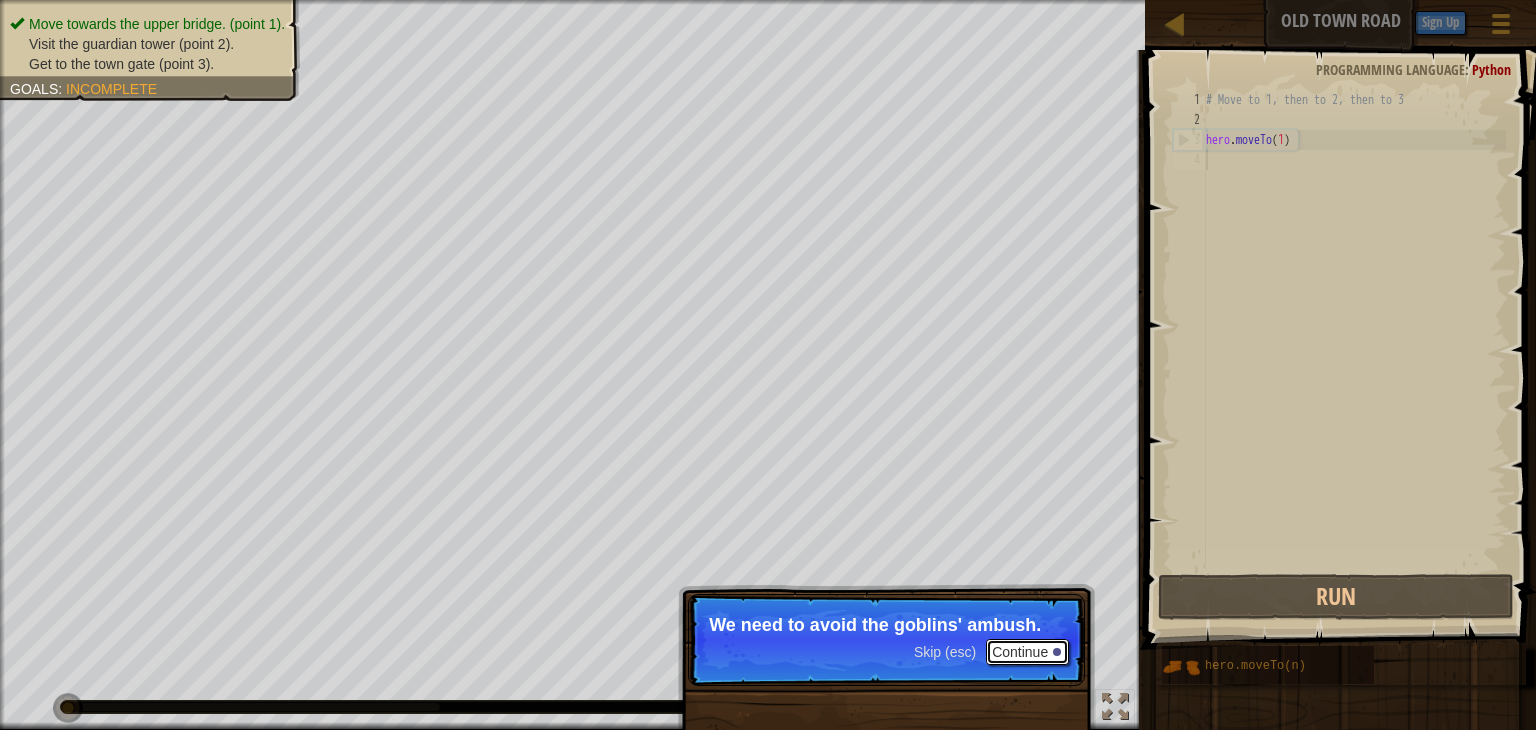 click on "Continue" at bounding box center (1027, 652) 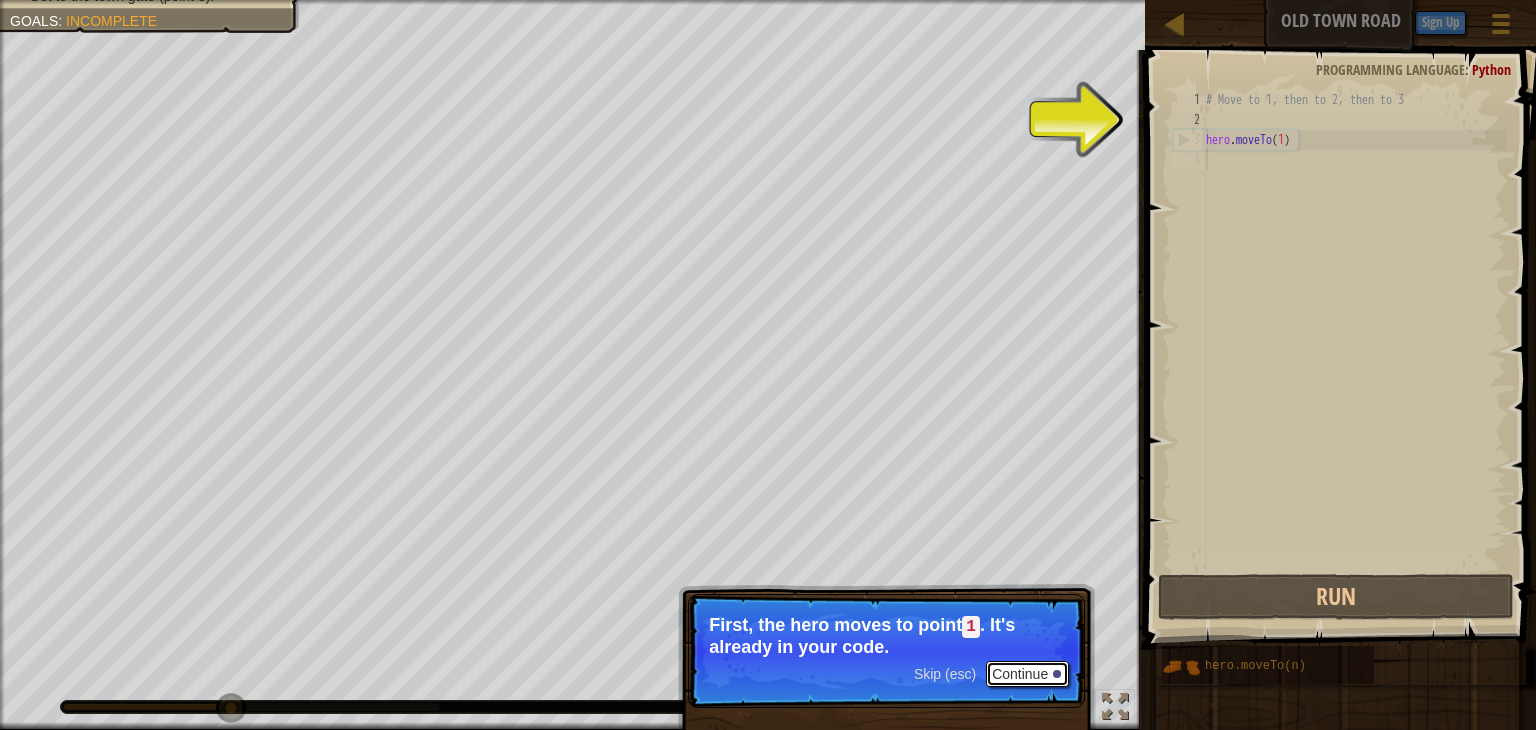 click on "Continue" at bounding box center [1027, 674] 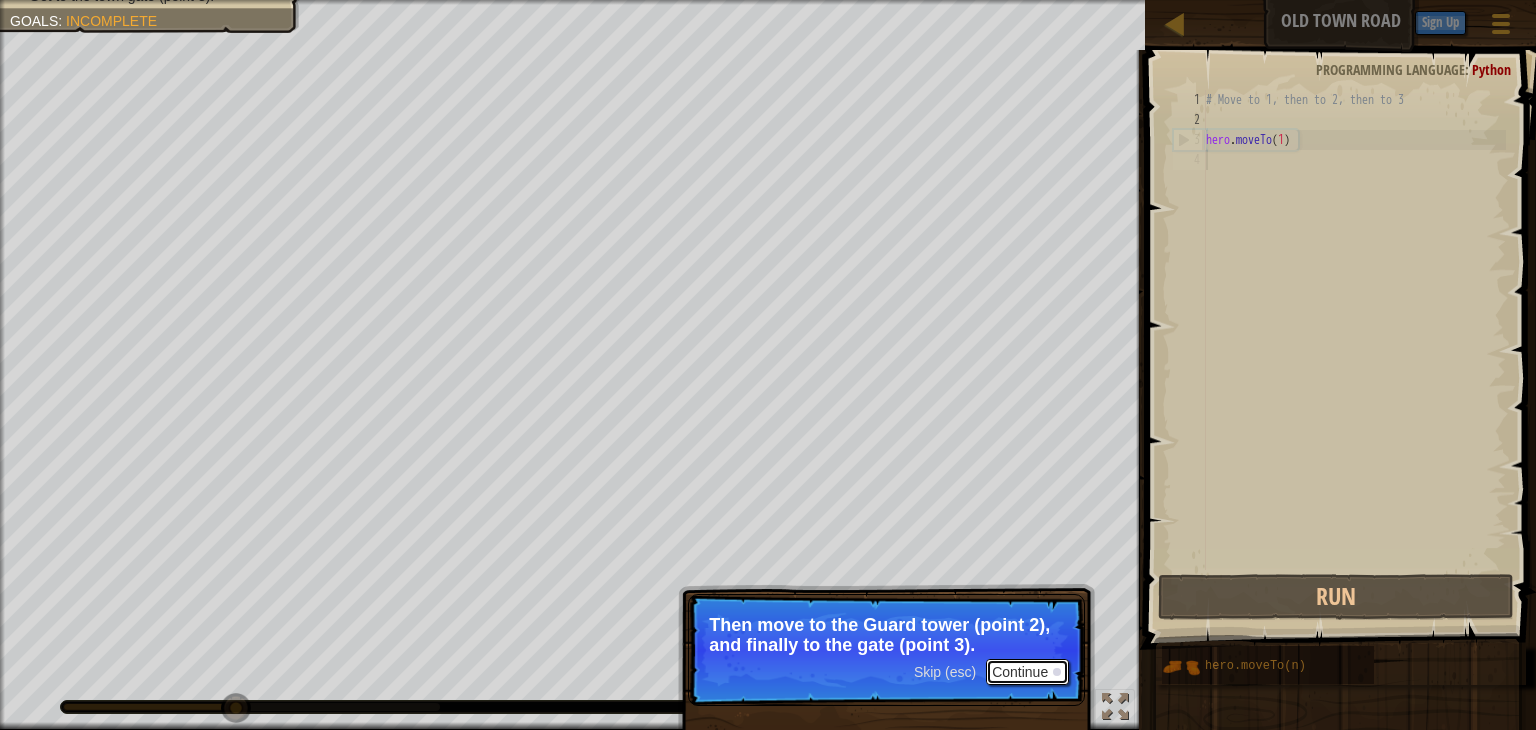 click on "Continue" at bounding box center (1027, 672) 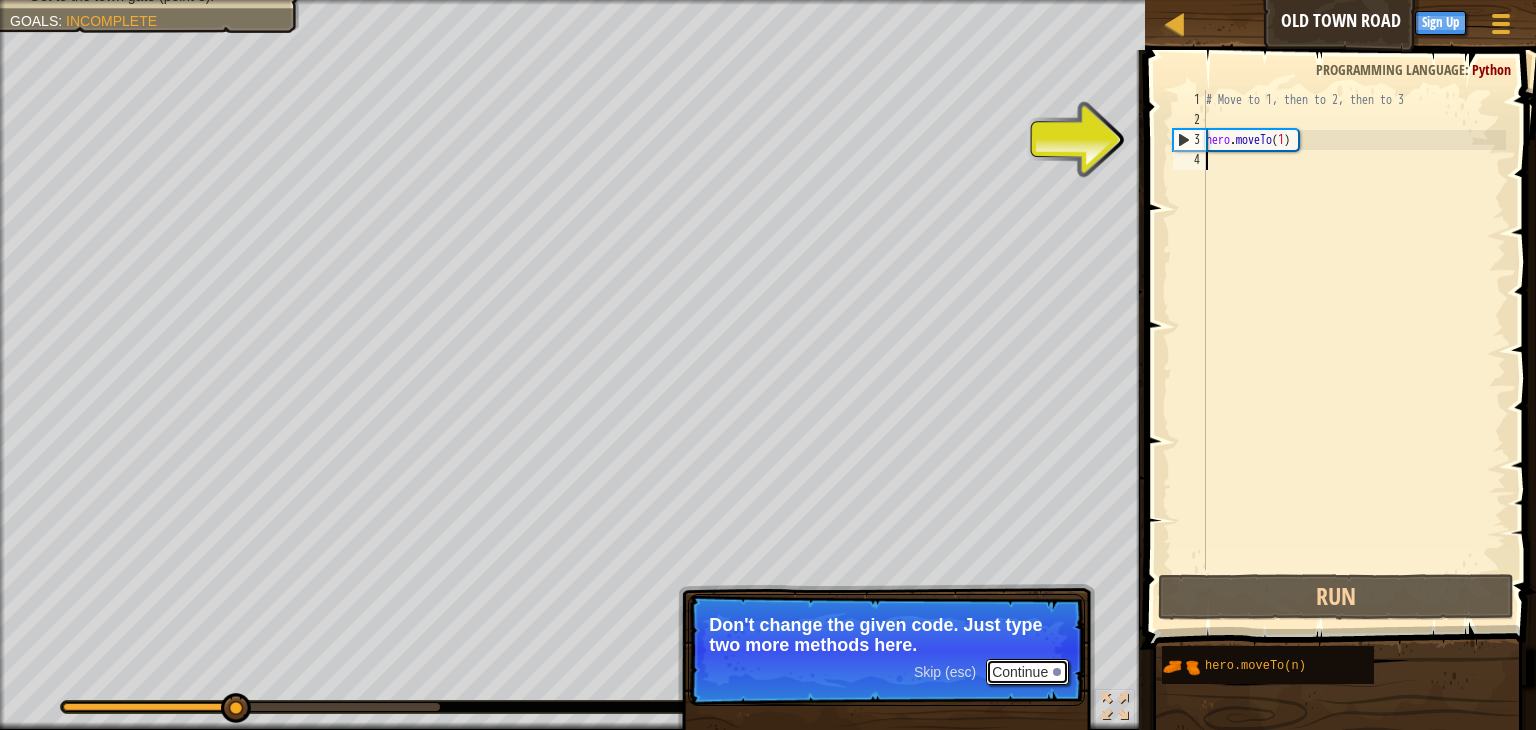 click on "Continue" at bounding box center [1027, 672] 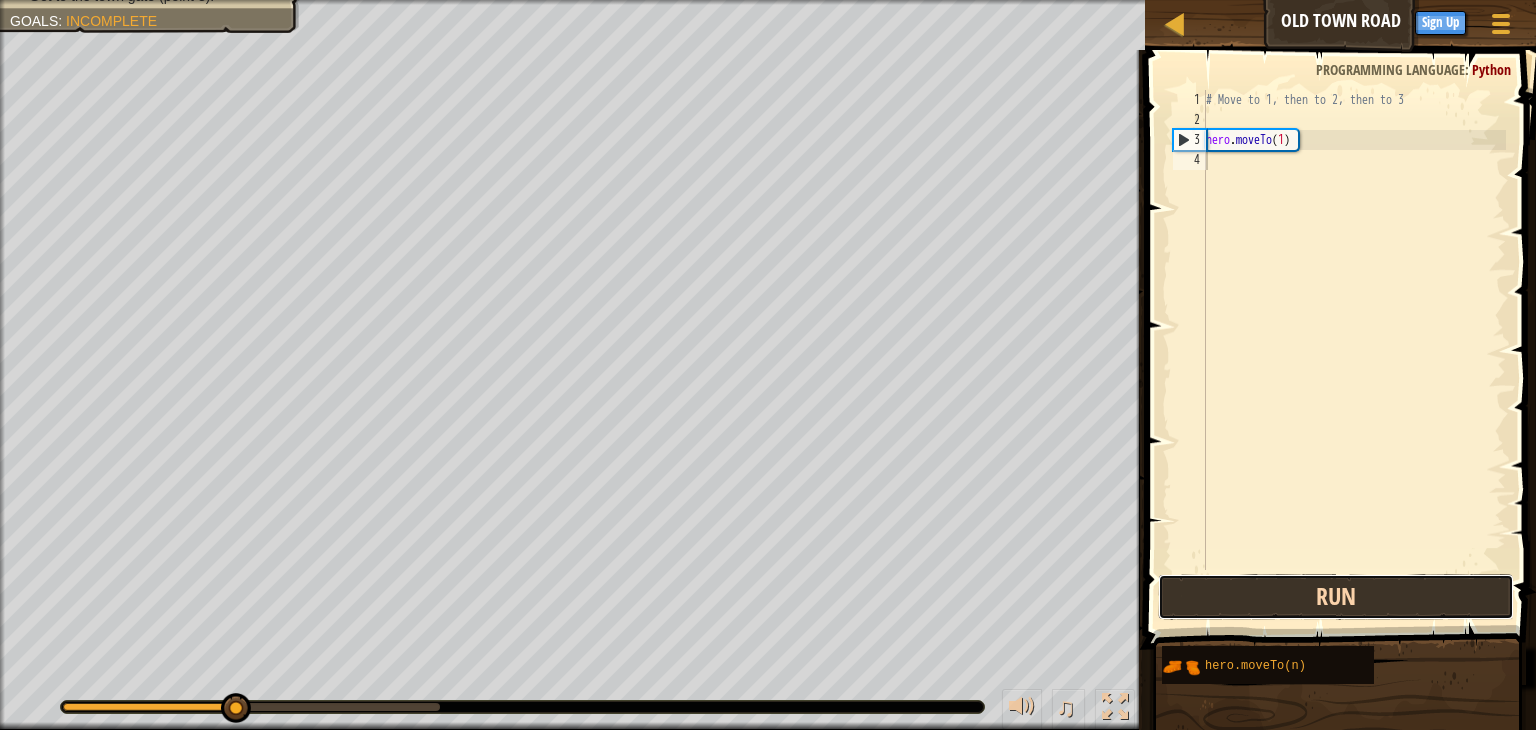 click on "Run" at bounding box center [1336, 597] 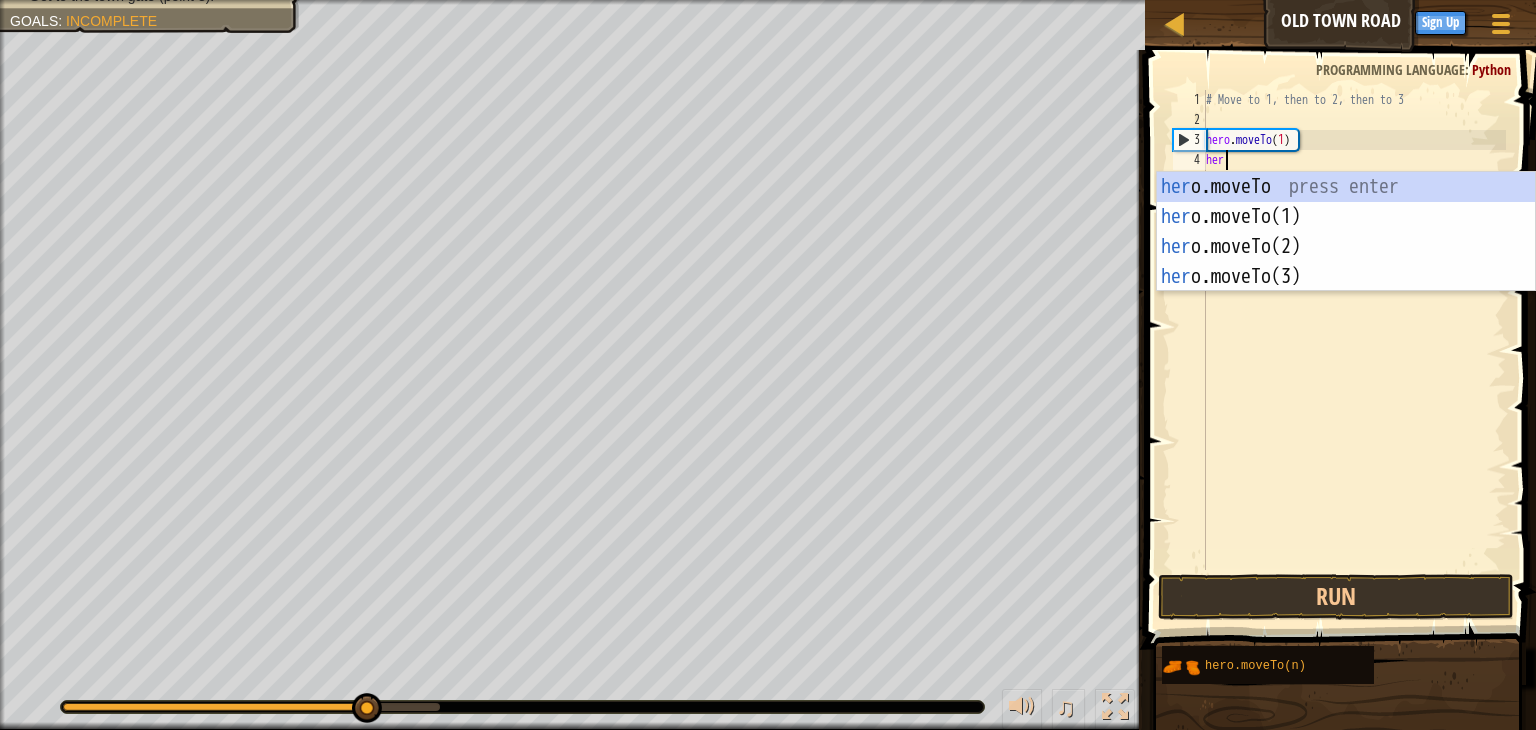 scroll, scrollTop: 9, scrollLeft: 0, axis: vertical 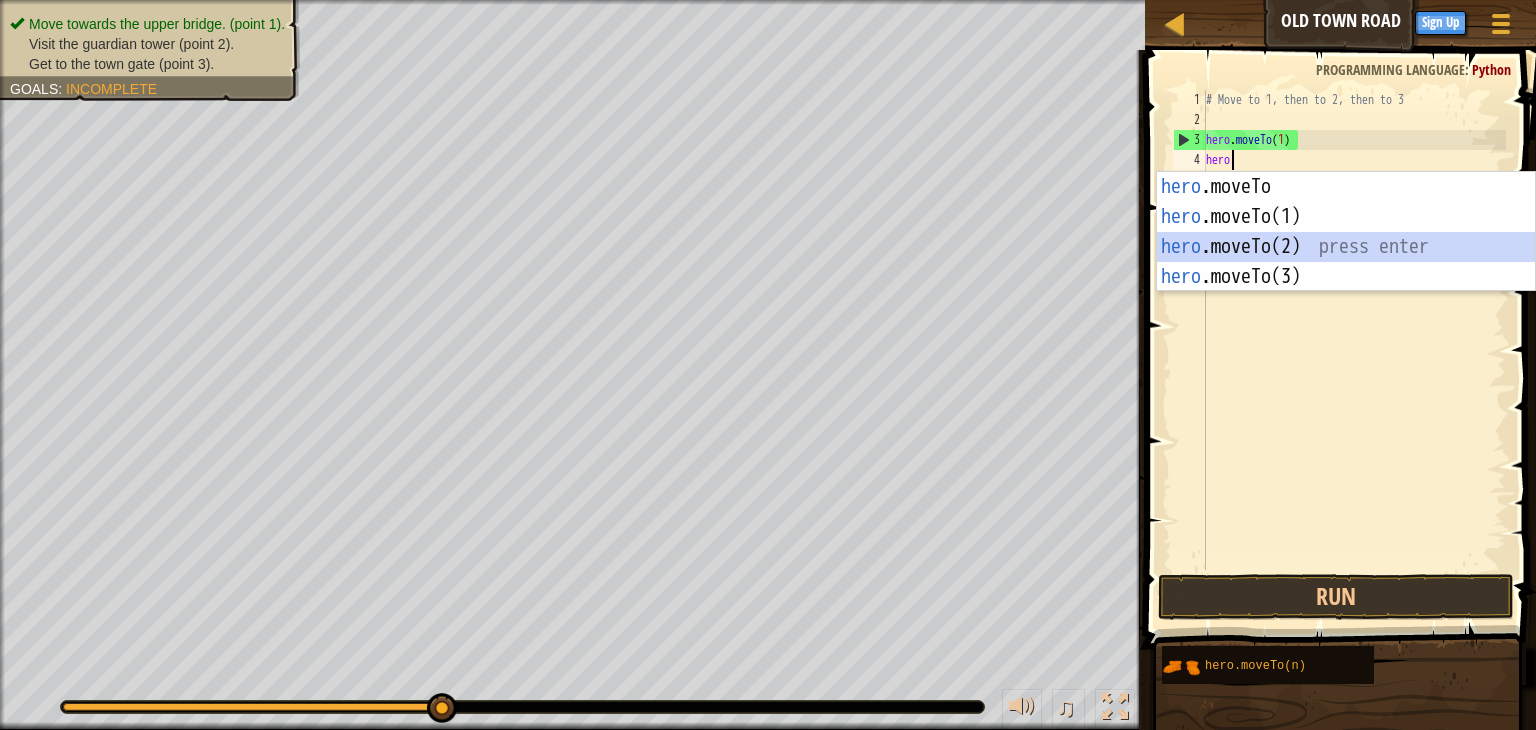 click on "hero .moveTo press enter hero .moveTo(1) press enter hero .moveTo(2) press enter hero .moveTo(3) press enter" at bounding box center (1346, 262) 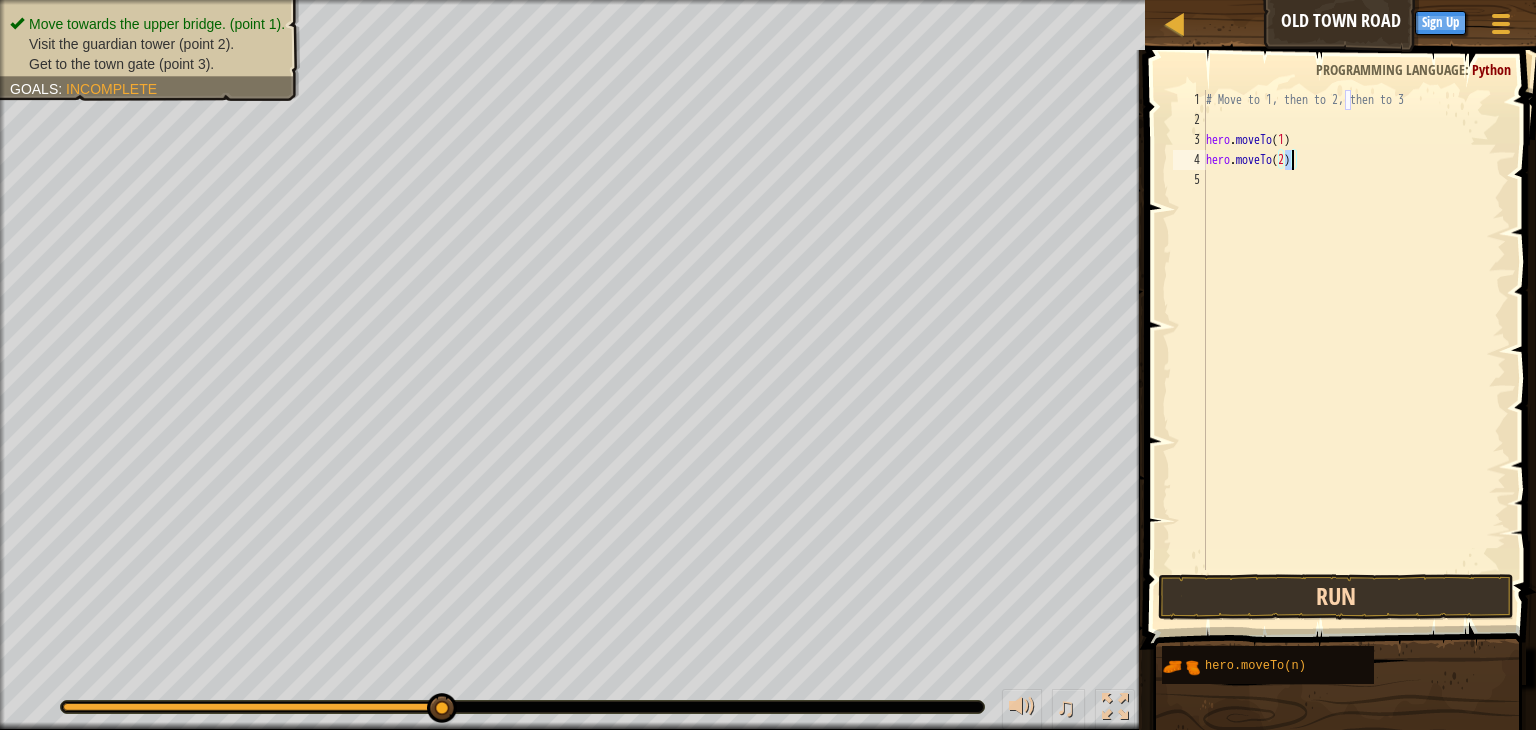 type on "hero.moveTo(2)" 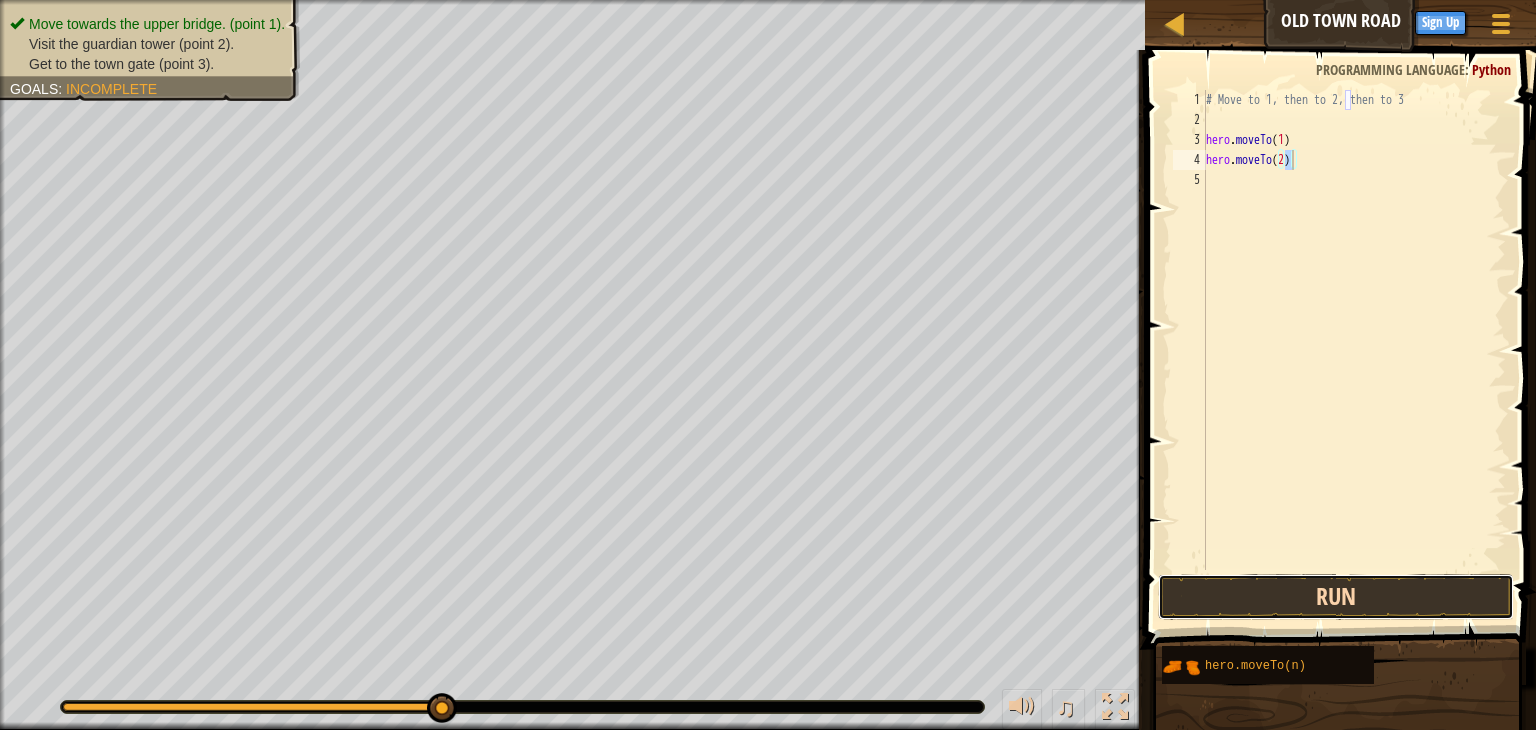 click on "Run" at bounding box center (1336, 597) 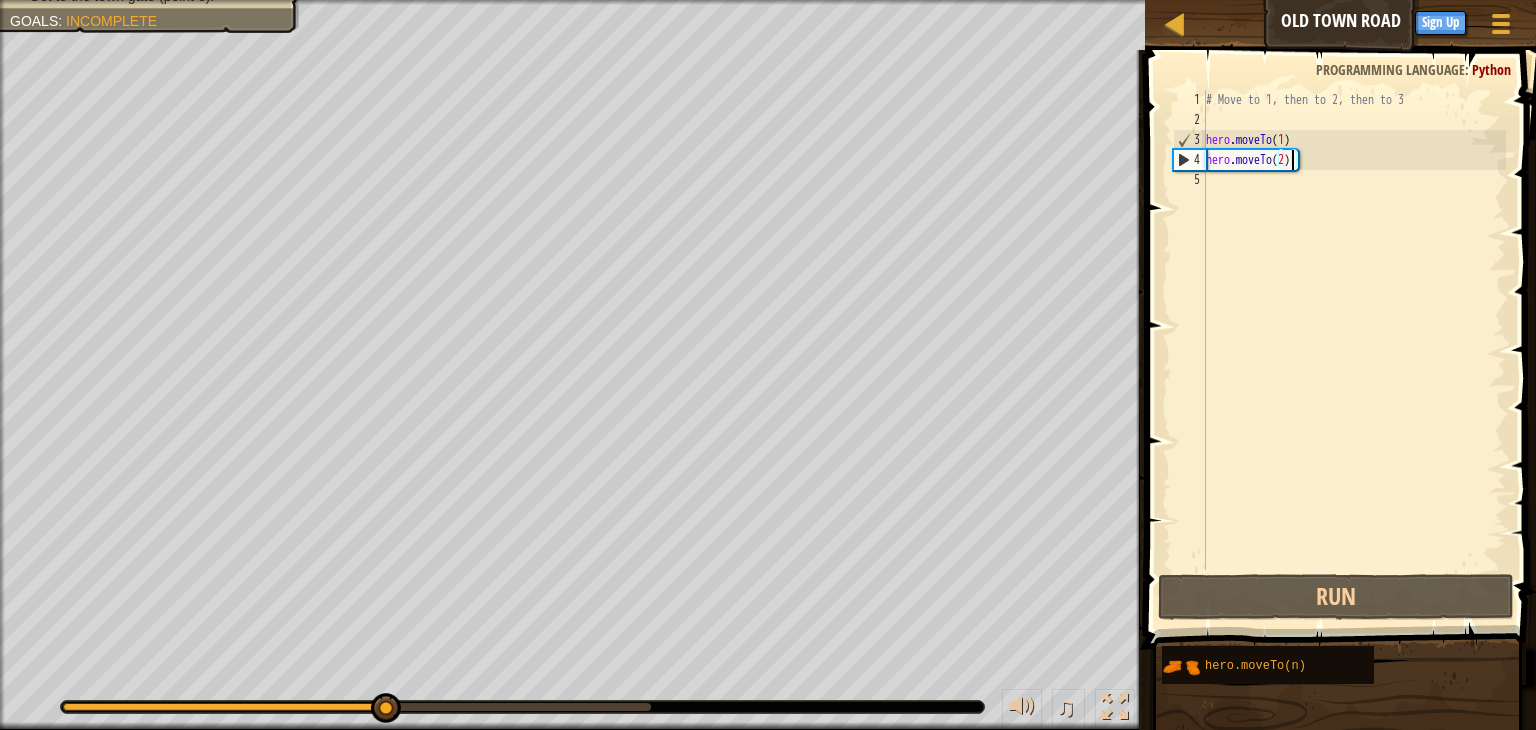click on "# Move to 1, then to 2, then to 3 hero . moveTo ( 1 ) hero . moveTo ( 2 )" at bounding box center [1354, 350] 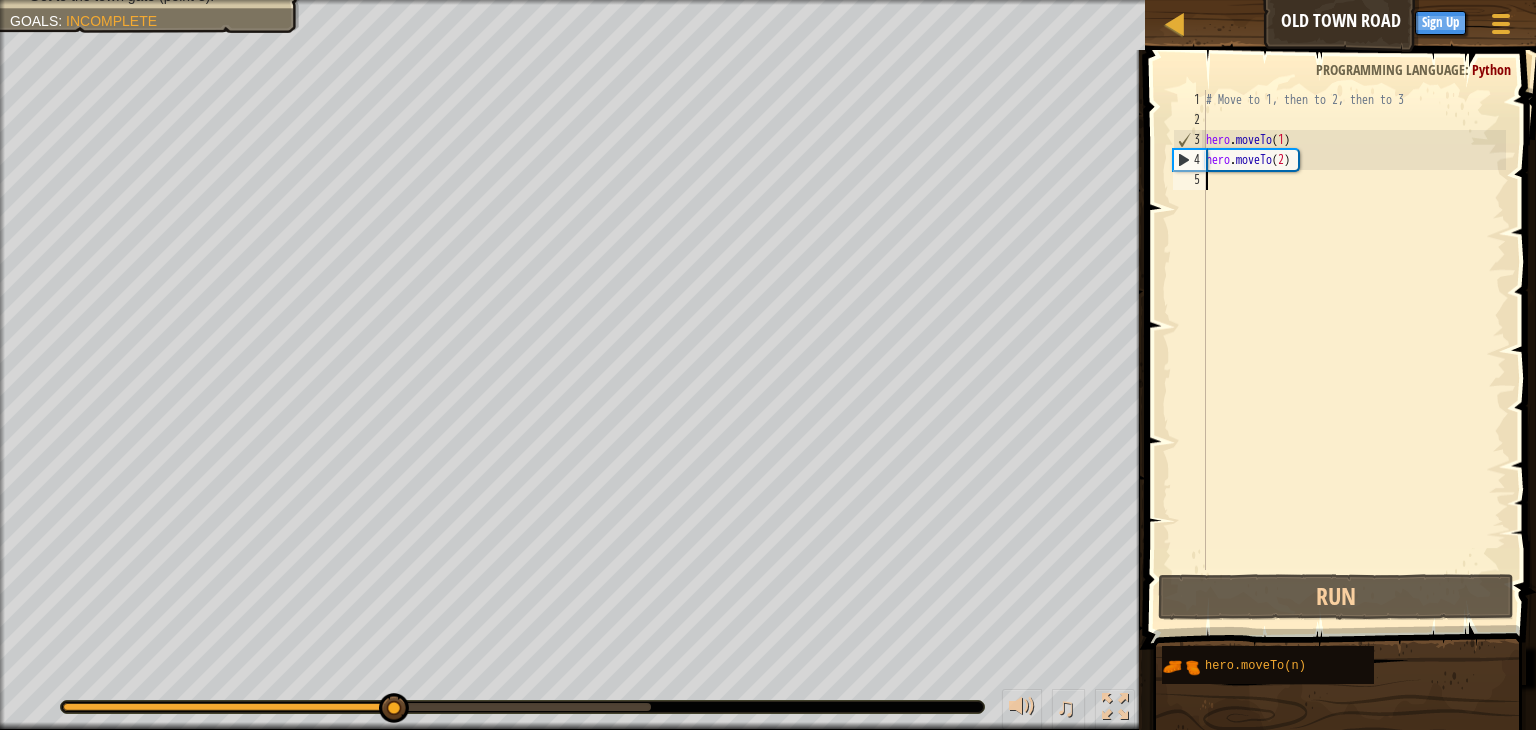 scroll, scrollTop: 9, scrollLeft: 0, axis: vertical 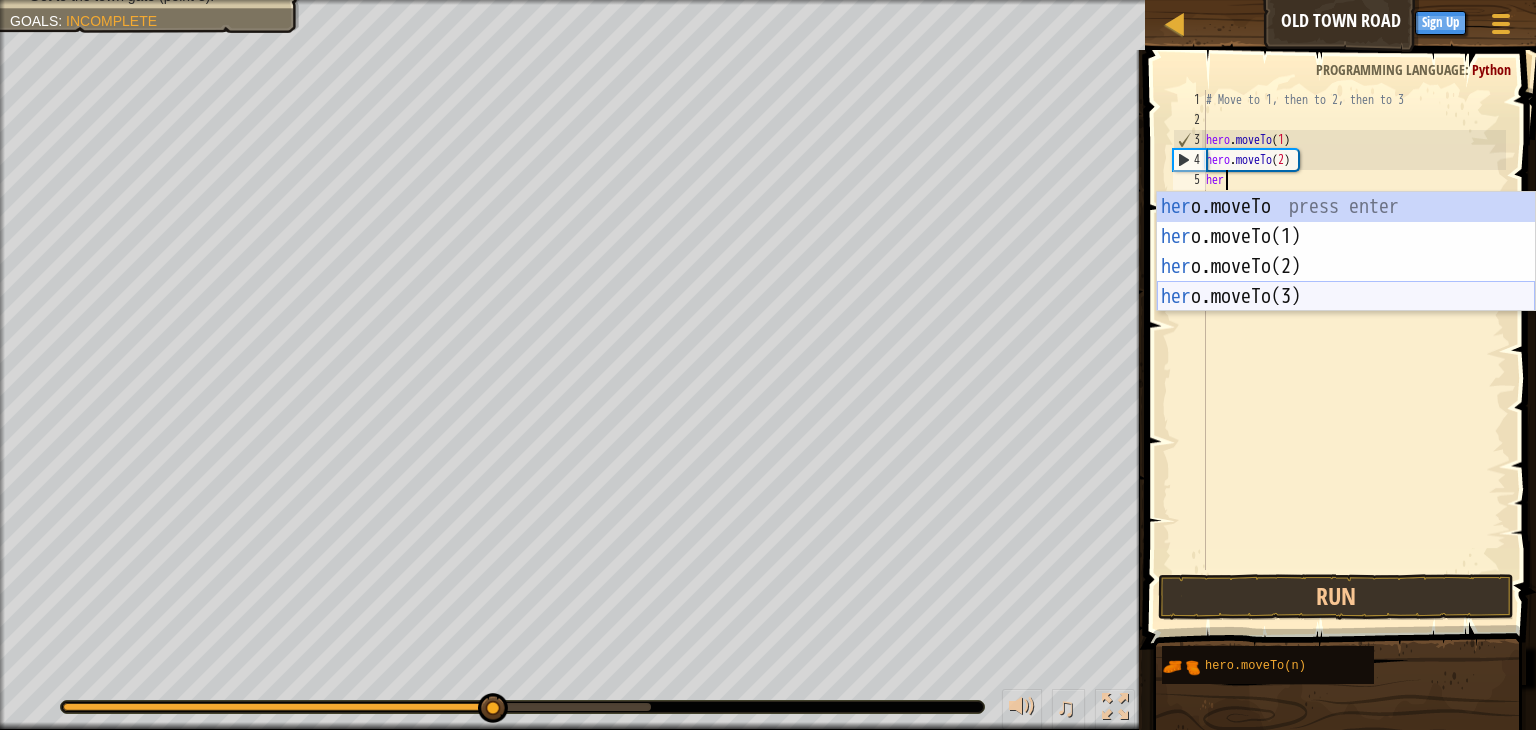 click on "her o.moveTo press enter her o.moveTo(1) press enter her o.moveTo(2) press enter her o.moveTo(3) press enter" at bounding box center (1346, 282) 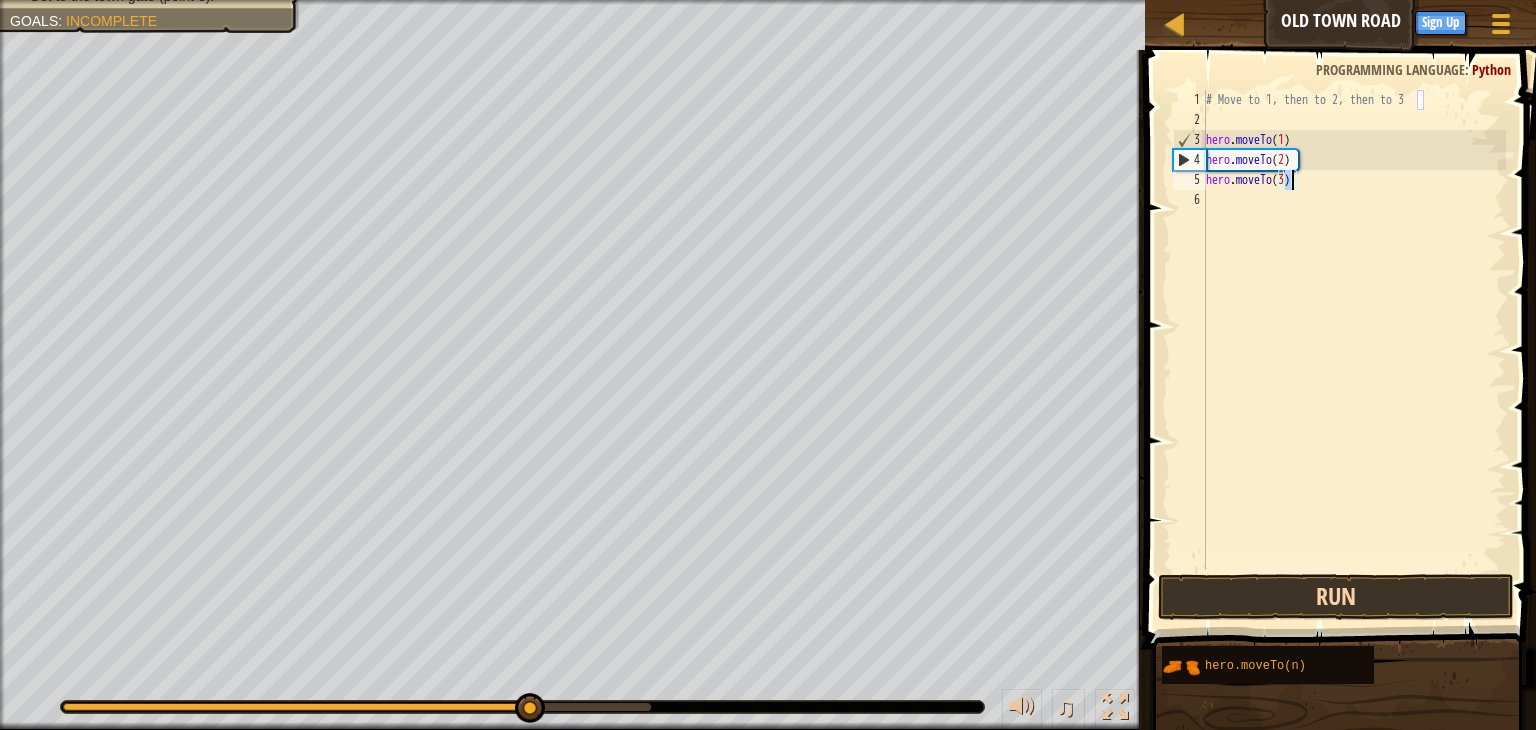 type on "hero.moveTo(3)" 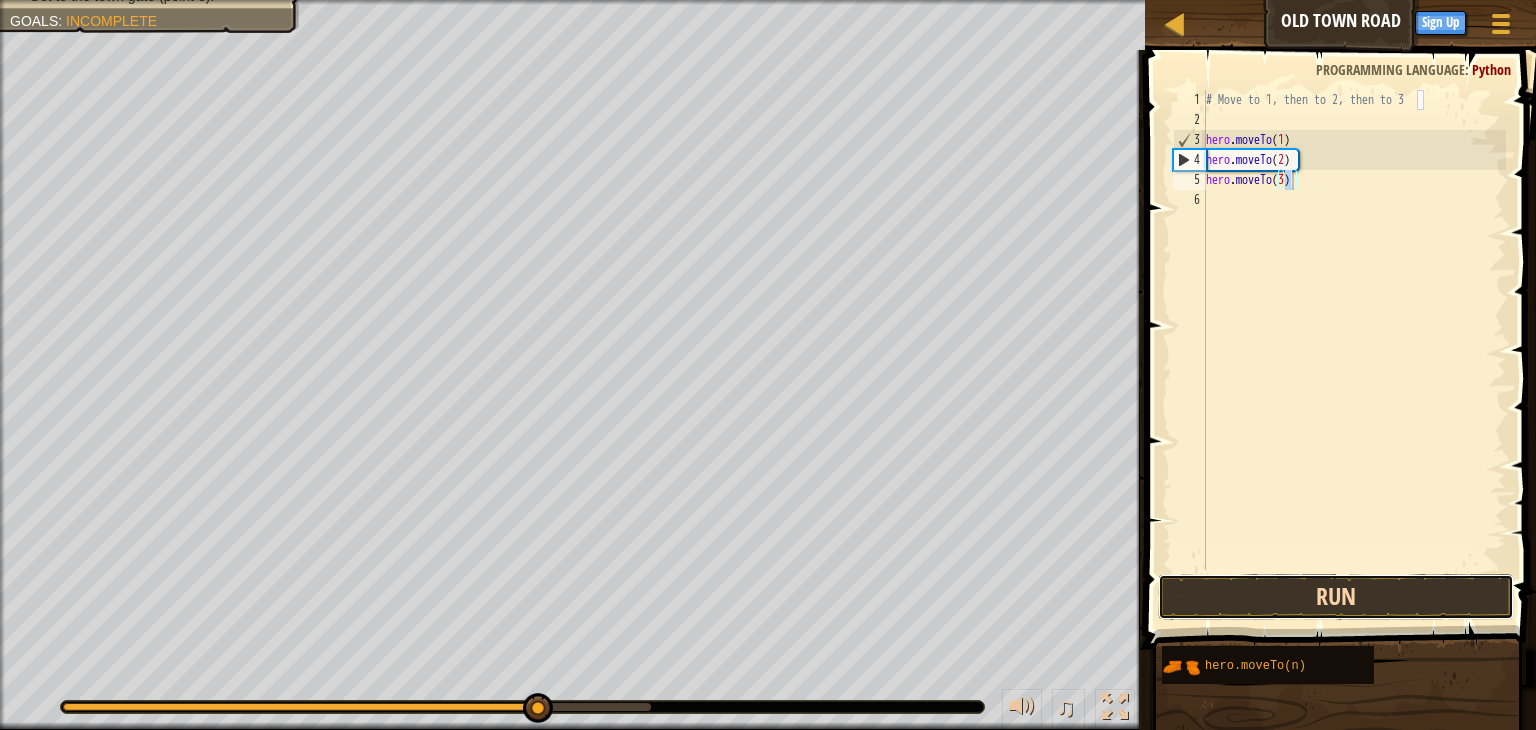 click on "Run" at bounding box center [1336, 597] 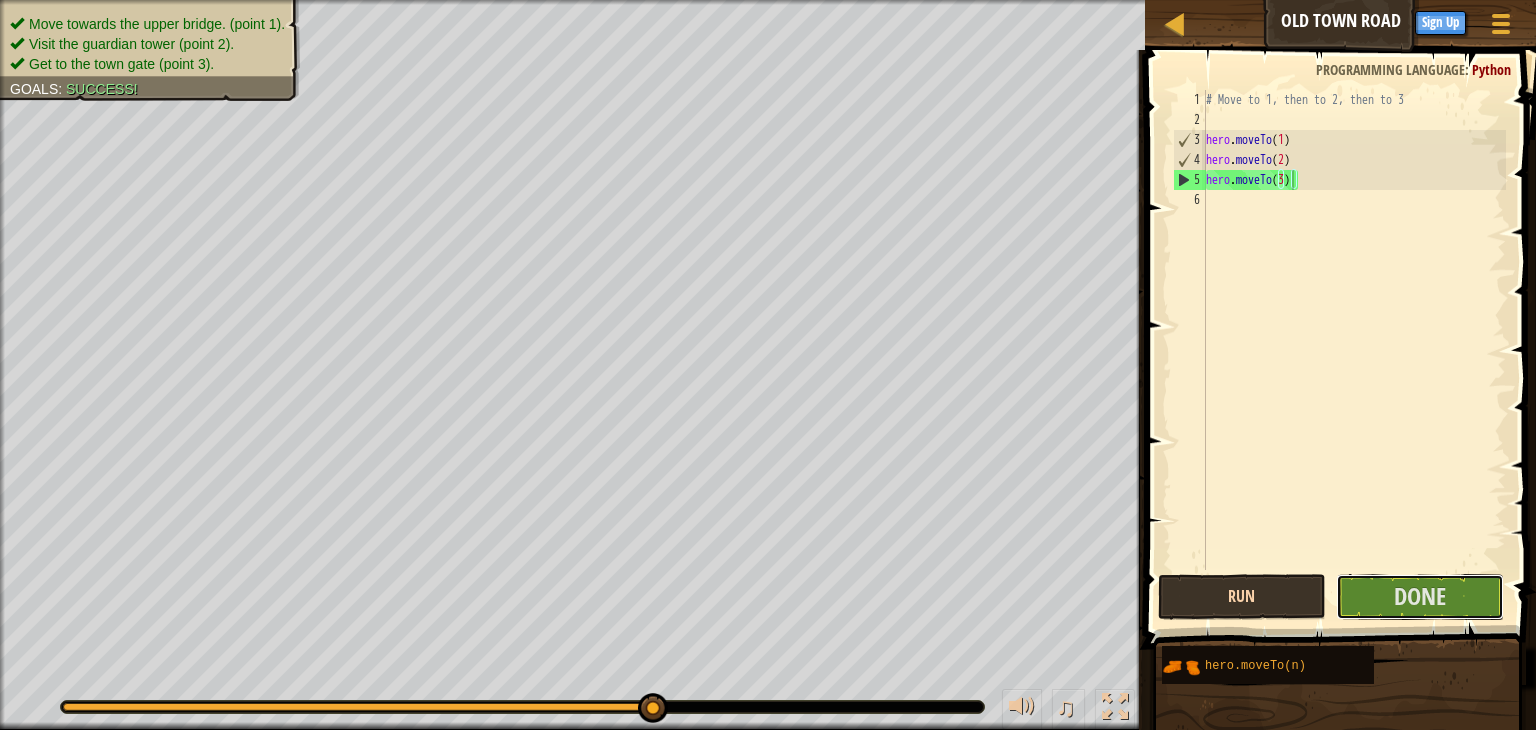 click on "Done" at bounding box center (1420, 596) 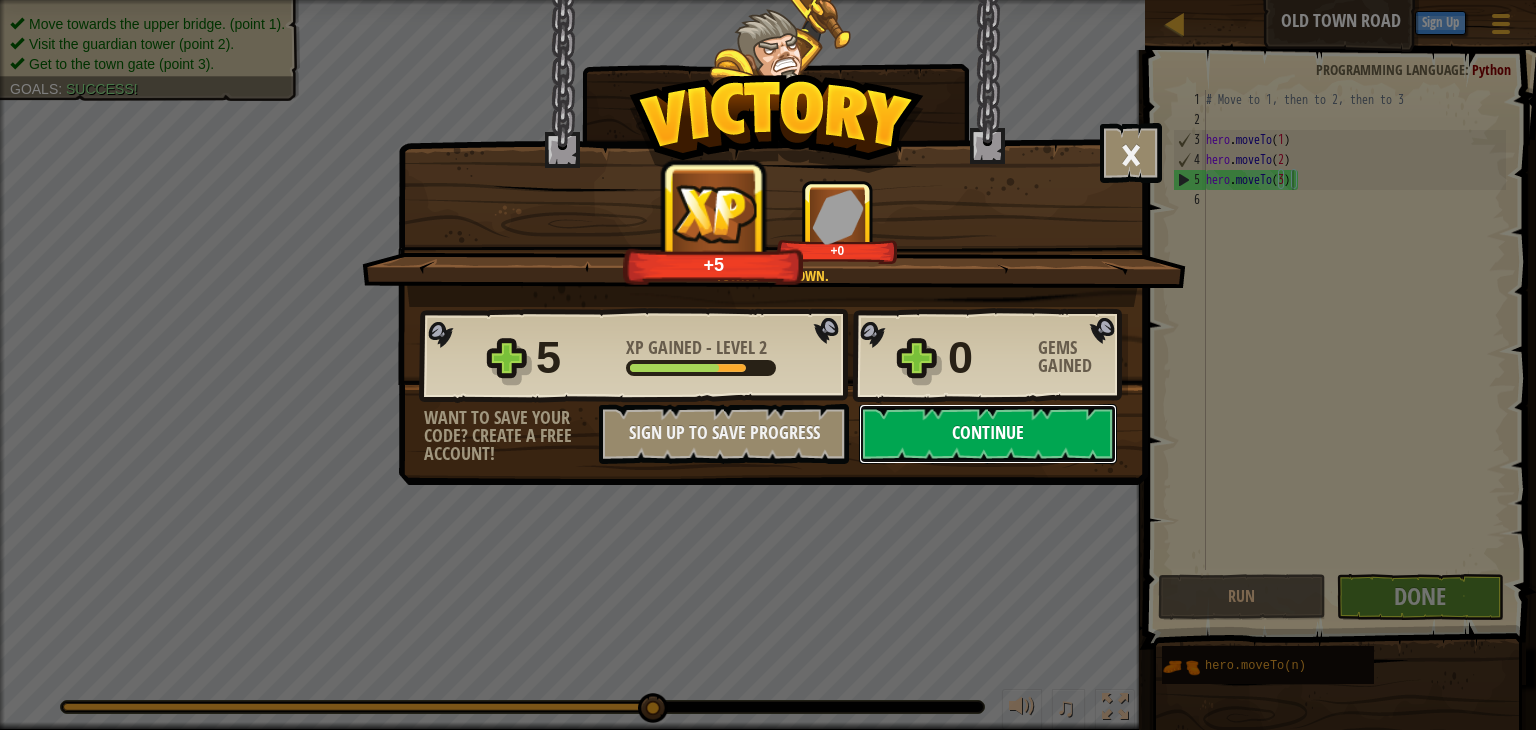 click on "Continue" at bounding box center [988, 434] 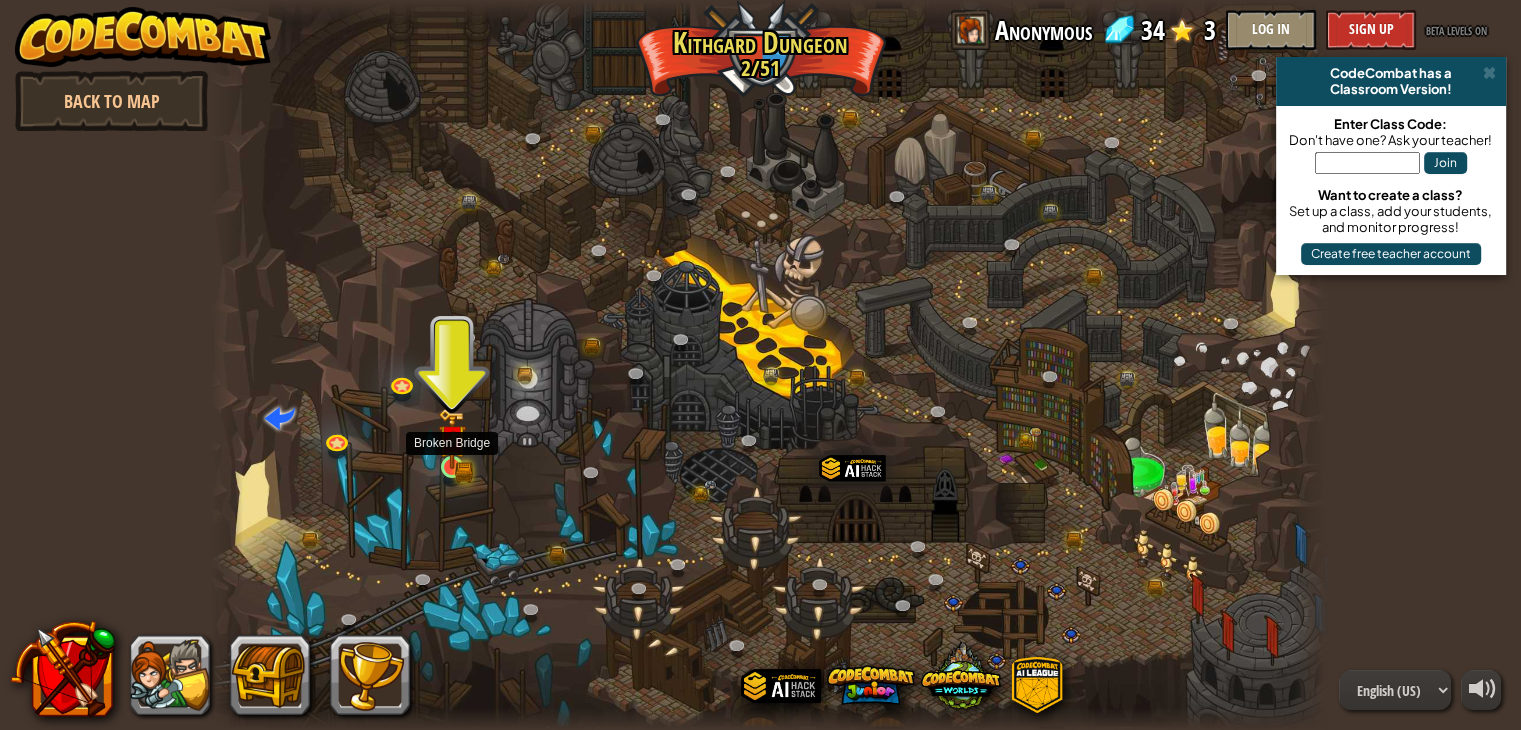 click at bounding box center (452, 438) 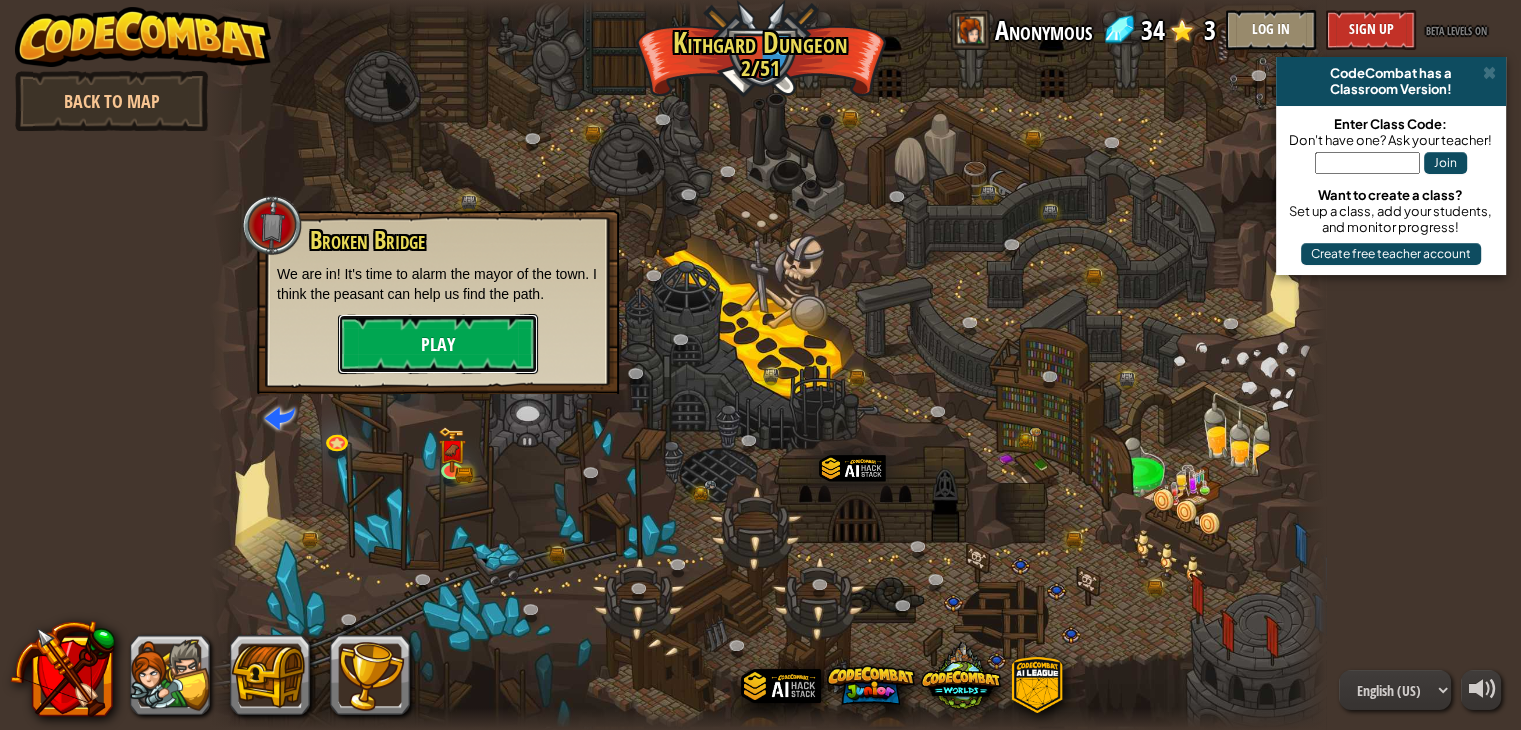 click on "Play" at bounding box center [438, 344] 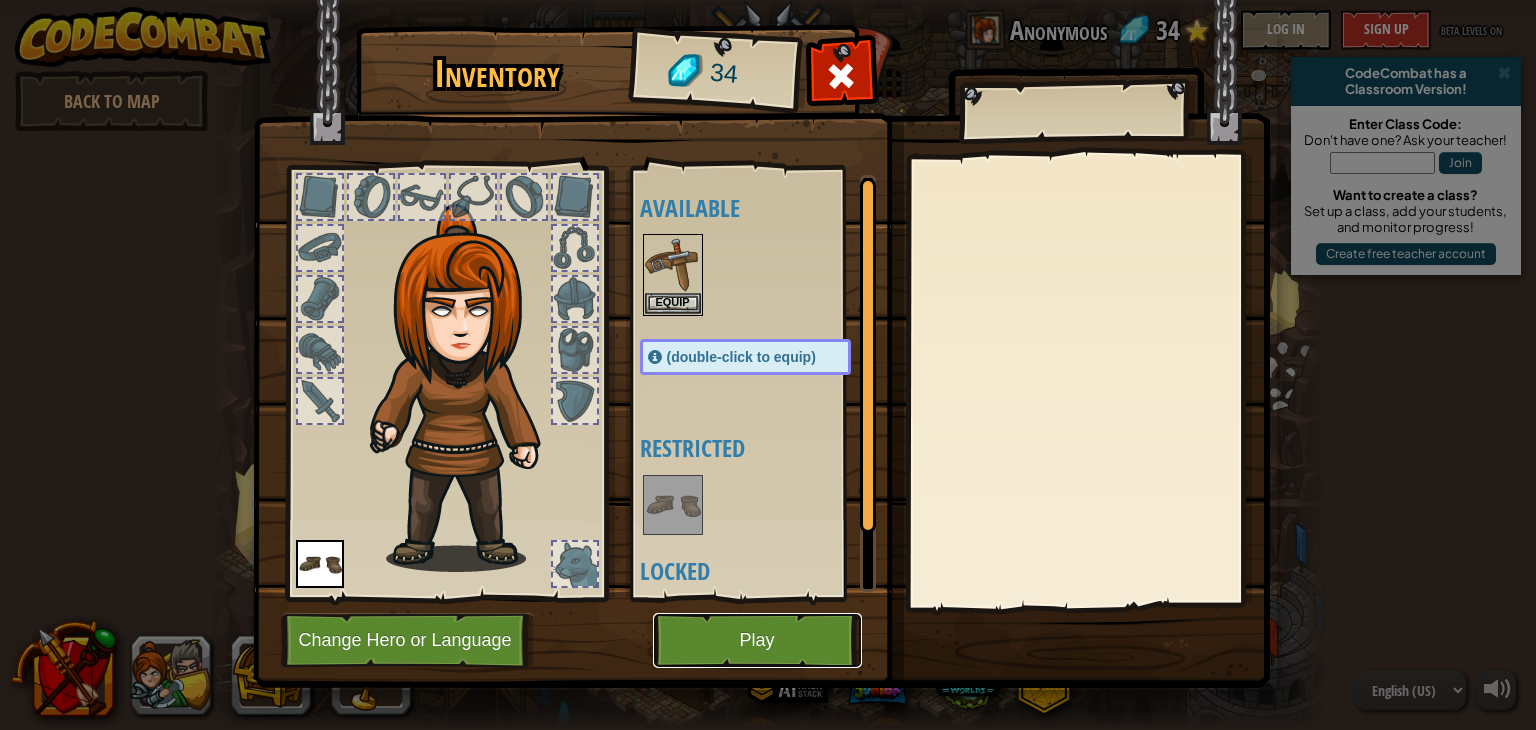 click on "Play" at bounding box center [757, 640] 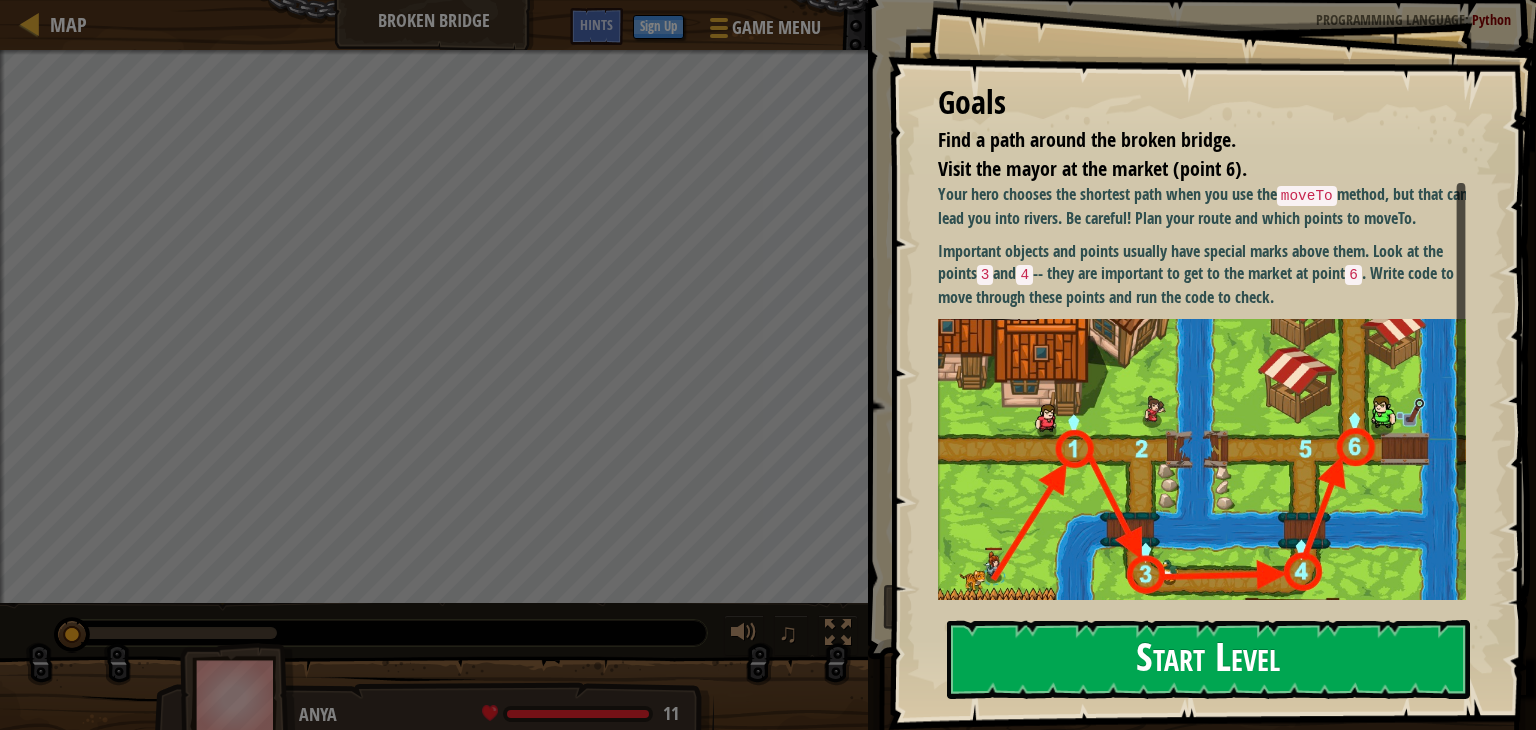 click on "Start Level" at bounding box center (1208, 659) 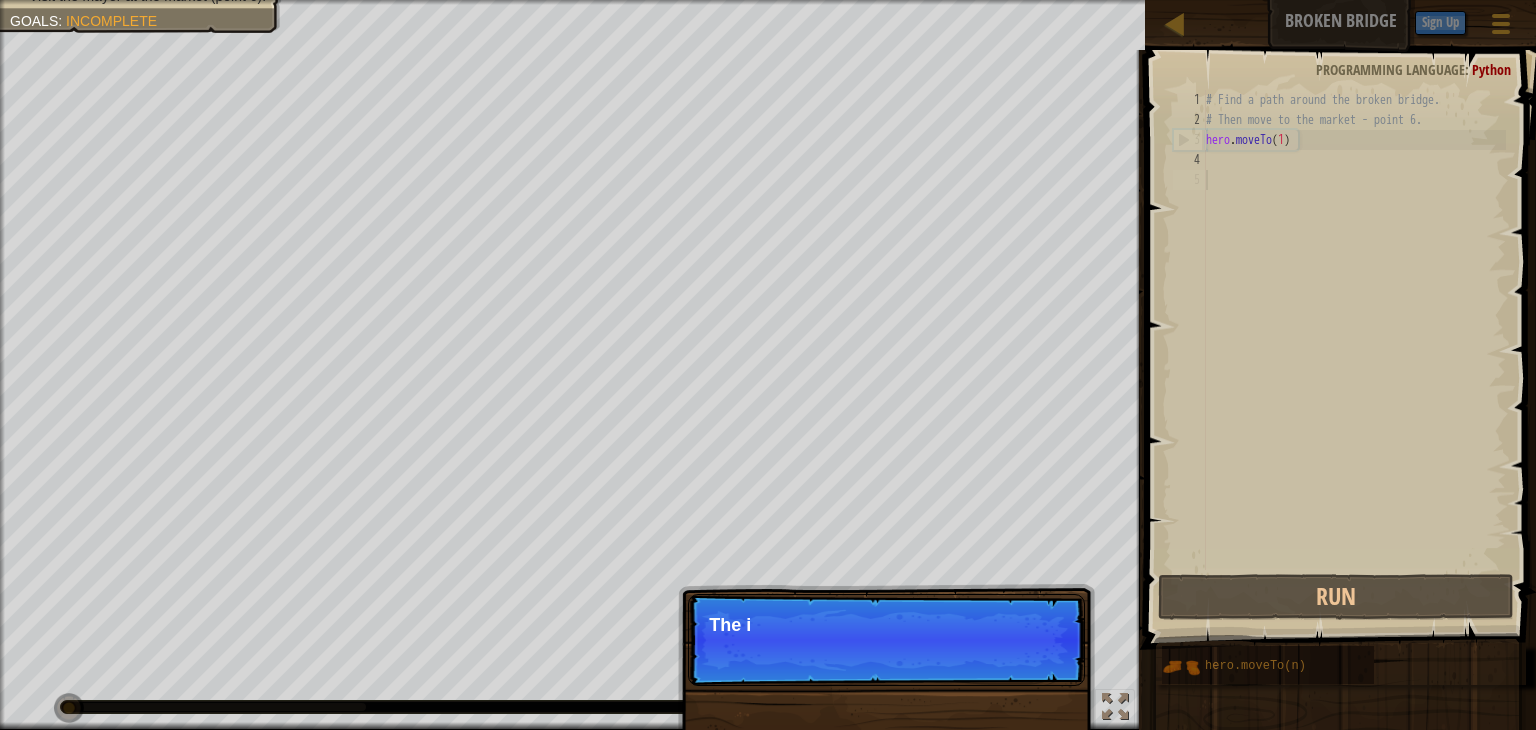 click on "Skip (esc) Continue  The i" at bounding box center (886, 742) 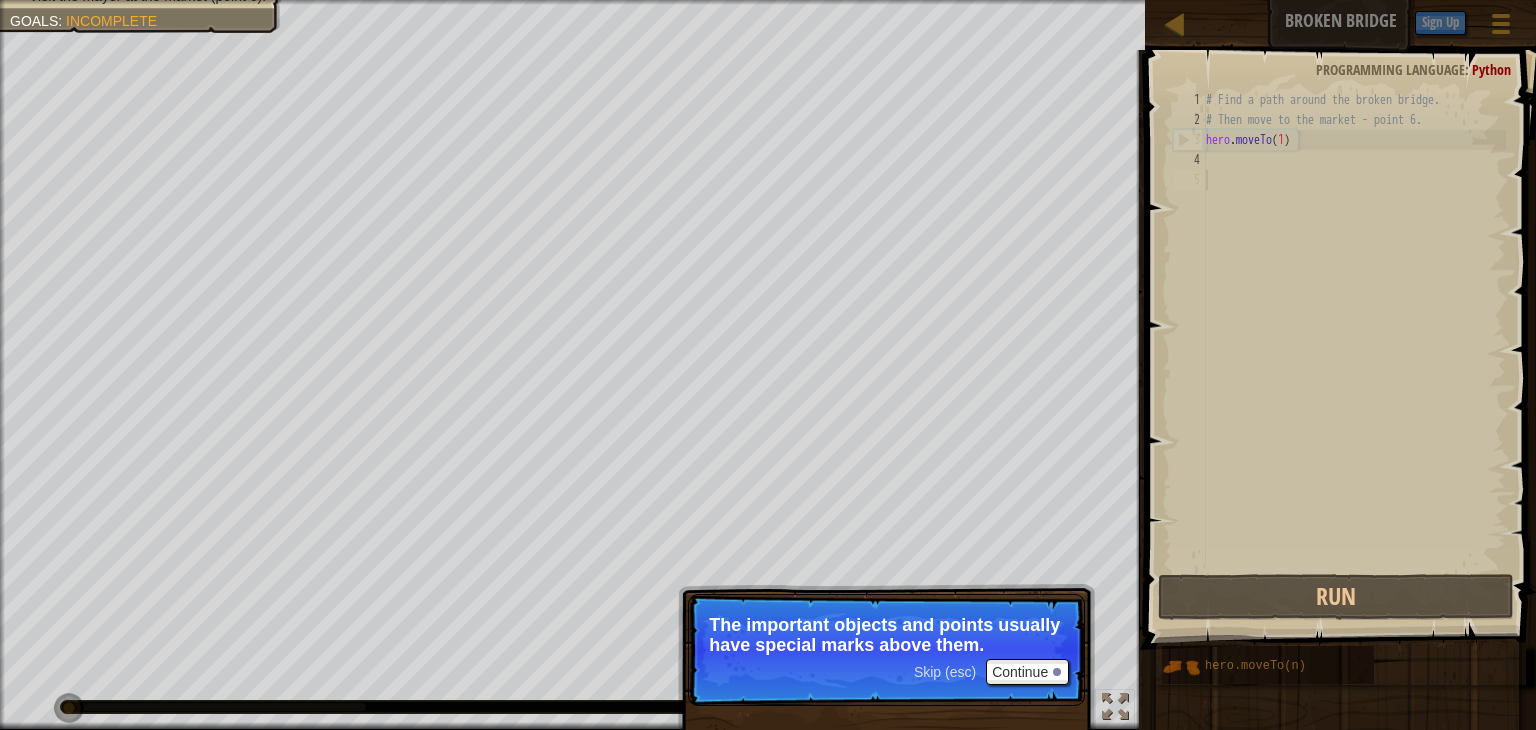 scroll, scrollTop: 9, scrollLeft: 0, axis: vertical 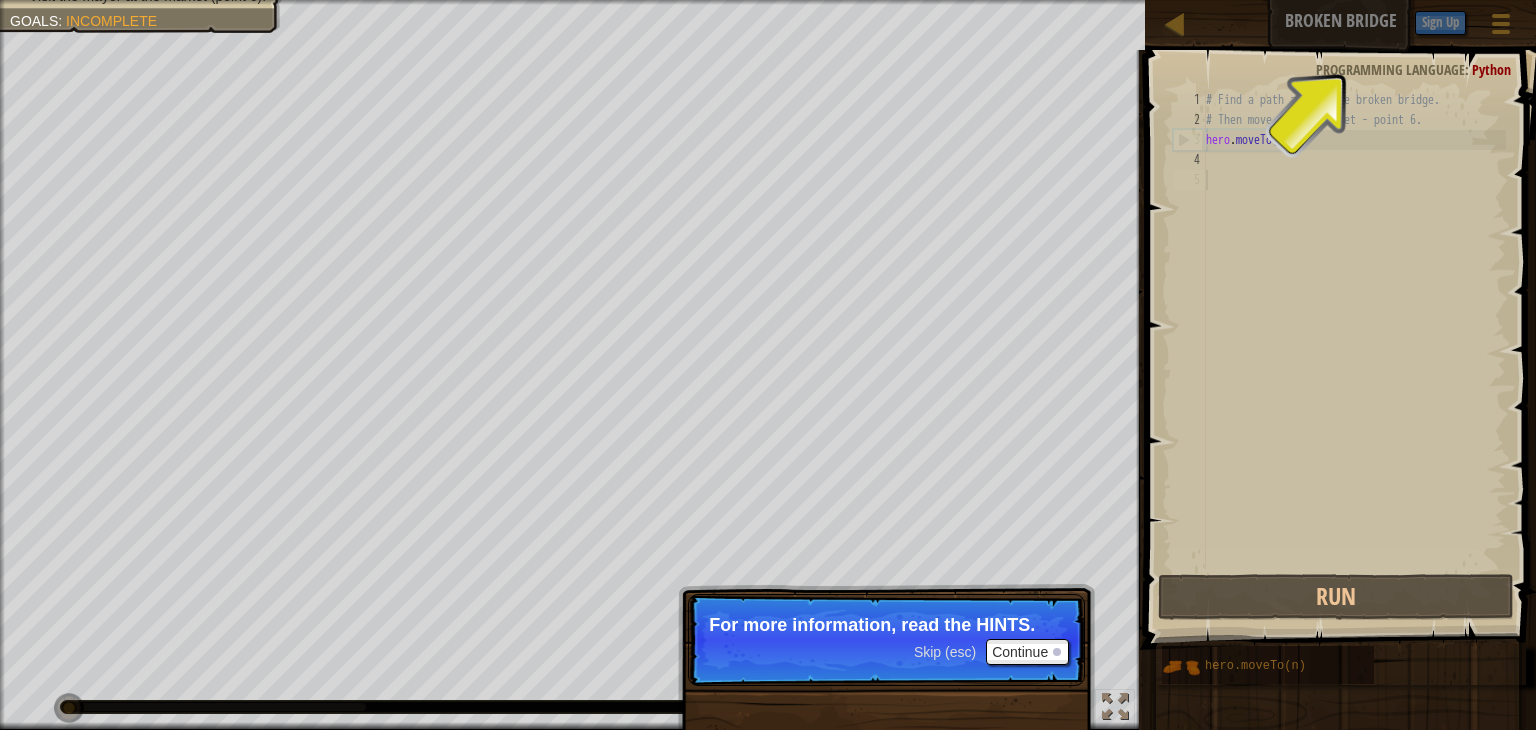 click on "Skip (esc) Continue  For more information, read the HINTS." at bounding box center [886, 640] 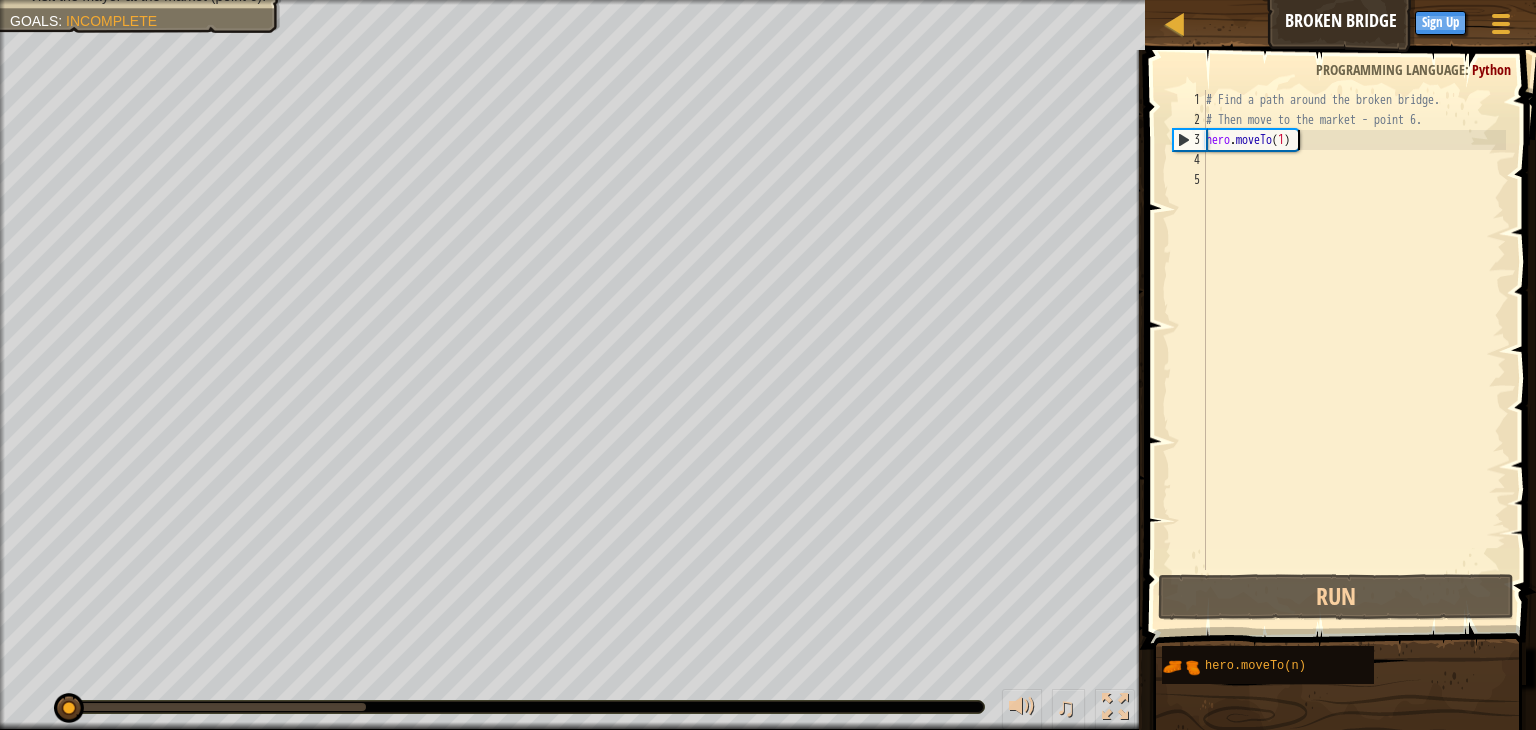 click on "# Find a path around the broken bridge. # Then move to the market - point 6. hero . moveTo ( 1 )" at bounding box center [1354, 350] 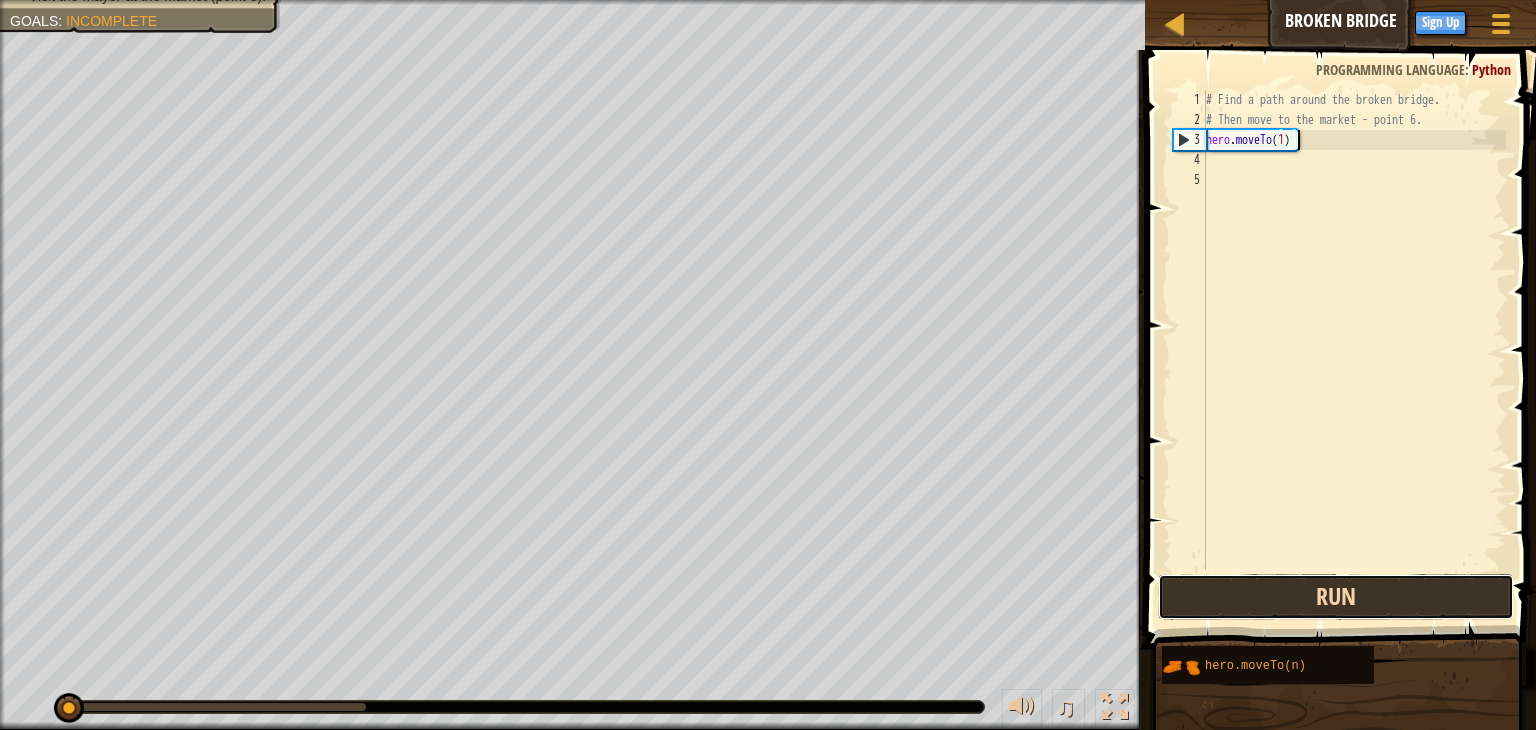 click on "Run" at bounding box center [1336, 597] 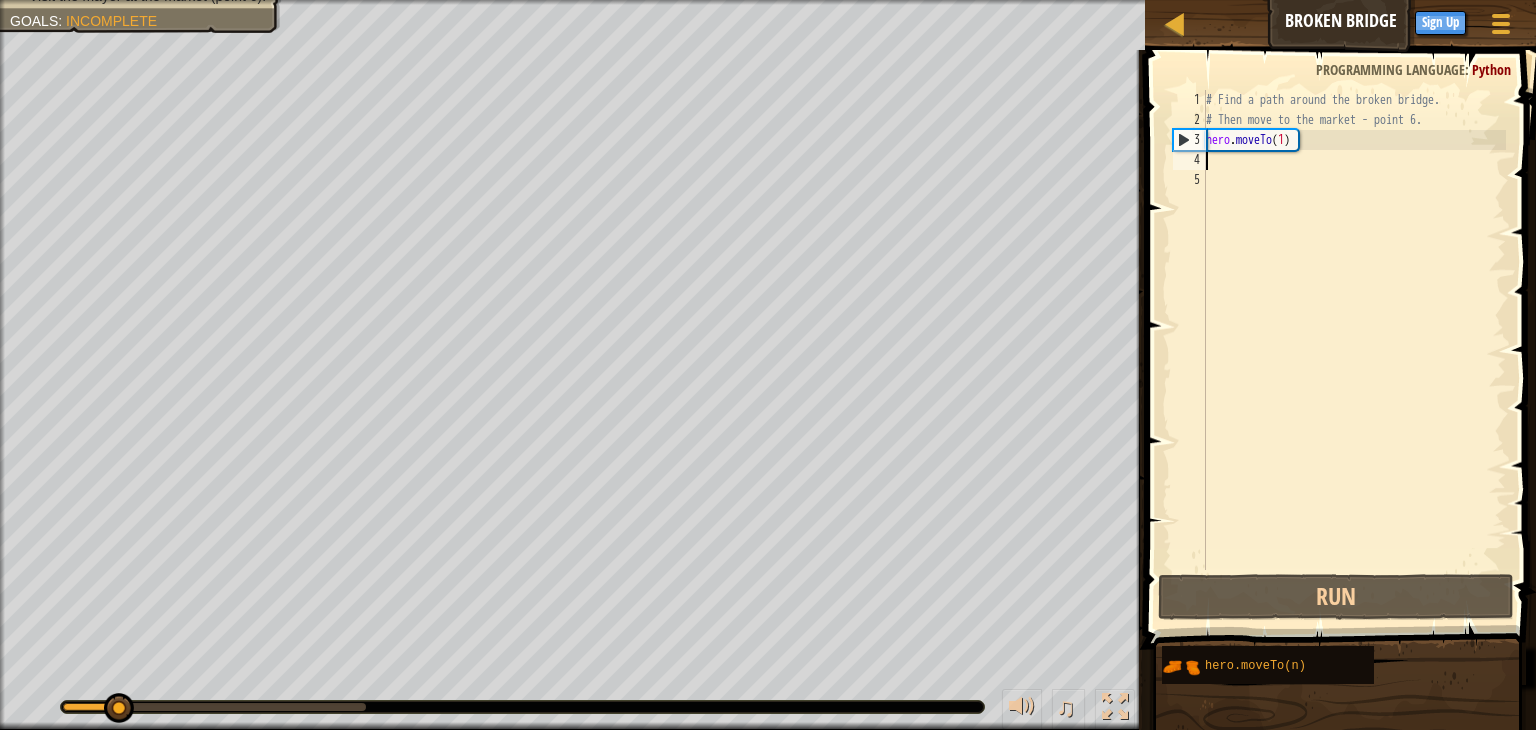 click on "# Find a path around the broken bridge. # Then move to the market - point 6. hero . moveTo ( 1 )" at bounding box center (1354, 350) 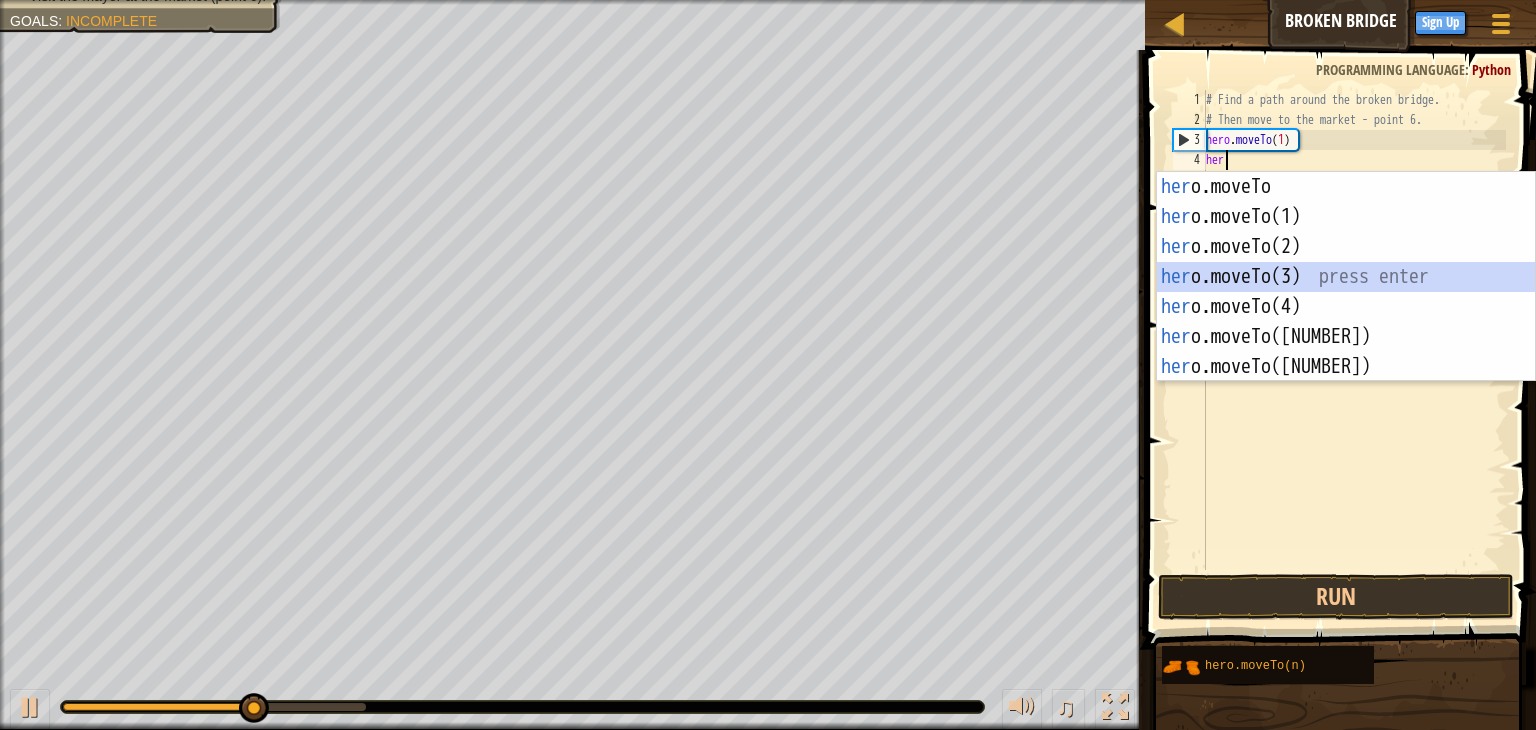 click on "her o.moveTo press enter her o.moveTo(1) press enter her o.moveTo(2) press enter her o.moveTo(3) press enter her o.moveTo(4) press enter her o.moveTo(5) press enter her o.moveTo(6) press enter" at bounding box center [1346, 307] 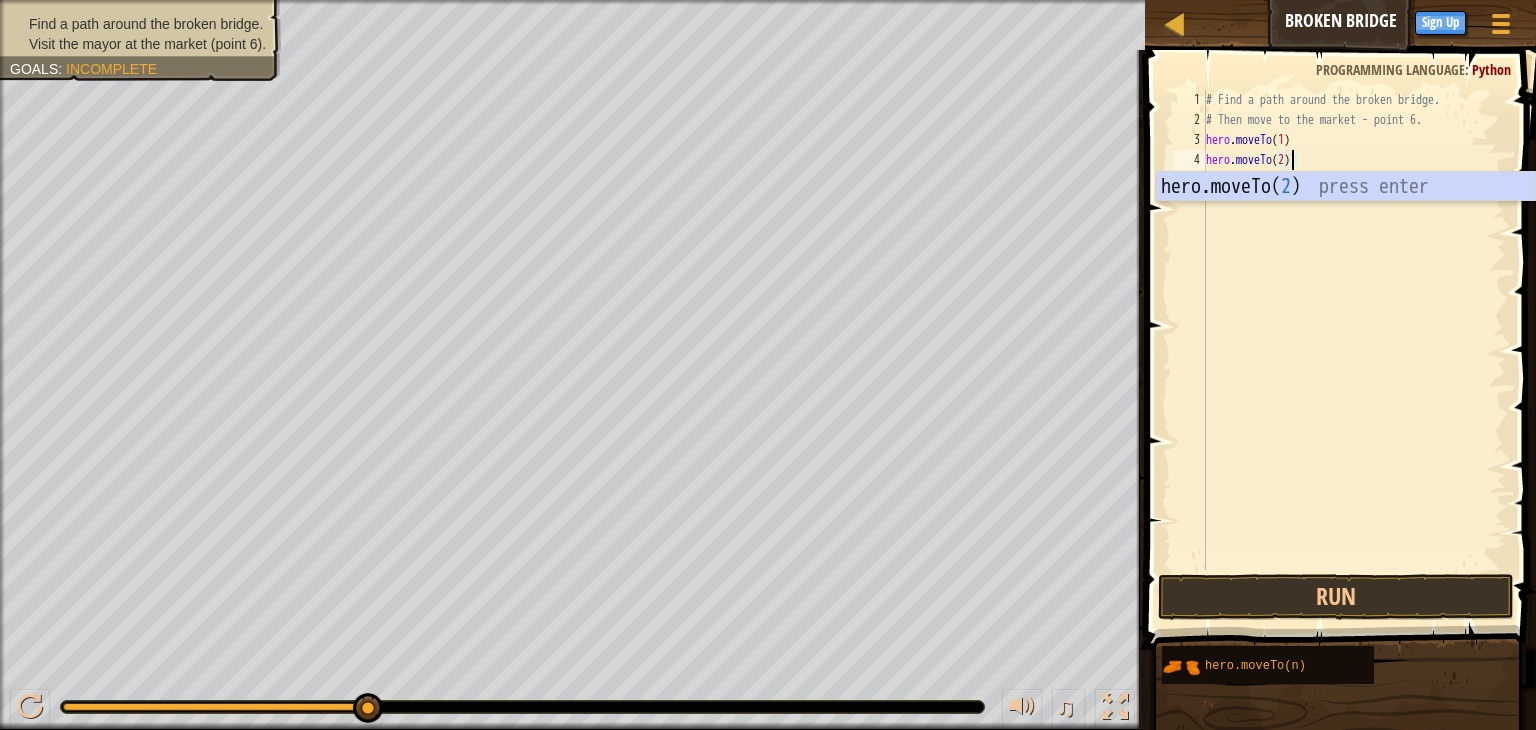scroll, scrollTop: 9, scrollLeft: 6, axis: both 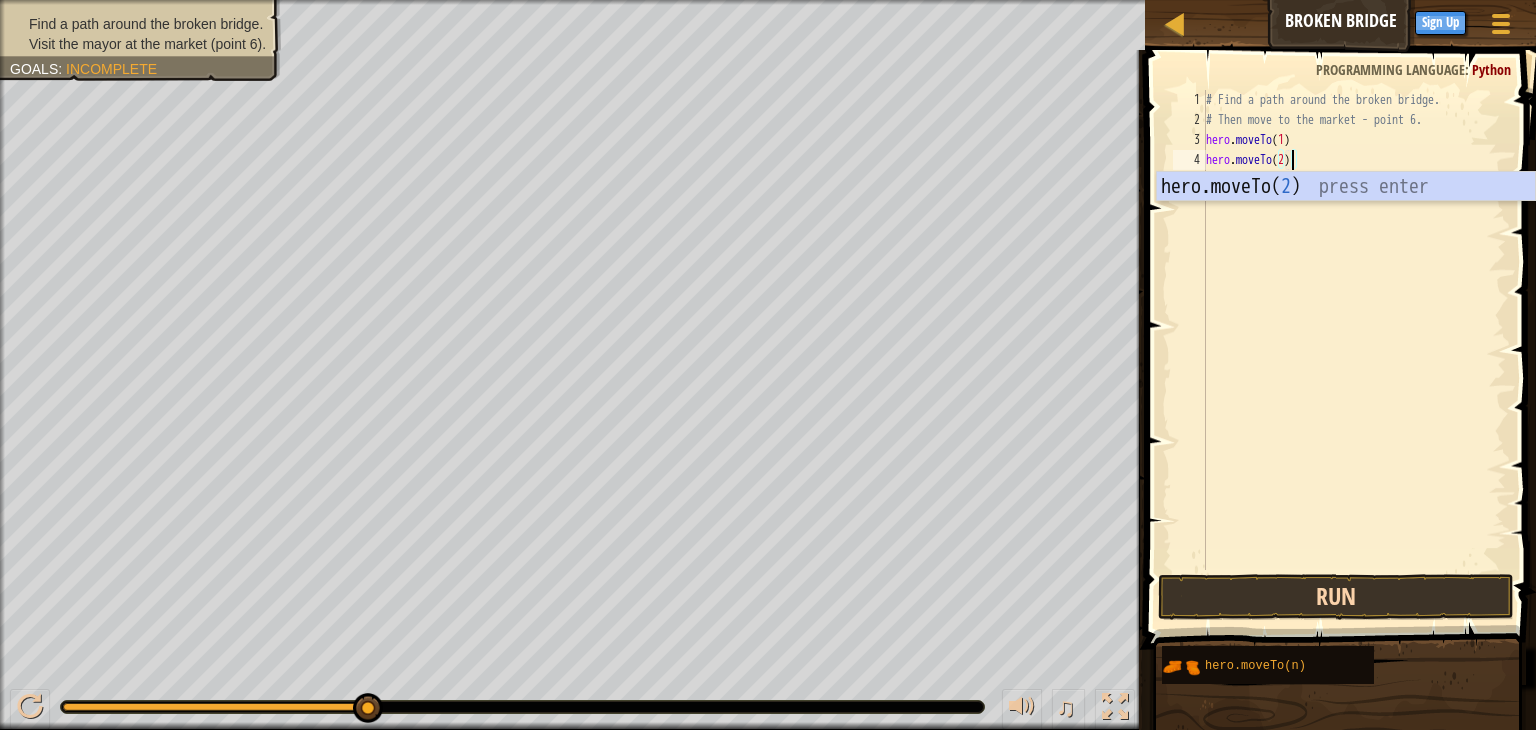 type on "hero.moveTo(2)" 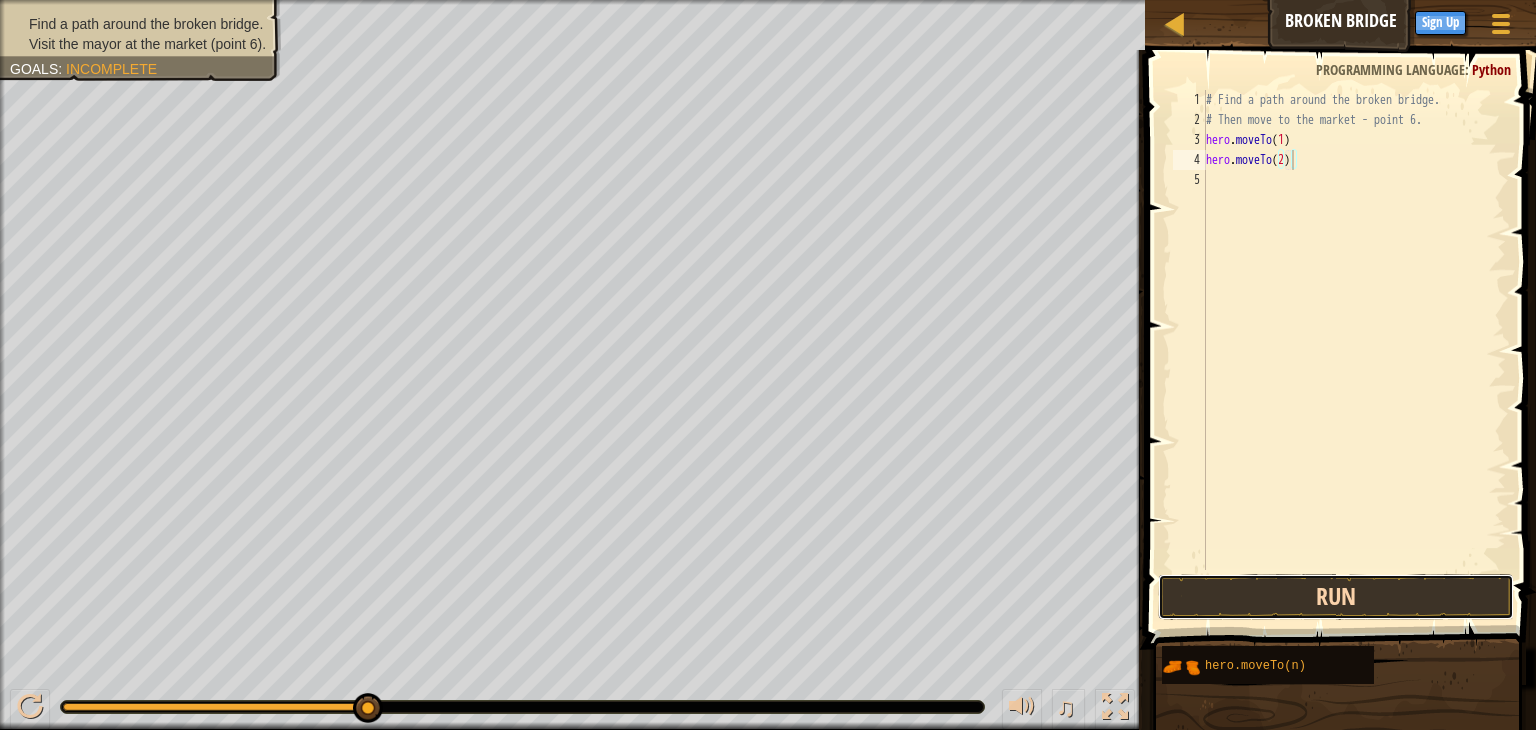 click on "Run" at bounding box center [1336, 597] 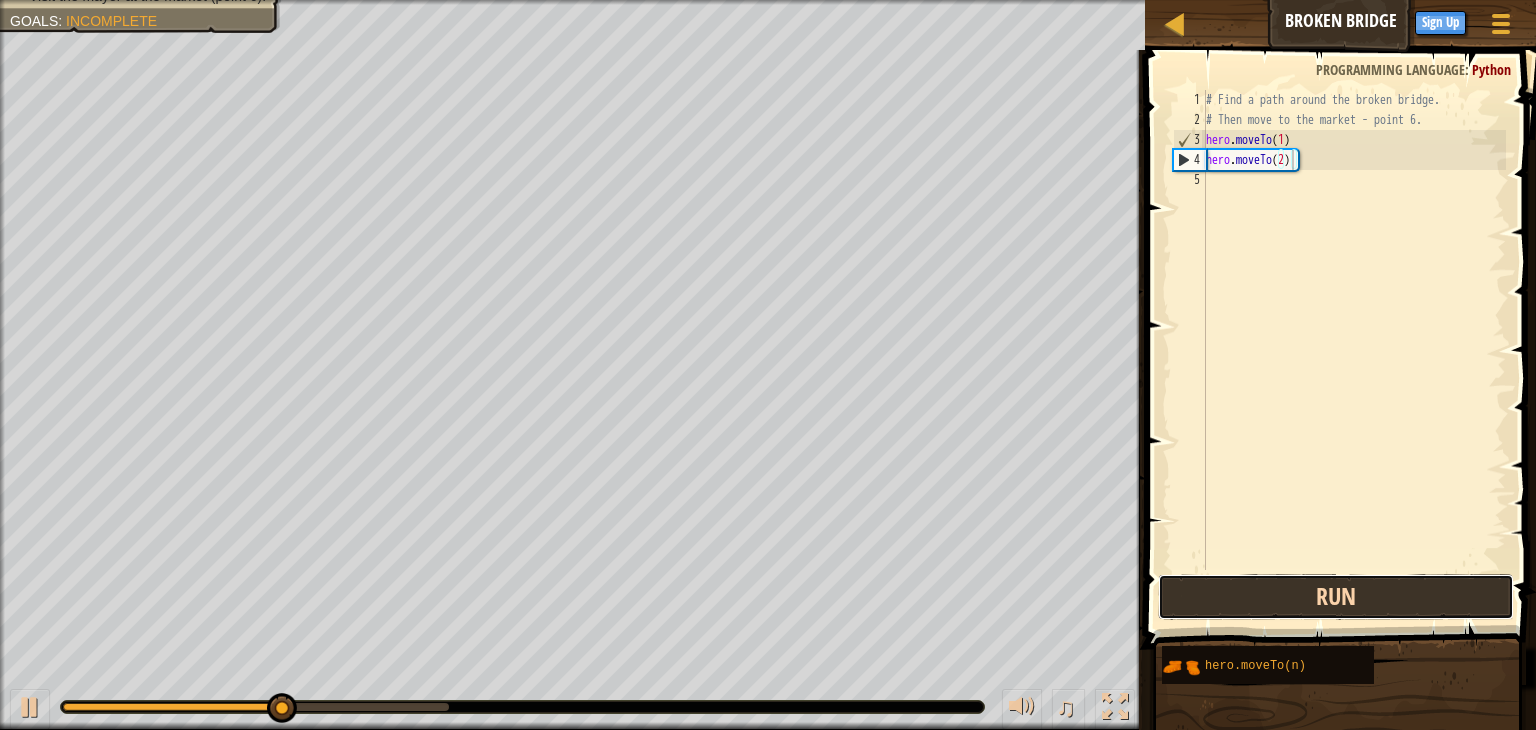 click on "Run" at bounding box center [1336, 597] 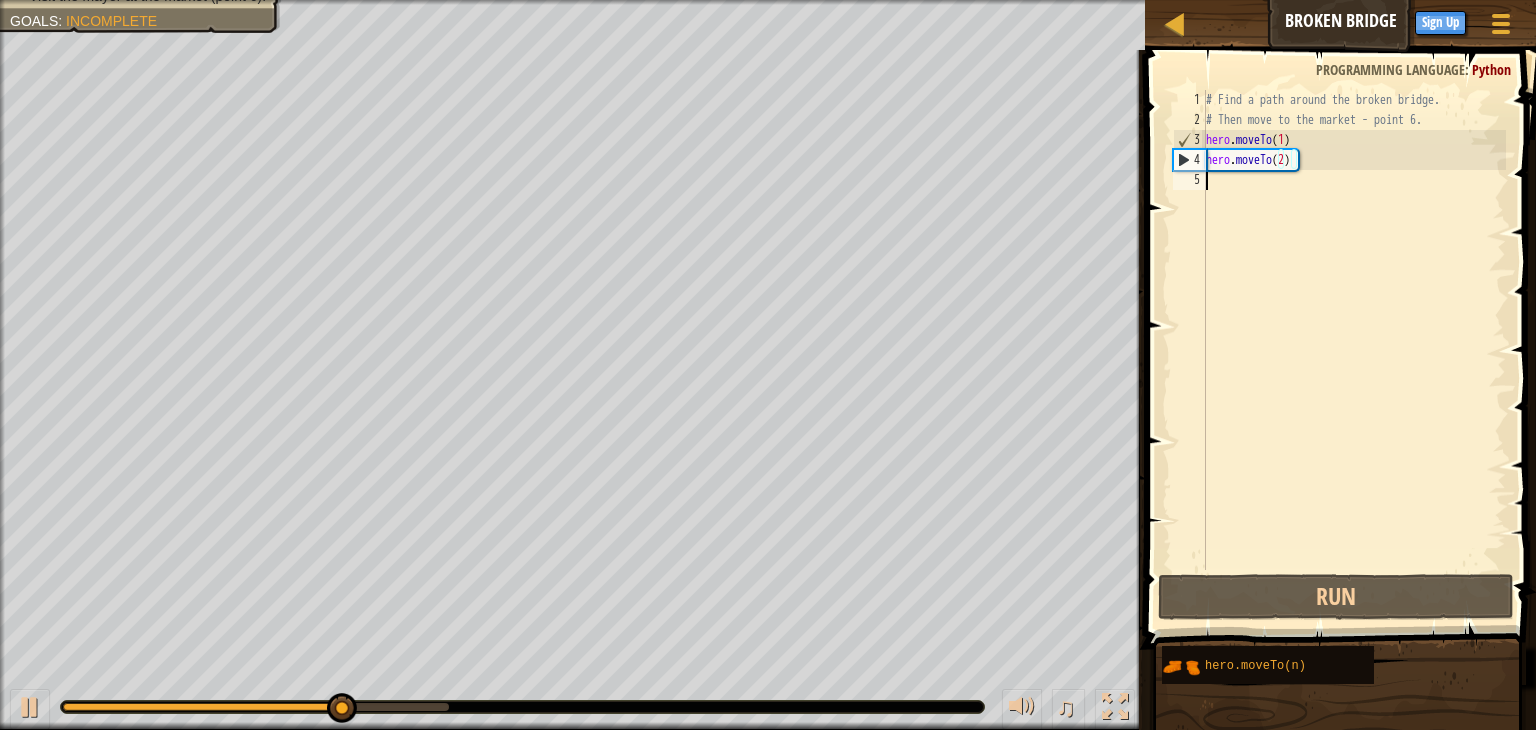 click on "# Find a path around the broken bridge. # Then move to the market - point [NUMBER]. hero . moveTo ( [NUMBER] ) hero . moveTo ( [NUMBER] )" at bounding box center [1354, 350] 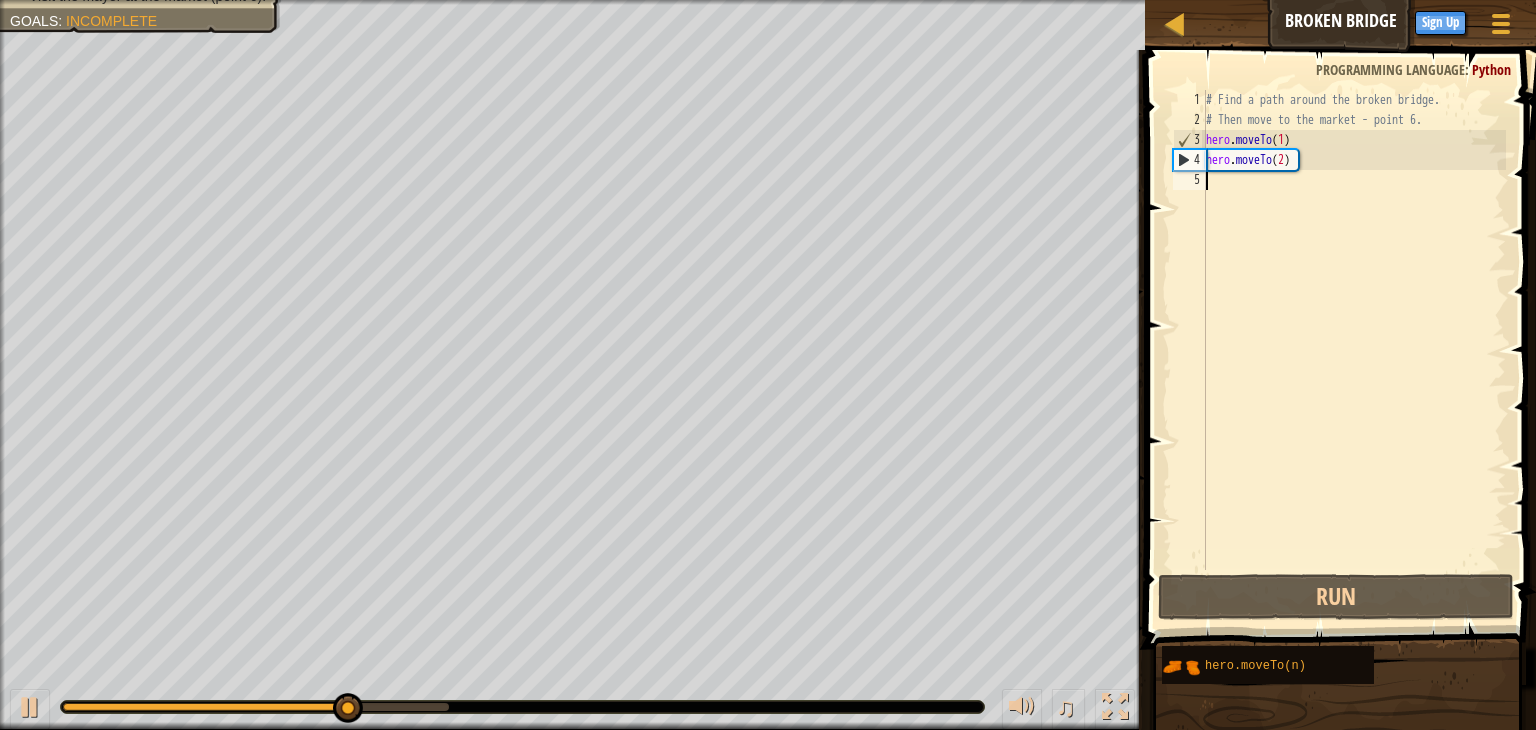 scroll, scrollTop: 9, scrollLeft: 0, axis: vertical 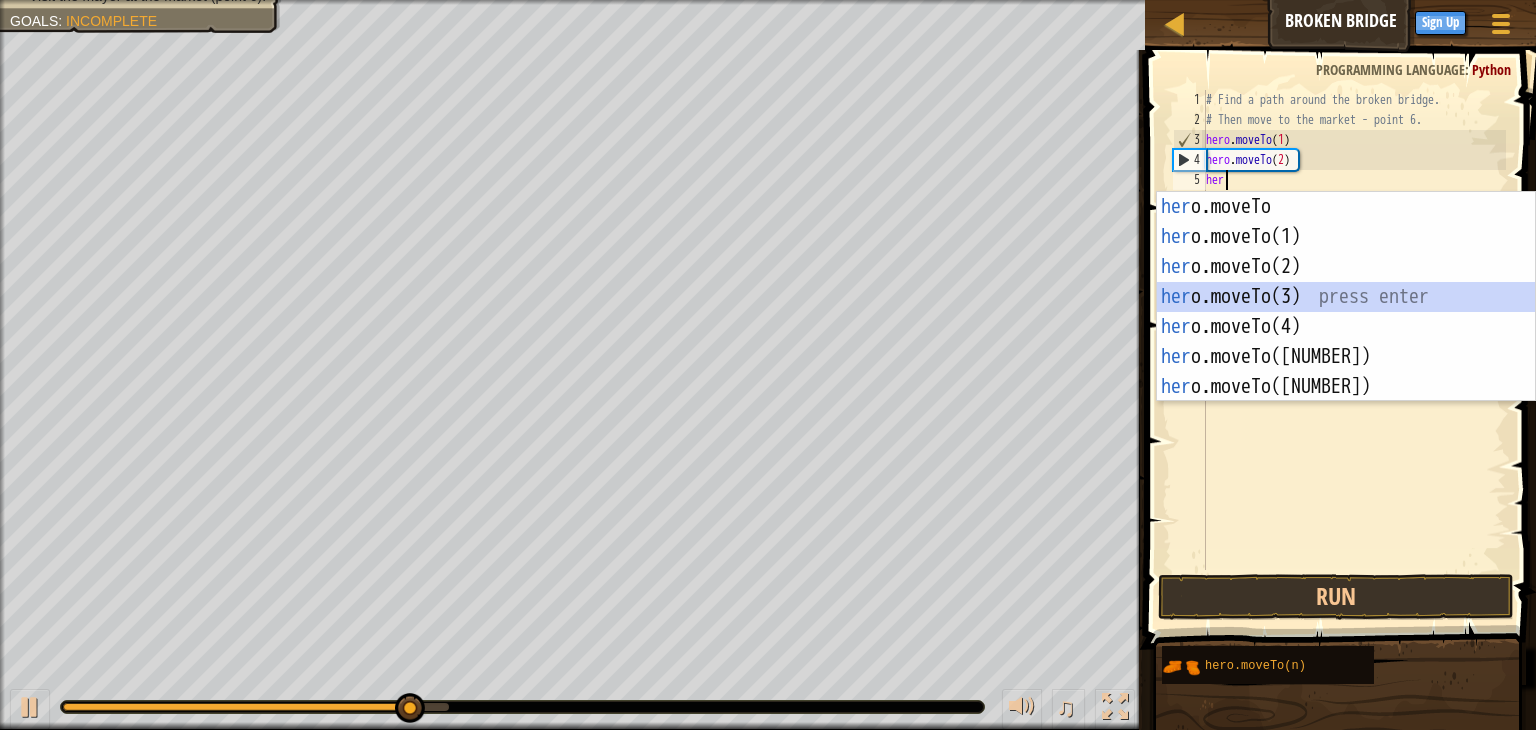 click on "her o.moveTo press enter her o.moveTo(1) press enter her o.moveTo(2) press enter her o.moveTo(3) press enter her o.moveTo(4) press enter her o.moveTo(5) press enter her o.moveTo(6) press enter" at bounding box center (1346, 327) 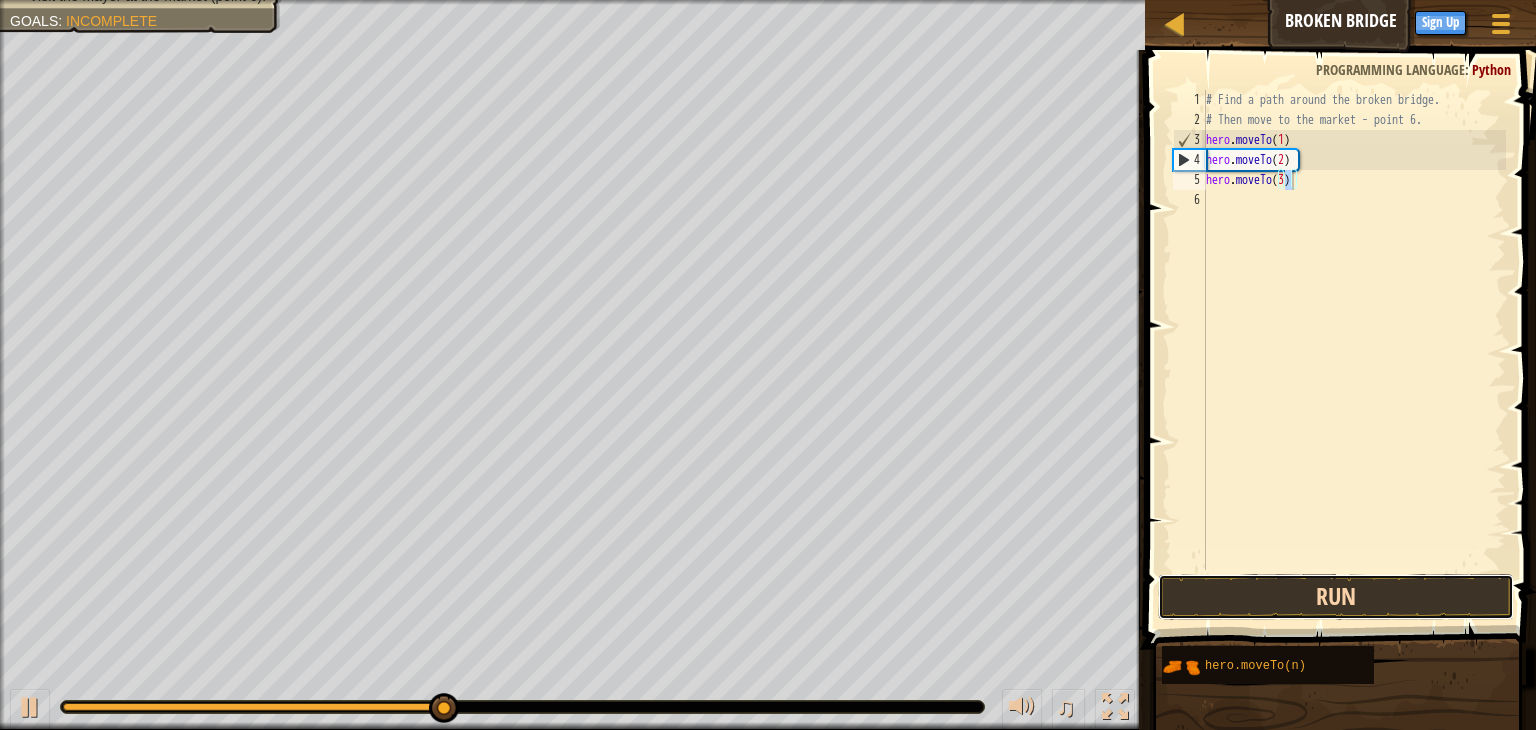 click on "Run" at bounding box center (1336, 597) 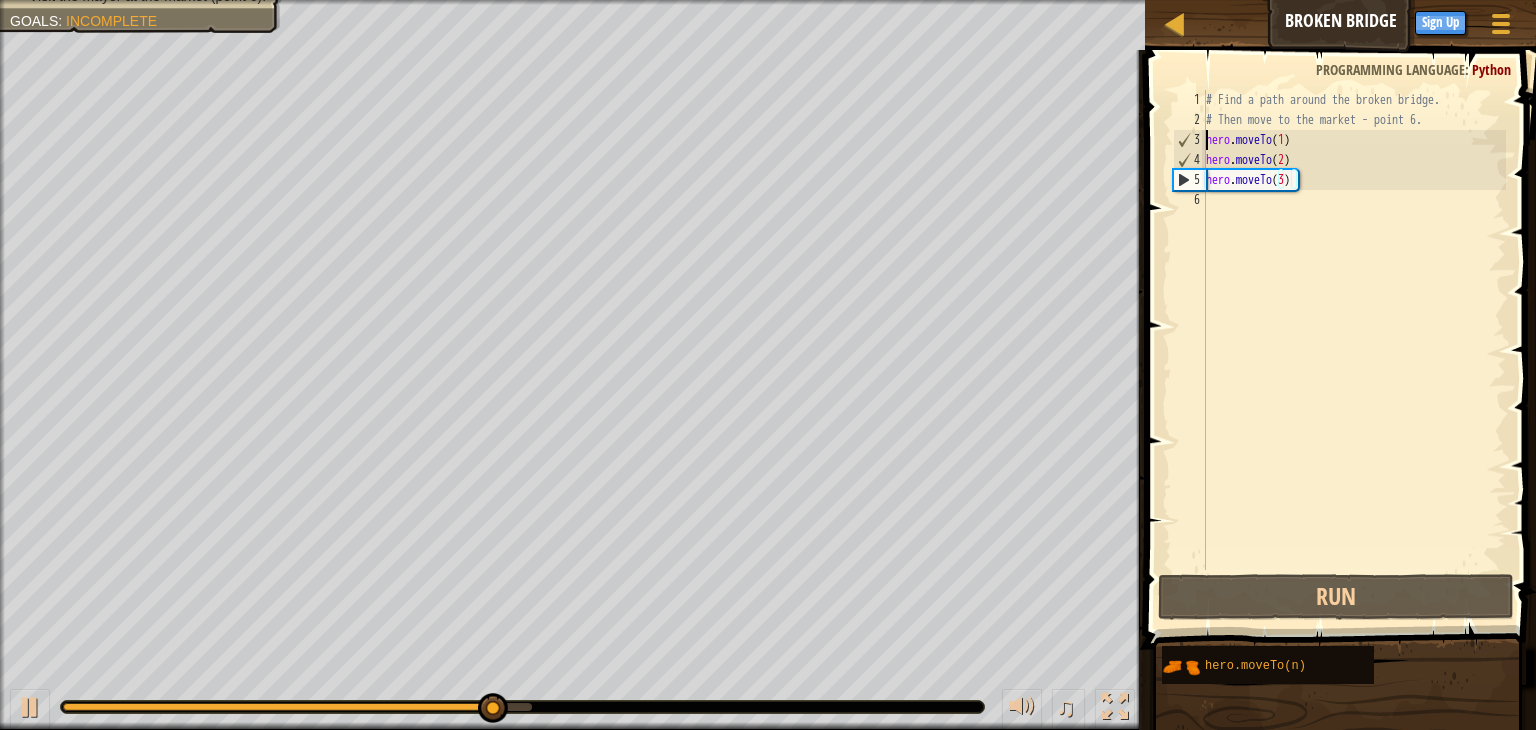 click on "# Find a path around the broken bridge. # Then move to the market - point [NUMBER]. hero . moveTo ( [NUMBER] ) hero . moveTo ( [NUMBER] )" at bounding box center (1354, 350) 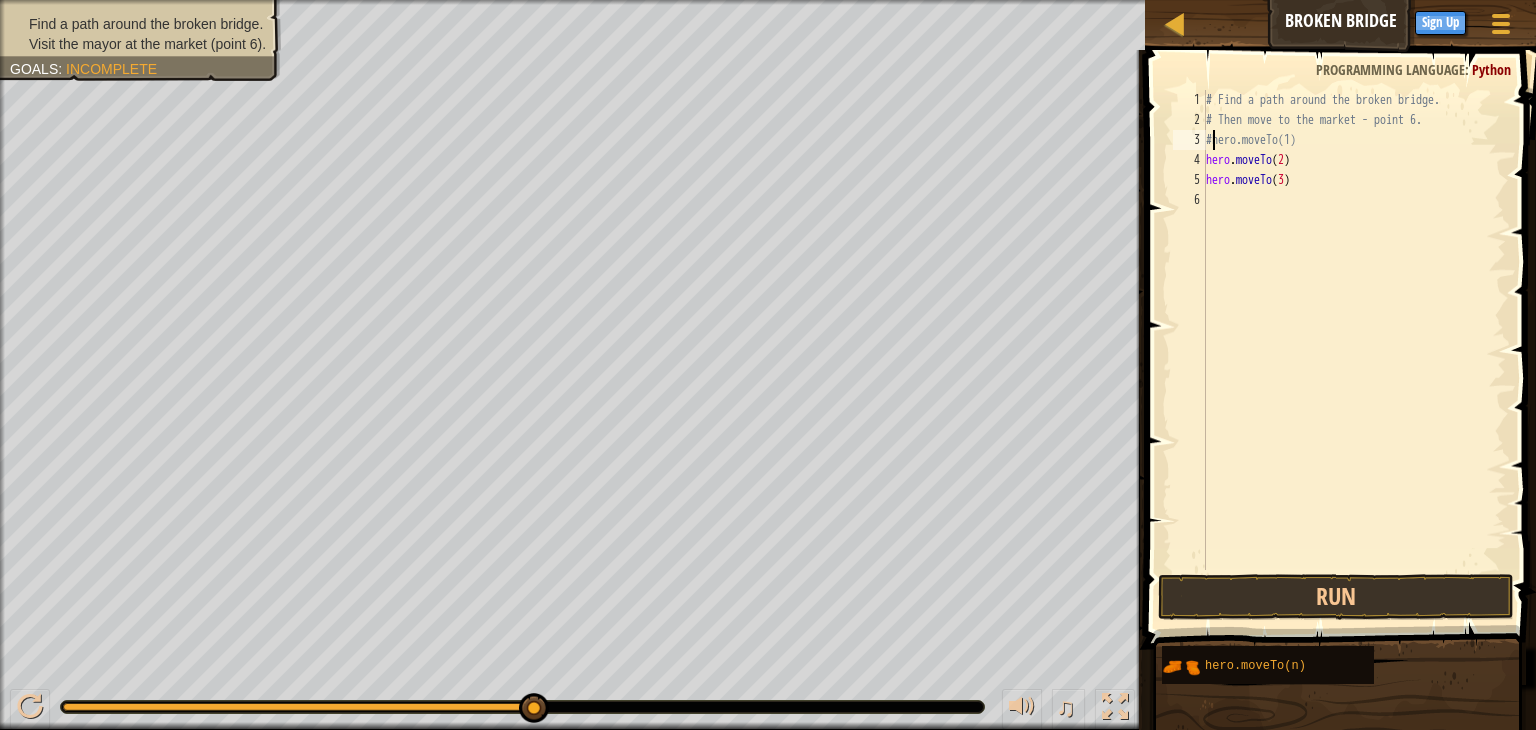 click on "4" at bounding box center [1189, 160] 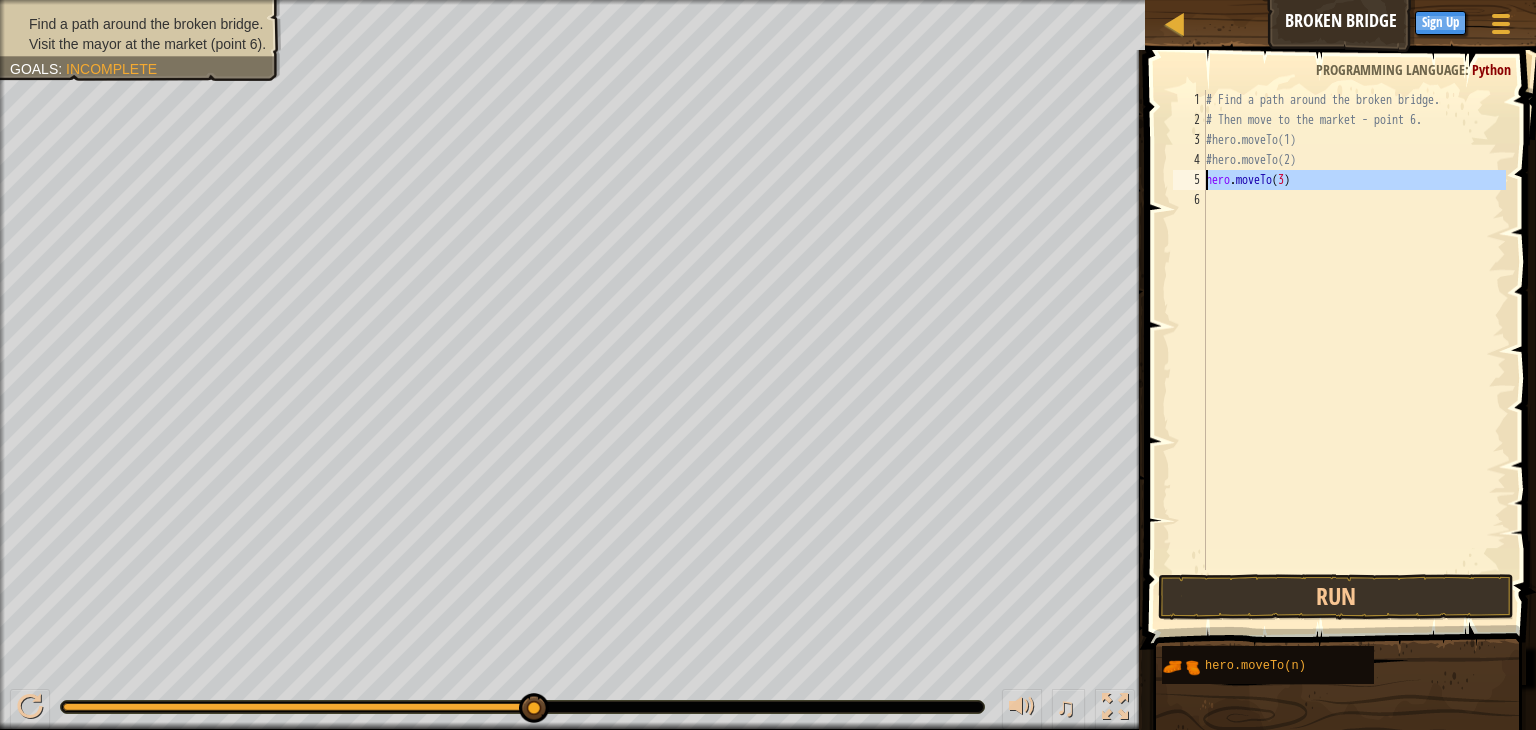 click on "5" at bounding box center [1189, 180] 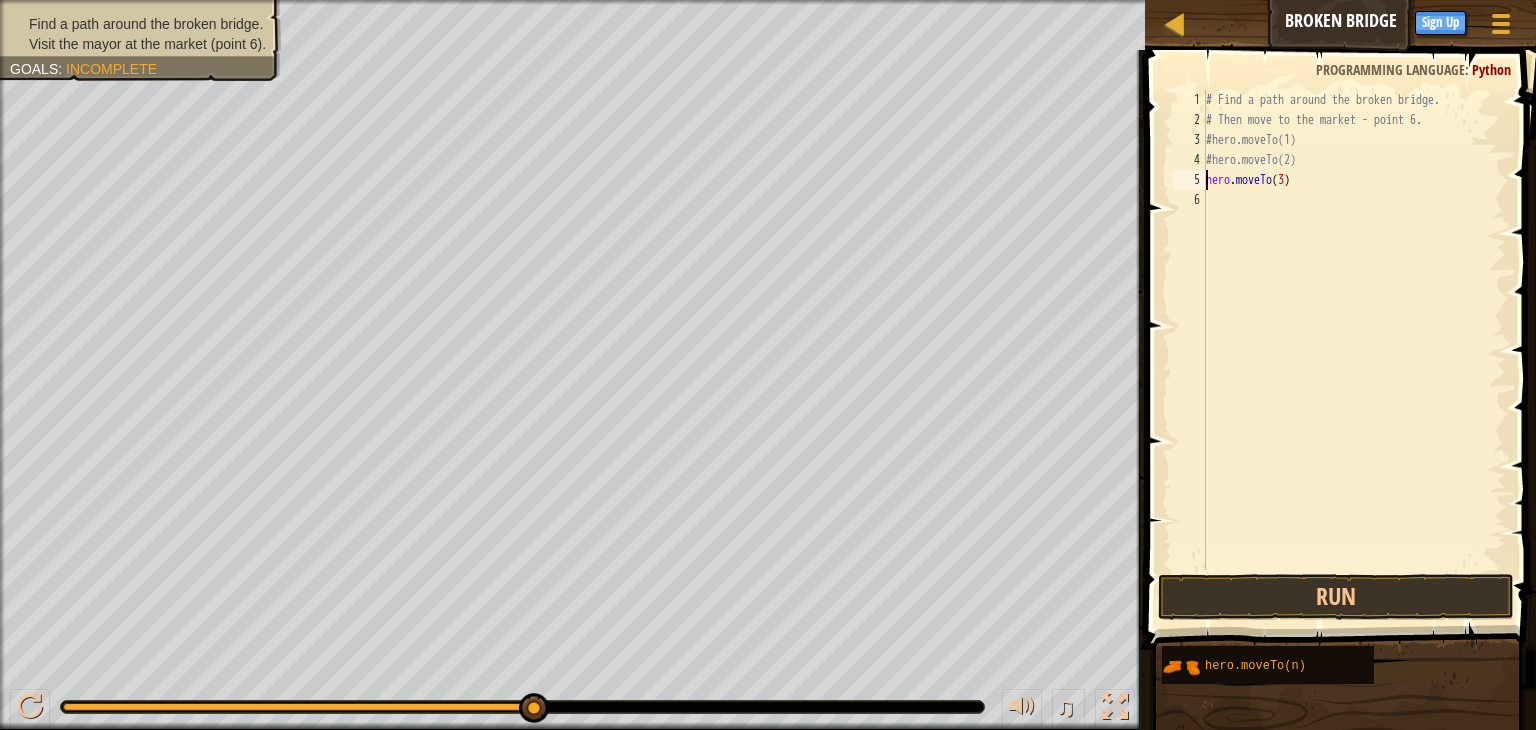 type on "#hero.moveTo(3)" 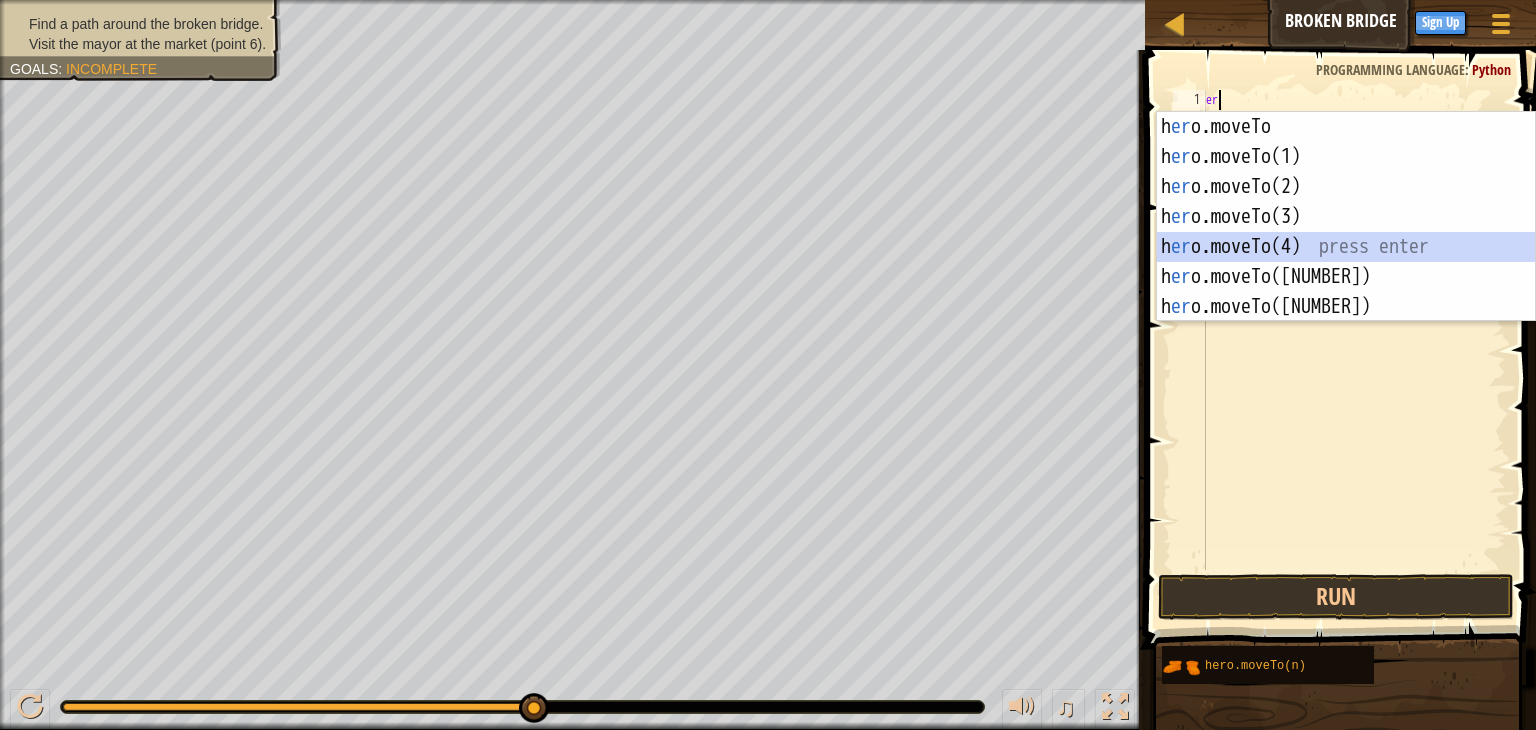 click on "h er o.moveTo press enter h er o.moveTo(1) press enter h er o.moveTo(2) press enter h er o.moveTo(3) press enter h er o.moveTo(4) press enter h er o.moveTo(5) press enter h er o.moveTo(6) press enter" at bounding box center (1346, 247) 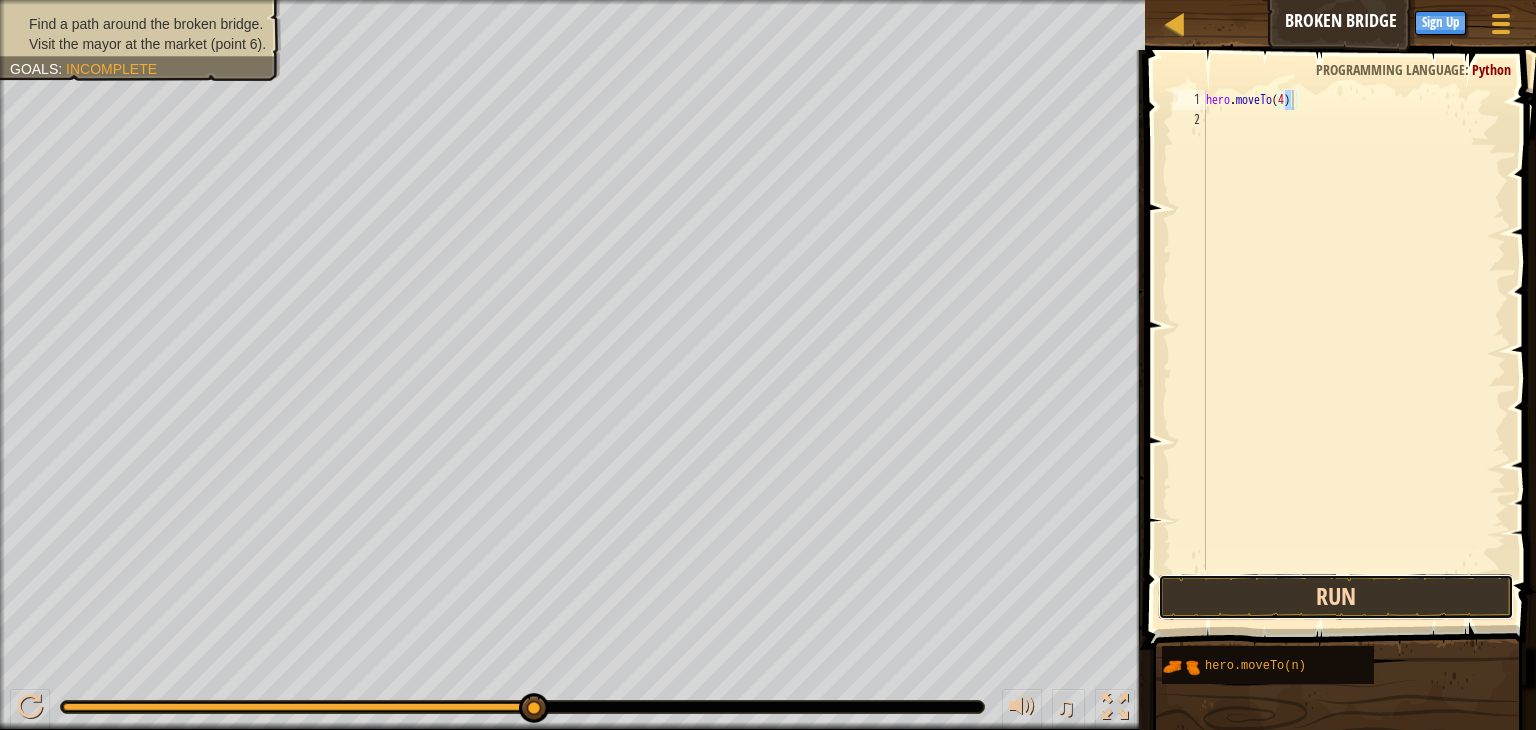 click on "Run" at bounding box center (1336, 597) 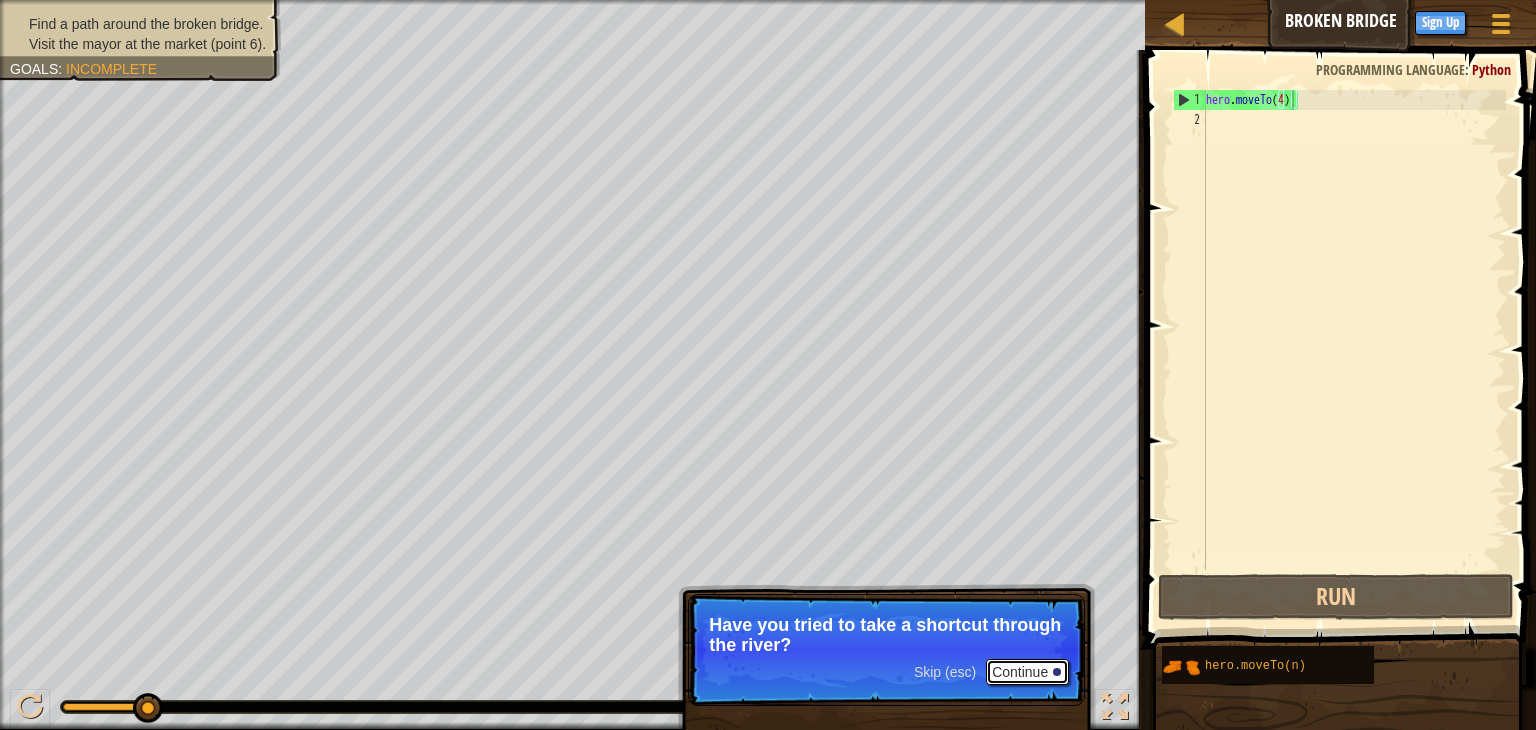 click at bounding box center (1057, 672) 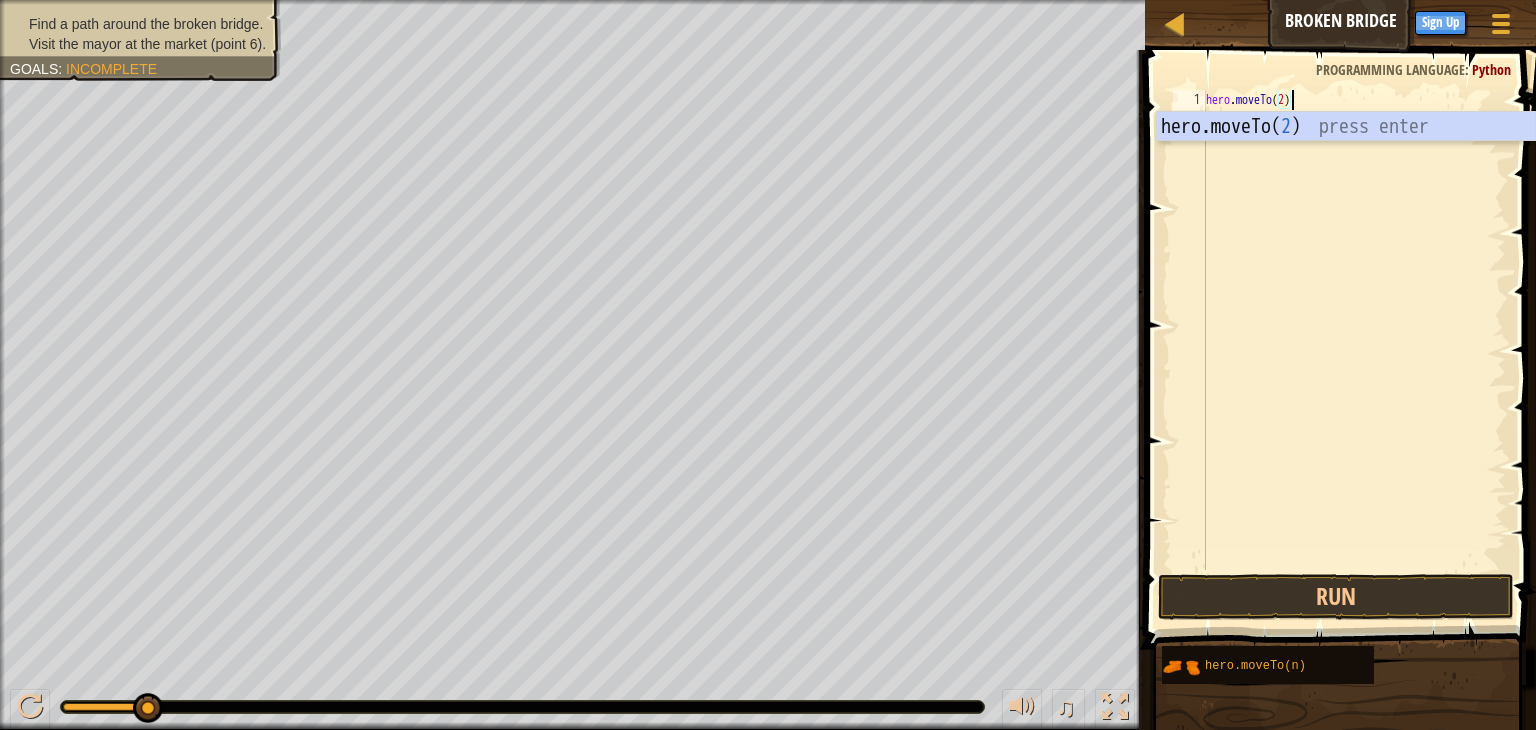 scroll, scrollTop: 9, scrollLeft: 6, axis: both 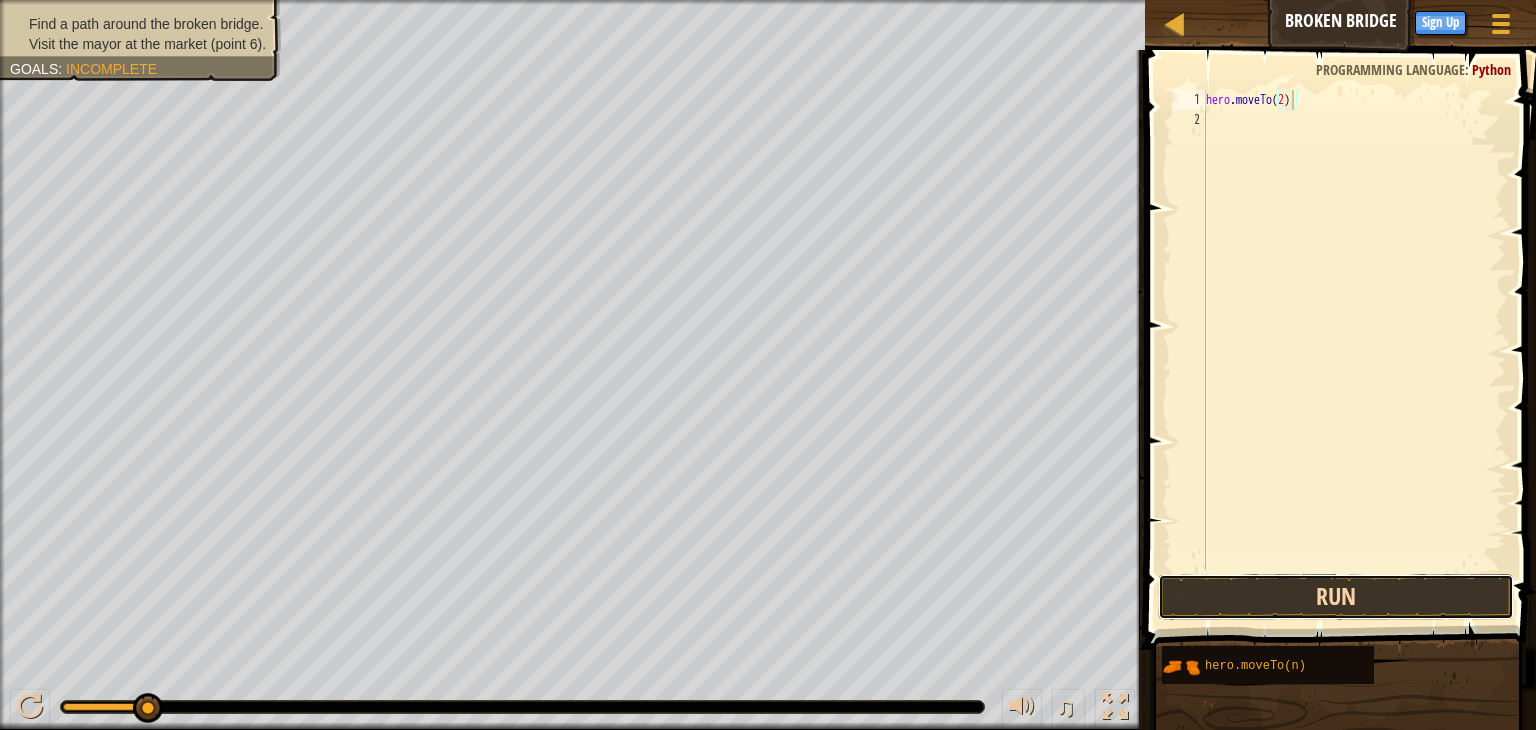 click on "Run" at bounding box center (1336, 597) 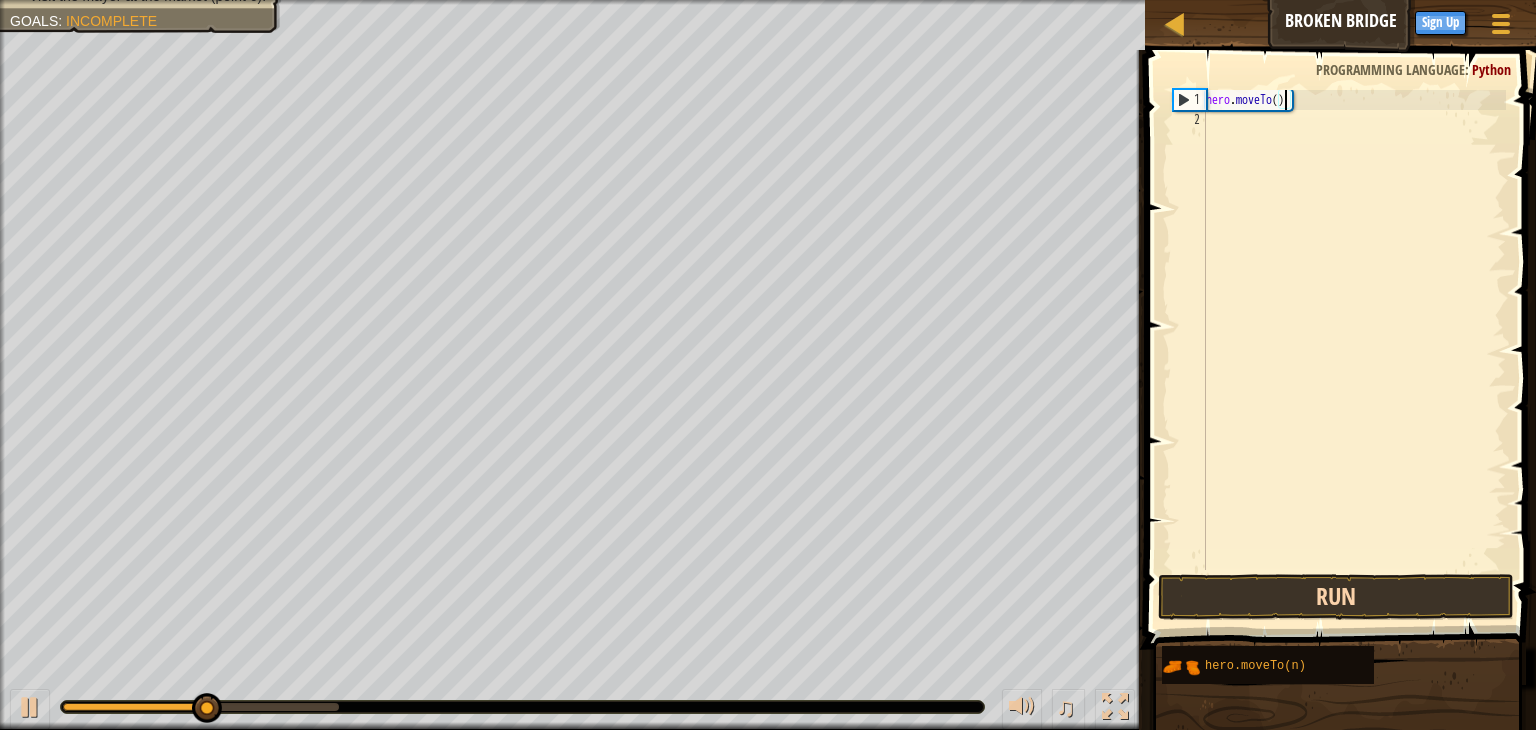 scroll, scrollTop: 9, scrollLeft: 6, axis: both 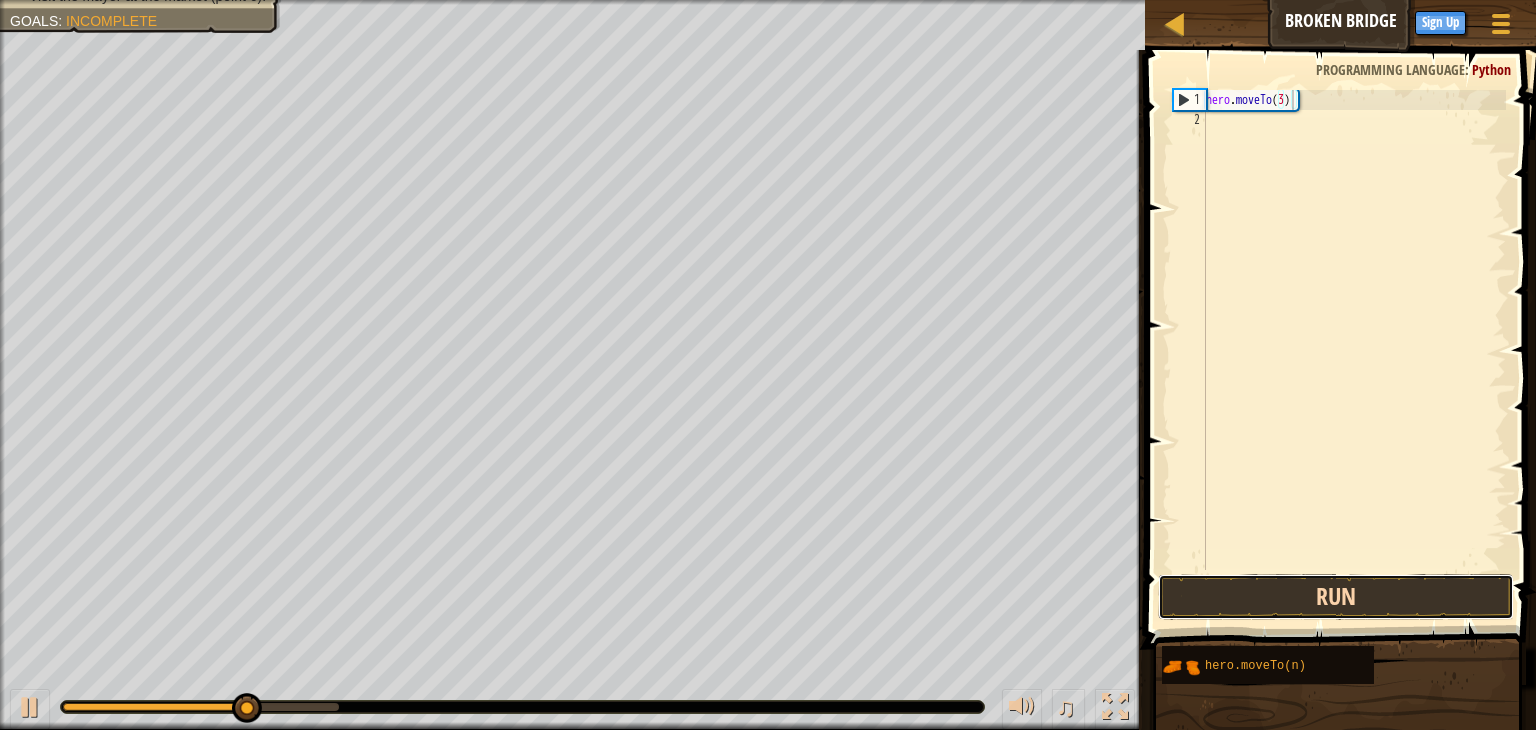 click on "Run" at bounding box center [1336, 597] 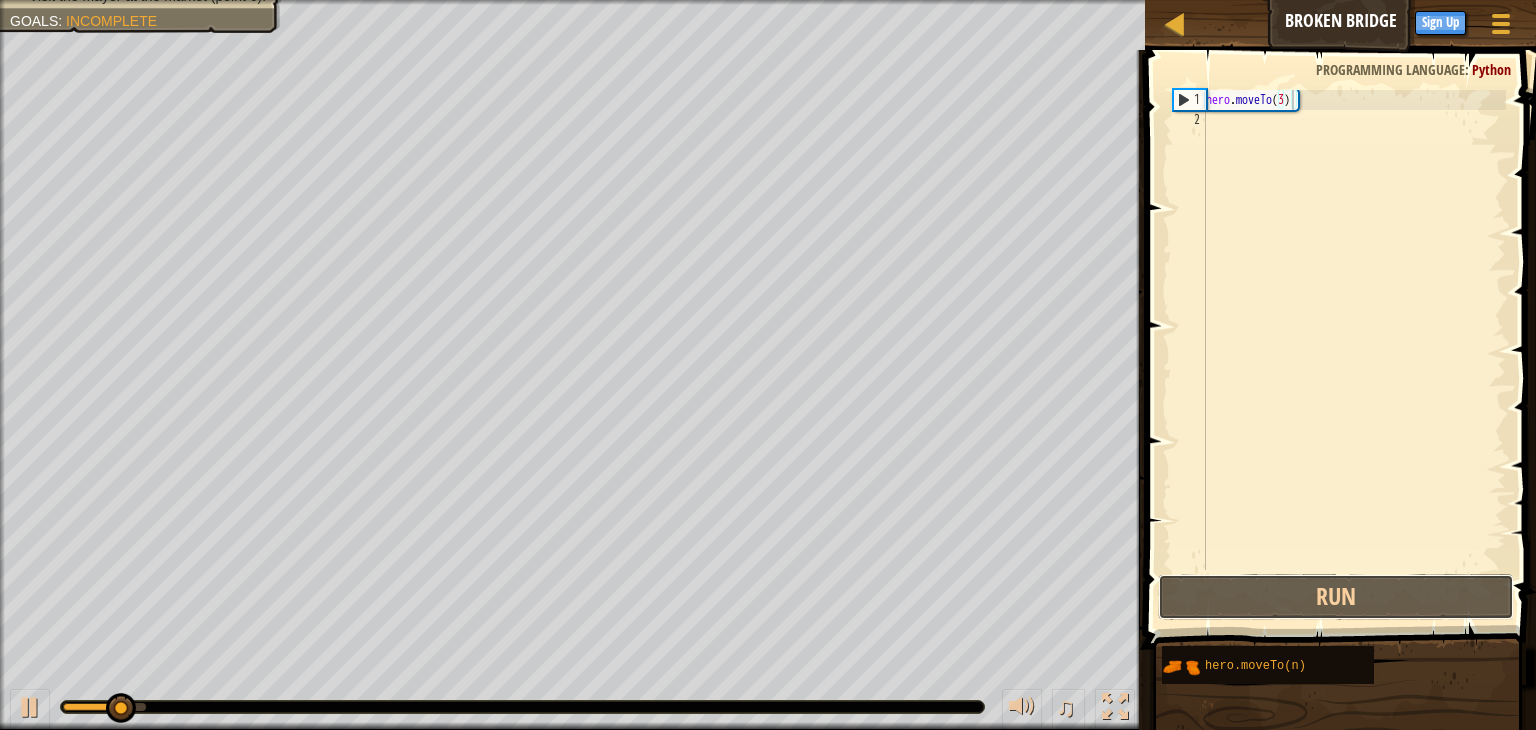 drag, startPoint x: 1430, startPoint y: 581, endPoint x: 1264, endPoint y: 776, distance: 256.0879 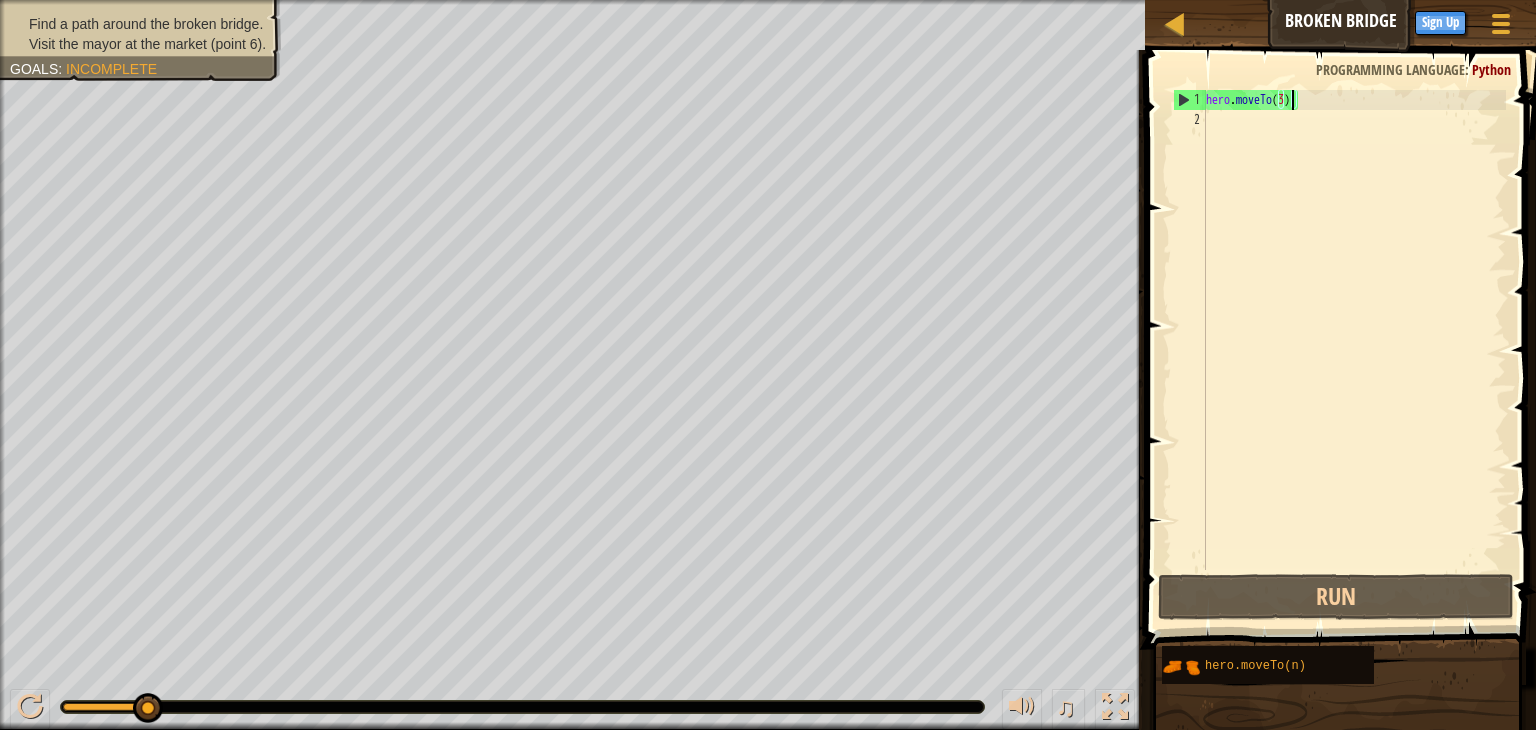 click on "hero . moveTo ( [NUMBER] )" at bounding box center (1354, 350) 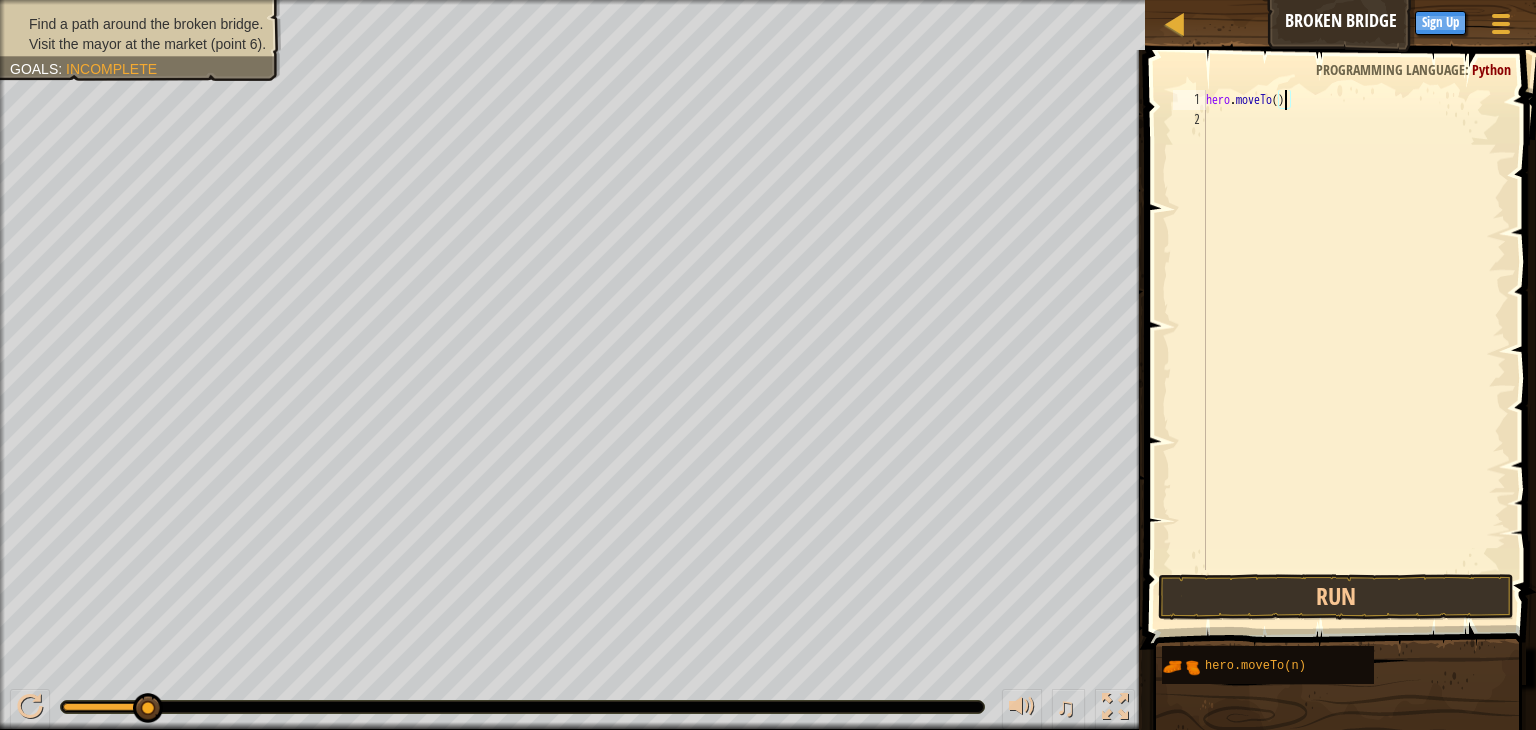 scroll, scrollTop: 9, scrollLeft: 6, axis: both 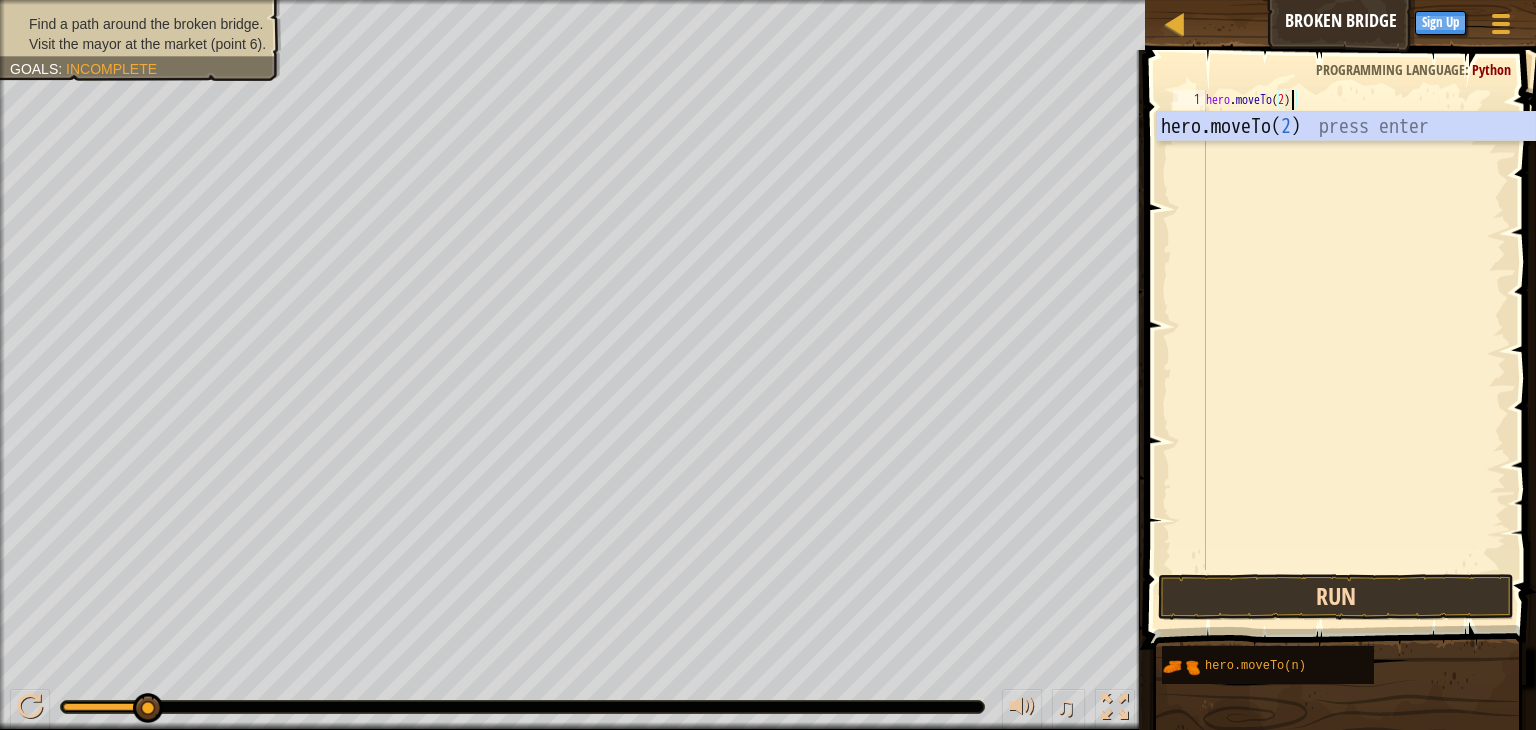 type on "hero.moveTo(2)" 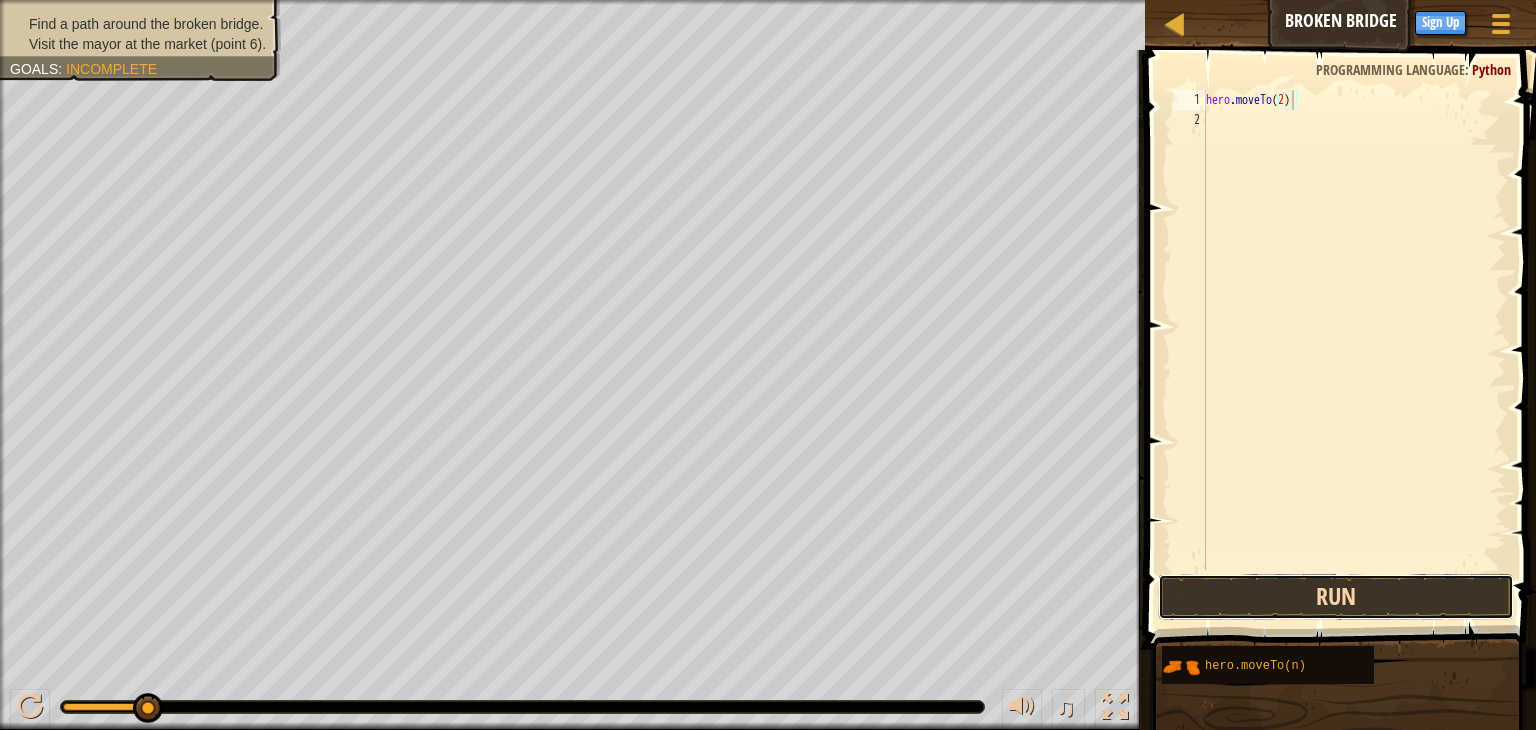 click on "Run" at bounding box center (1336, 597) 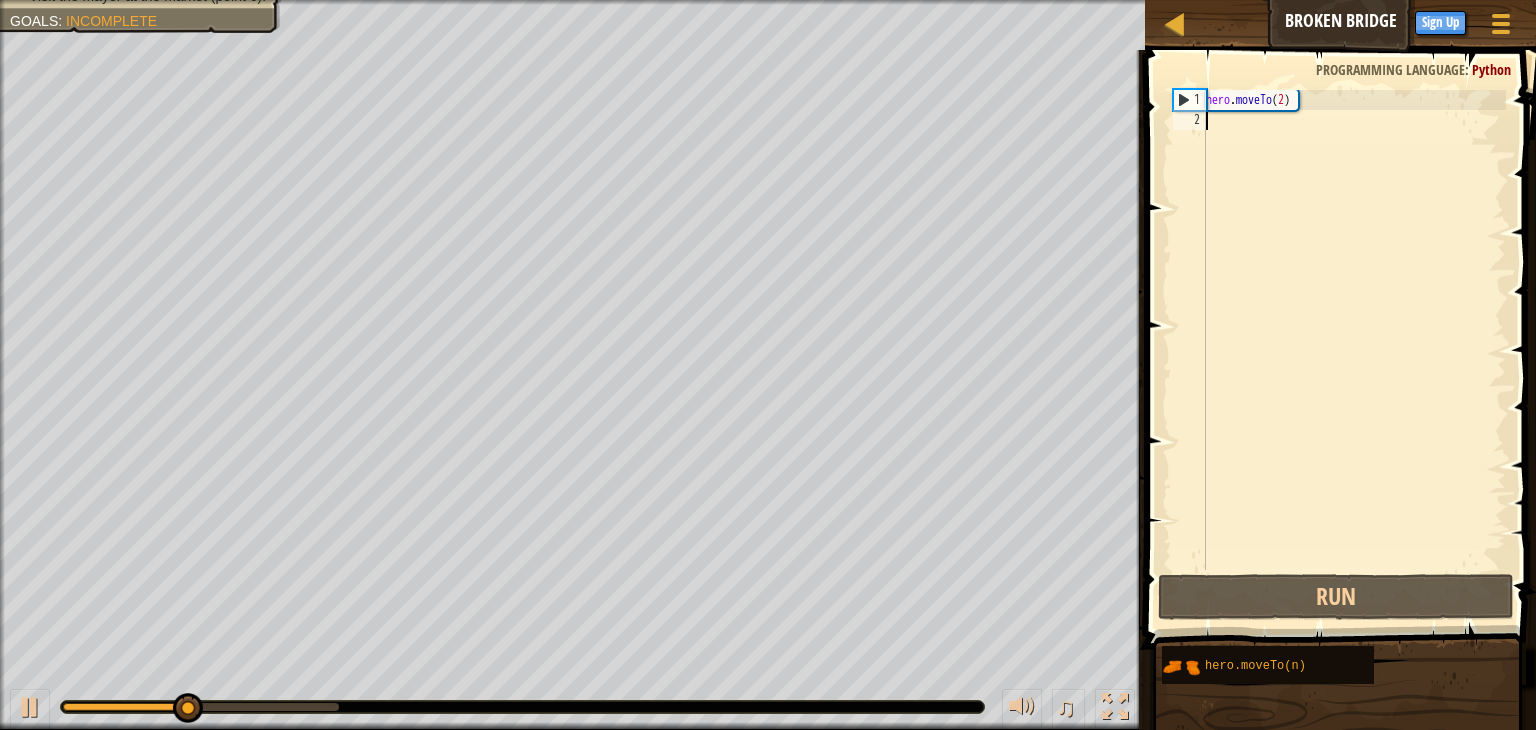 click on "hero . moveTo ( [NUMBER] )" at bounding box center [1354, 350] 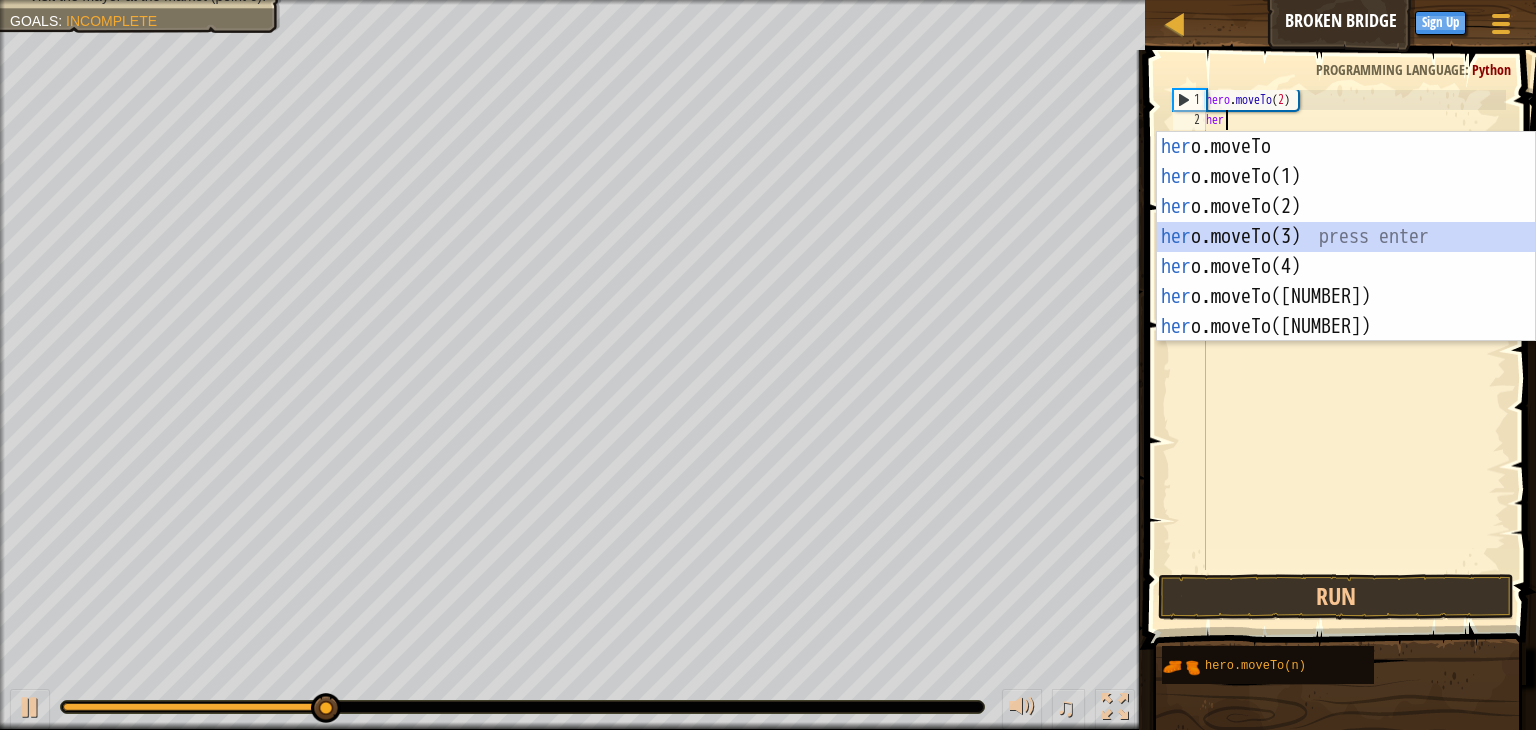 click on "her o.moveTo press enter her o.moveTo(1) press enter her o.moveTo(2) press enter her o.moveTo(3) press enter her o.moveTo(4) press enter her o.moveTo(5) press enter her o.moveTo(6) press enter" at bounding box center (1346, 267) 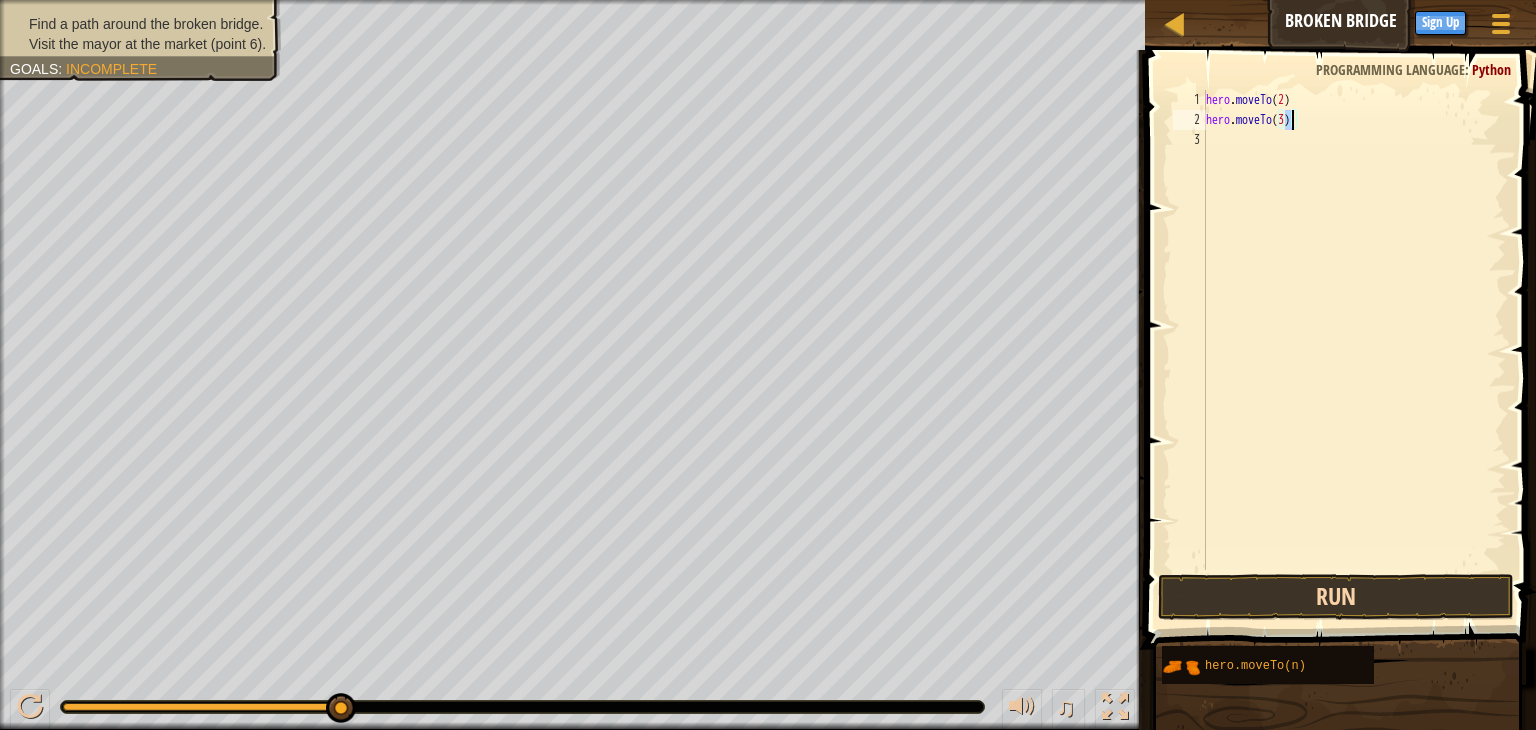 type on "hero.moveTo(3)" 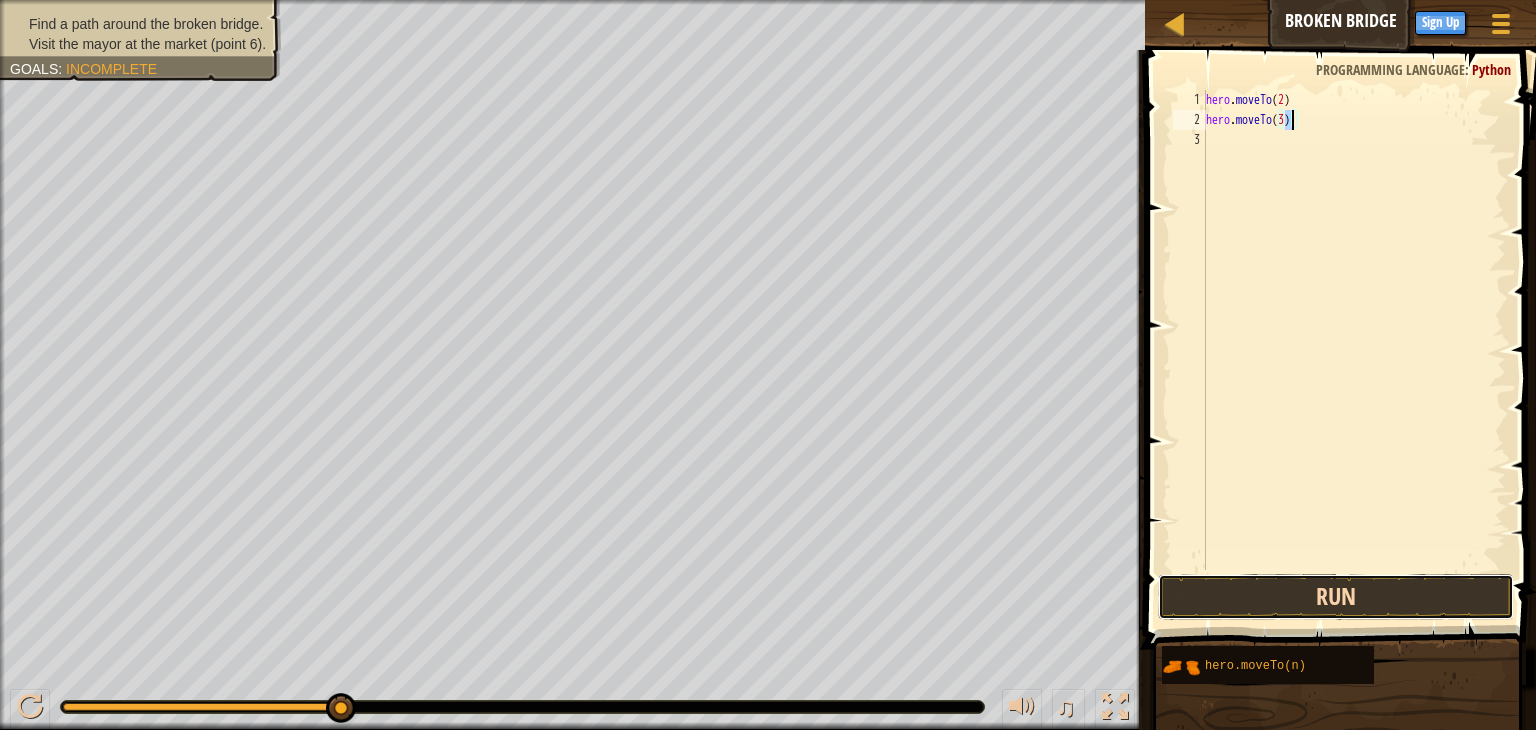 click on "Run" at bounding box center (1336, 597) 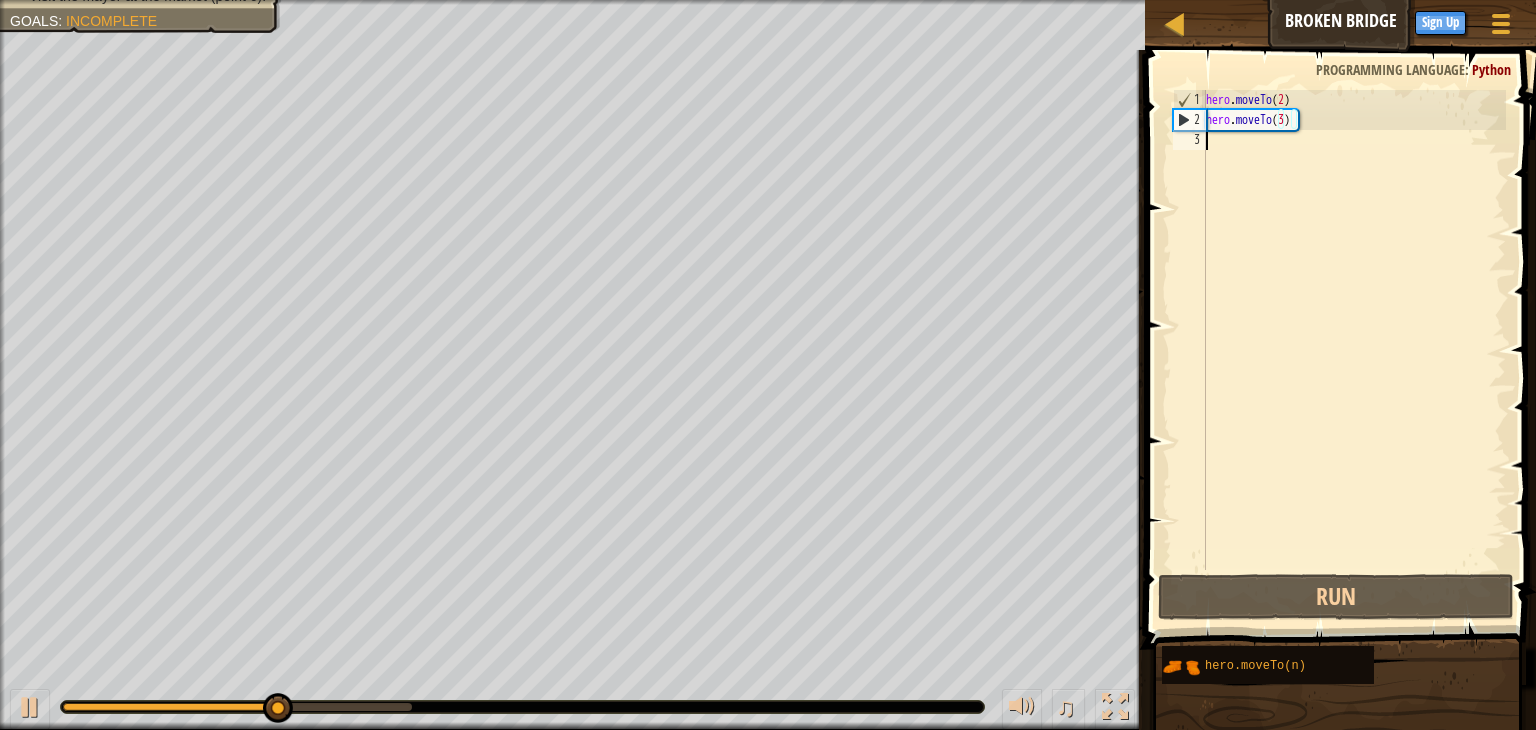 click on "hero . moveTo ( [NUMBER] ) hero . moveTo ( [NUMBER] )" at bounding box center [1354, 350] 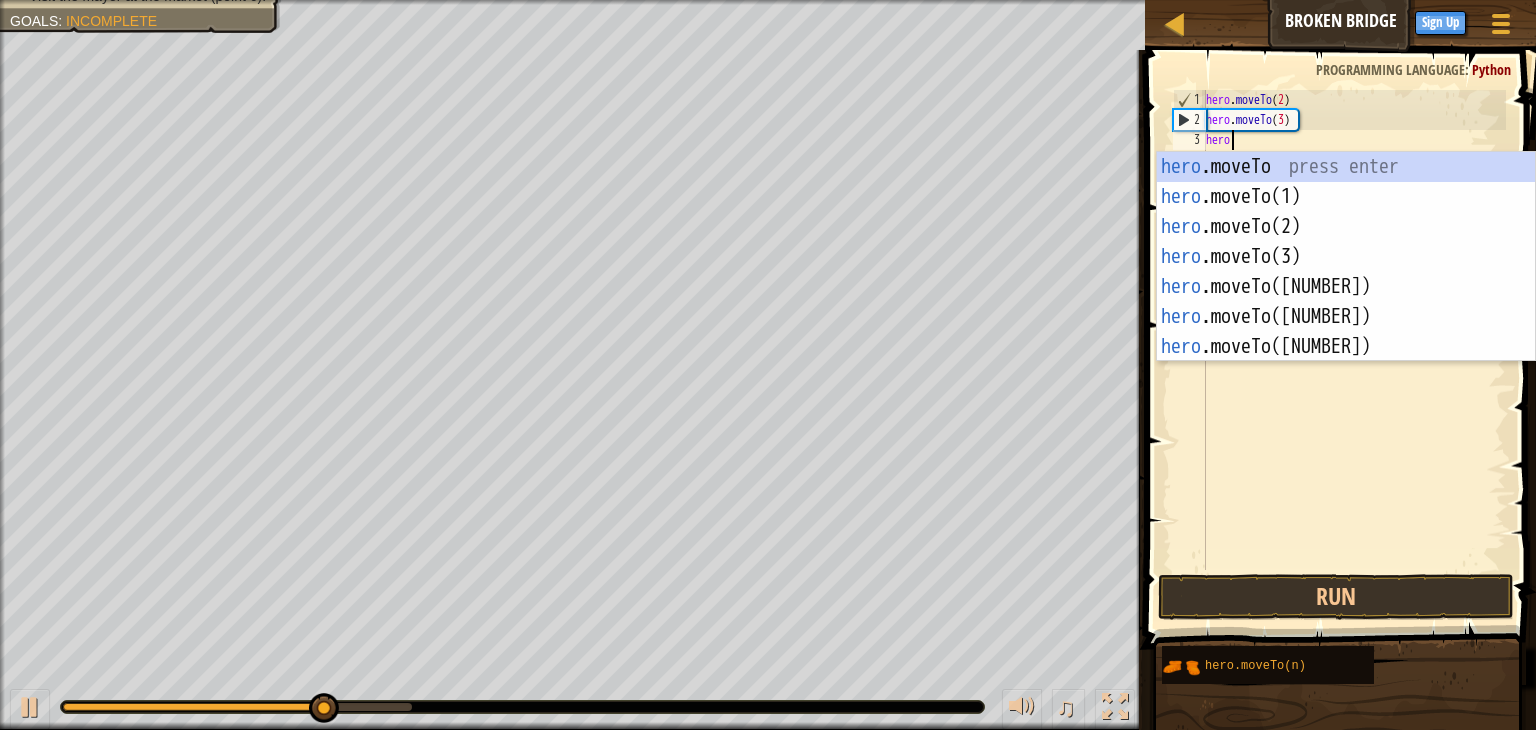 scroll, scrollTop: 9, scrollLeft: 0, axis: vertical 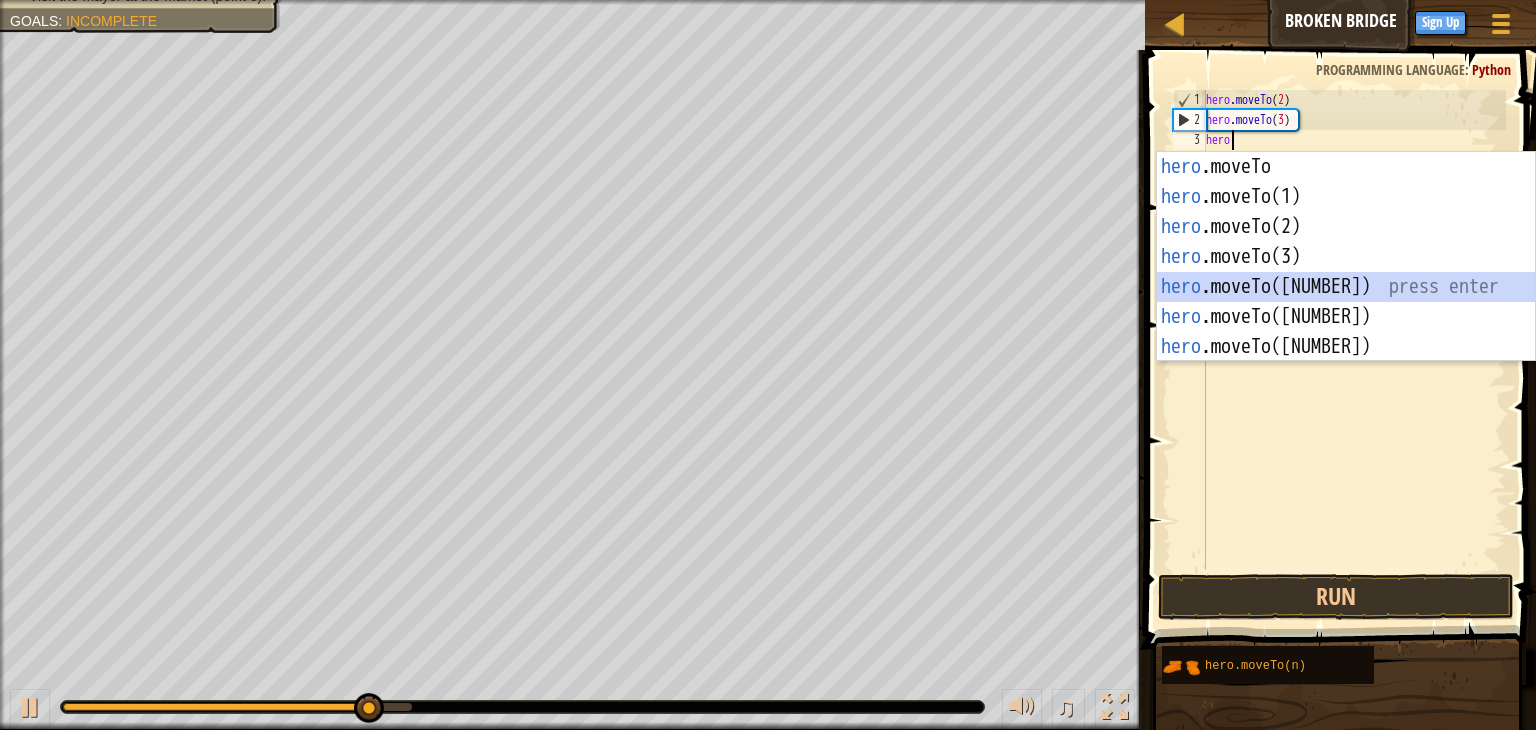 click on "hero .moveTo press enter hero .moveTo(1) press enter hero .moveTo(2) press enter hero .moveTo(3) press enter hero .moveTo(4) press enter hero .moveTo(5) press enter hero .moveTo(6) press enter" at bounding box center (1346, 287) 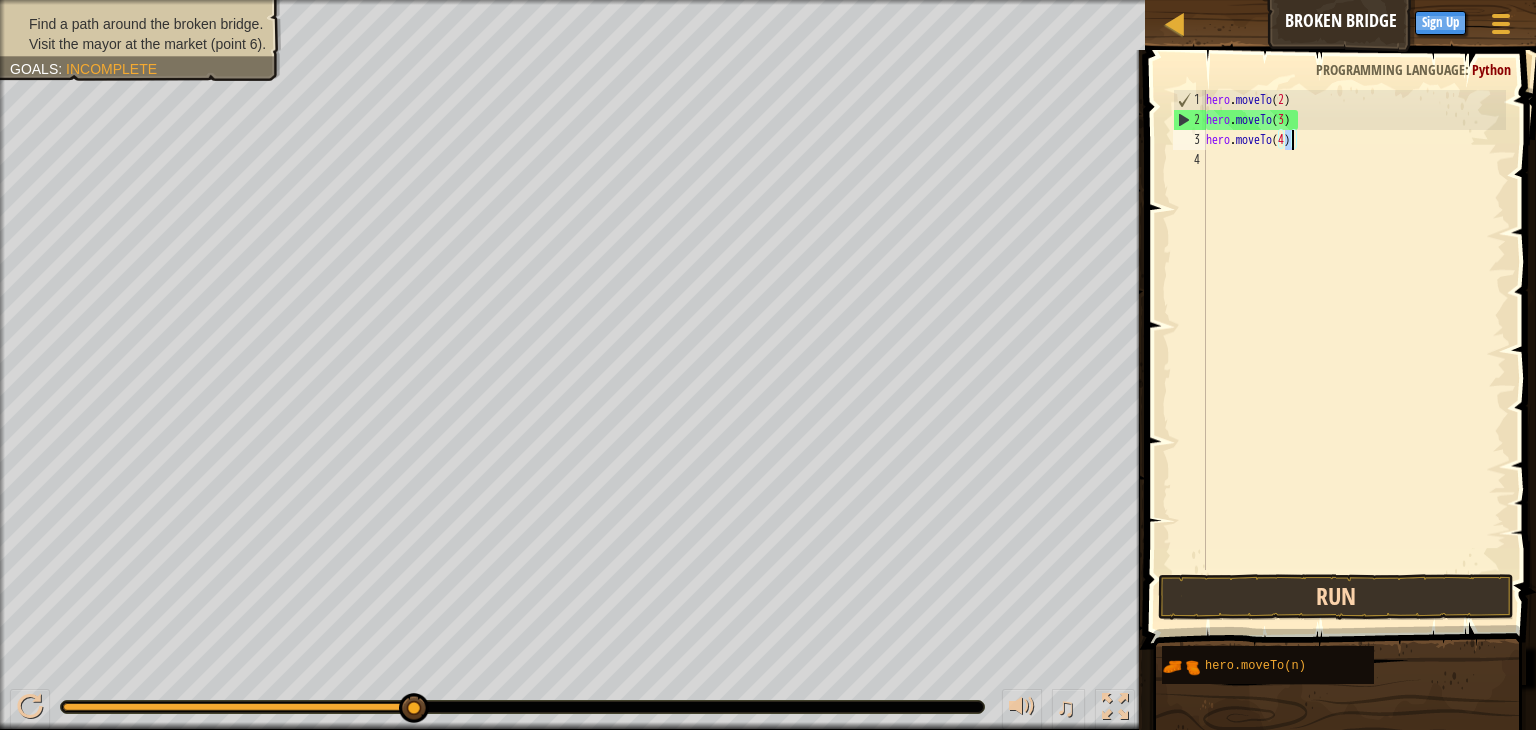type on "hero.moveTo(4)" 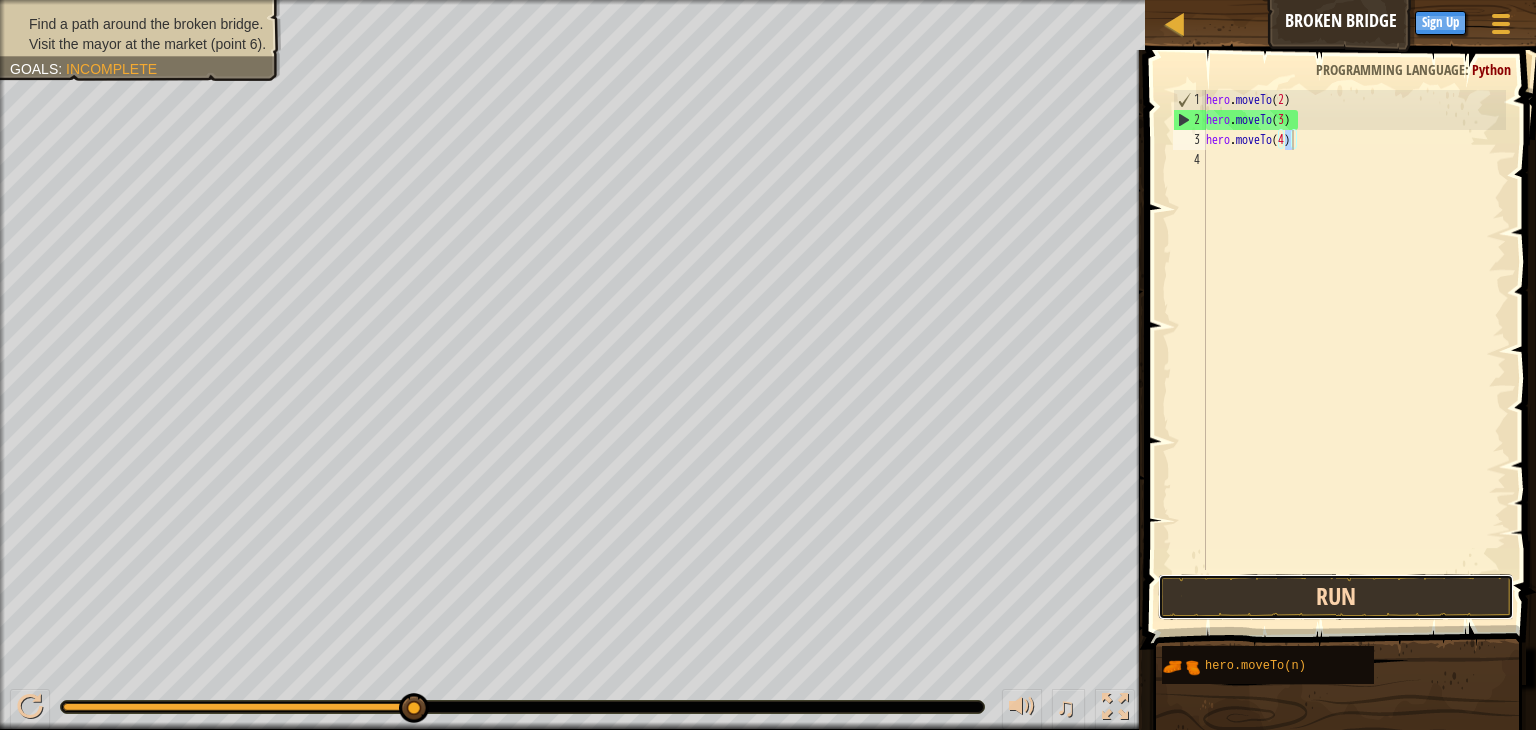 click on "Run" at bounding box center (1336, 597) 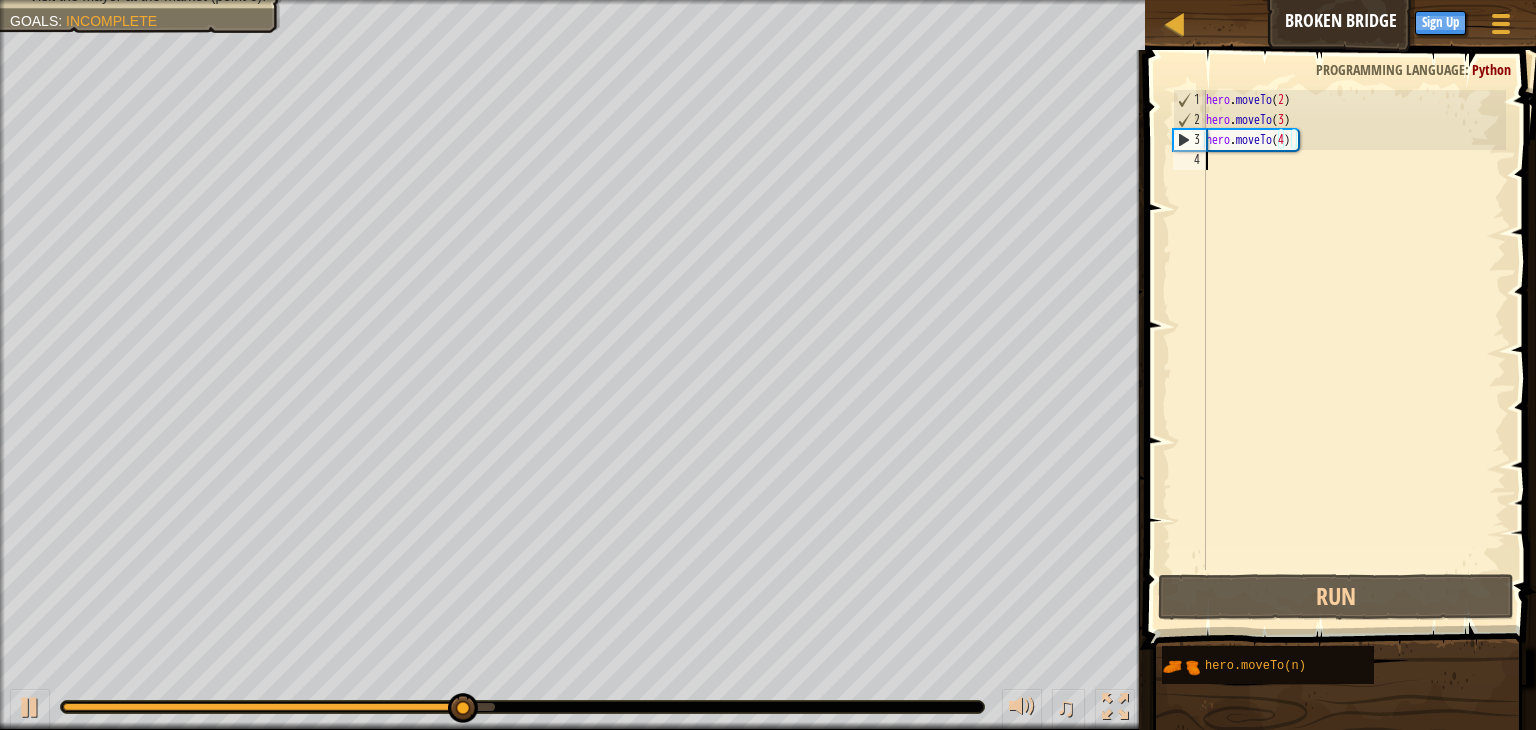 click on "hero . moveTo ( [NUMBER] ) hero . moveTo ( [NUMBER] ) hero . moveTo ( [NUMBER] )" at bounding box center [1354, 350] 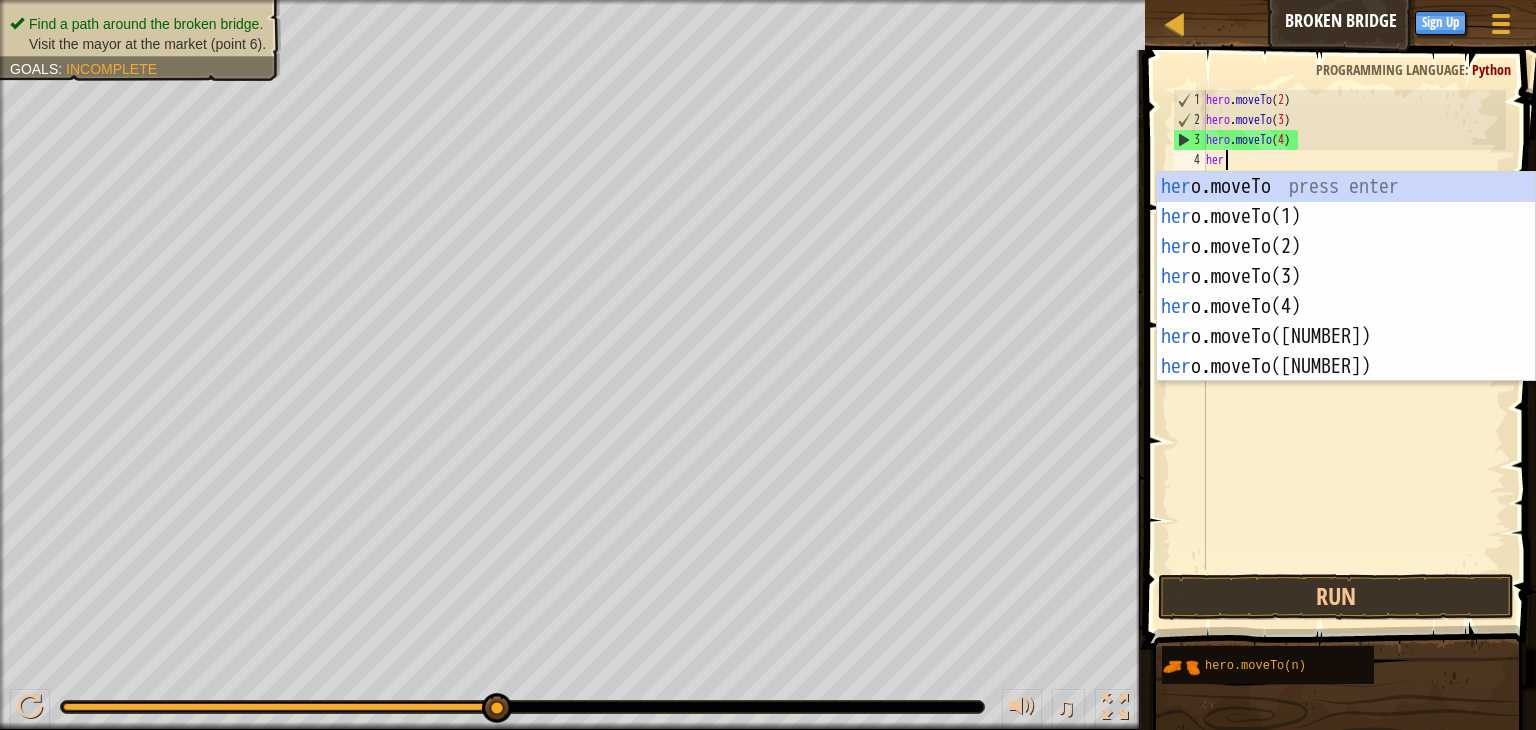 scroll, scrollTop: 9, scrollLeft: 0, axis: vertical 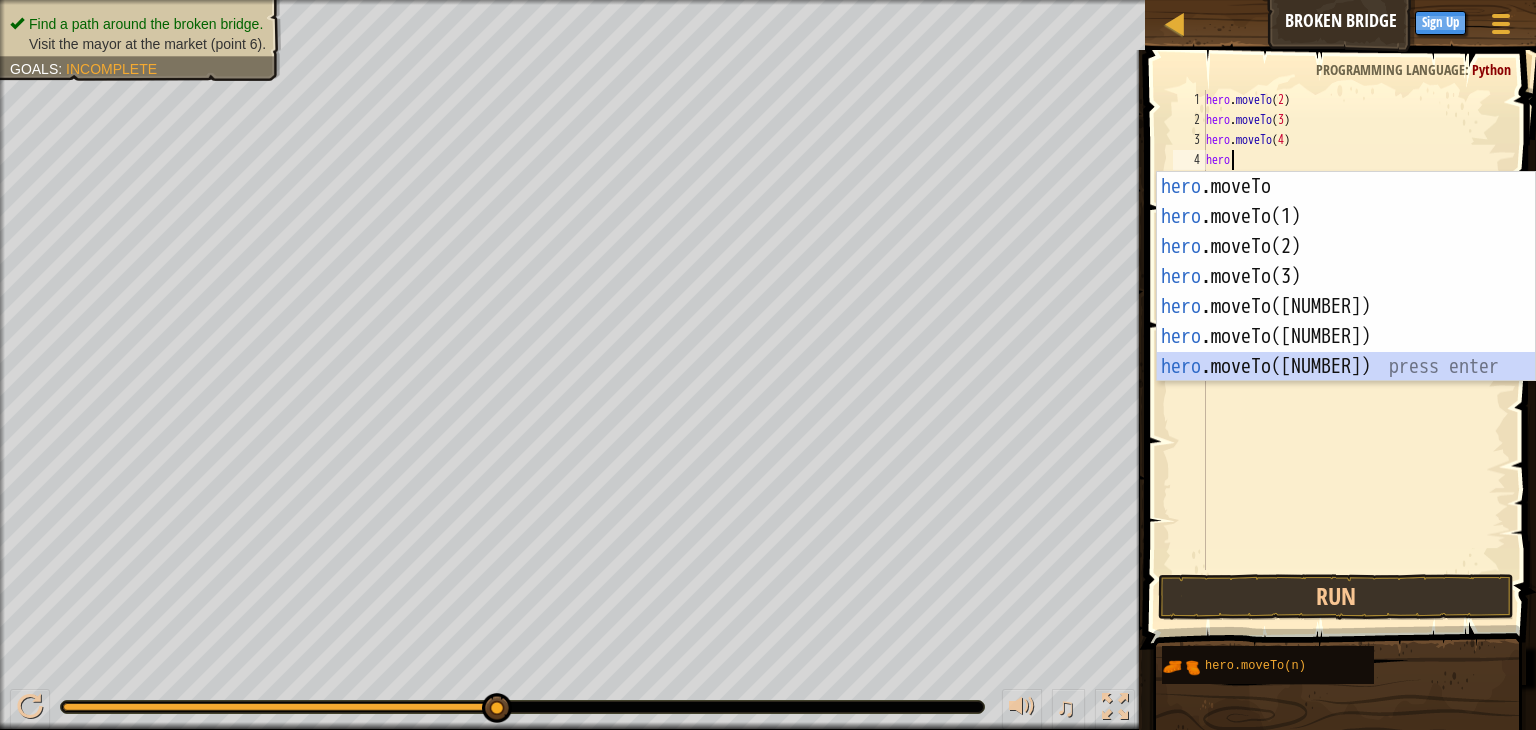 click on "hero .moveTo press enter hero .moveTo(1) press enter hero .moveTo(2) press enter hero .moveTo(3) press enter hero .moveTo(4) press enter hero .moveTo(5) press enter hero .moveTo(6) press enter" at bounding box center (1346, 307) 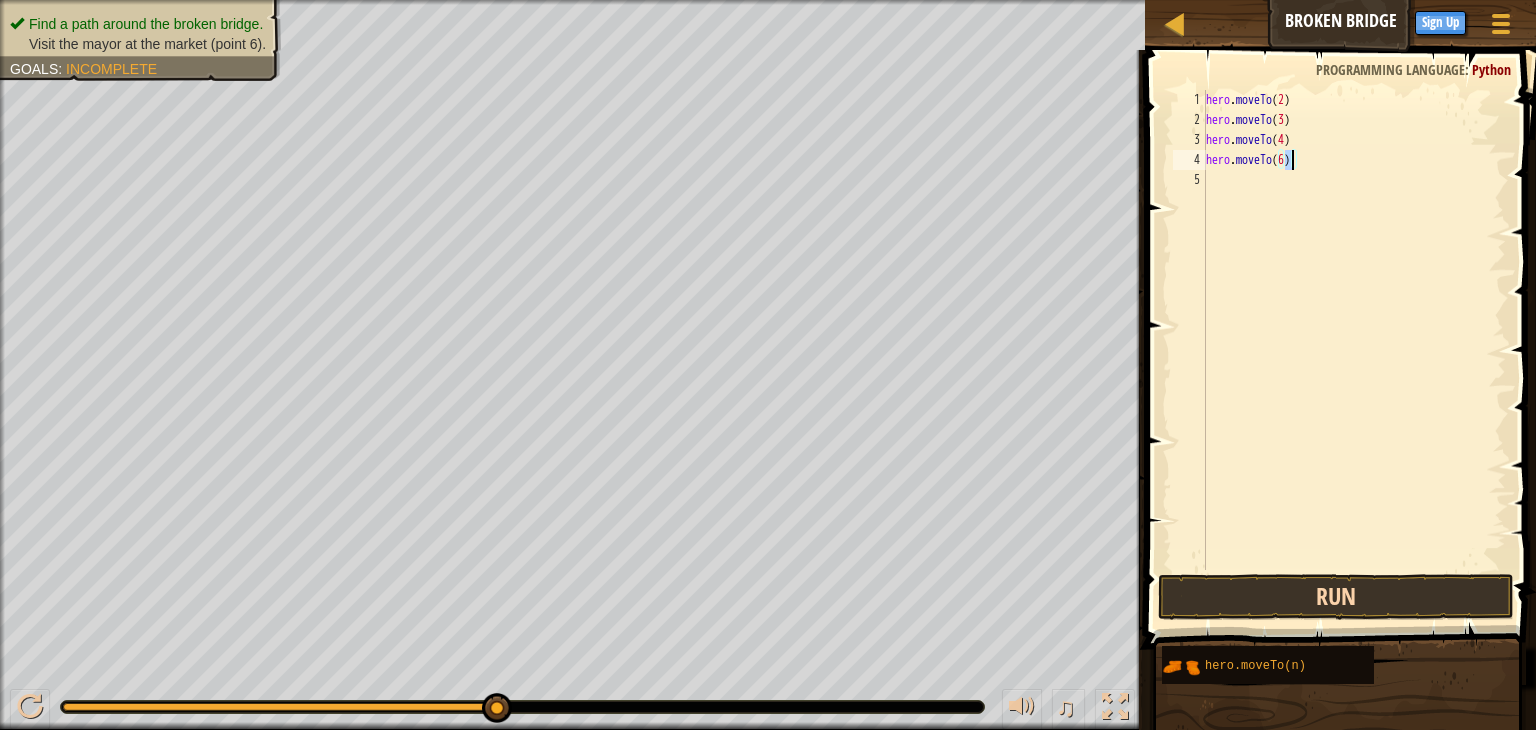 type on "hero.moveTo(6)" 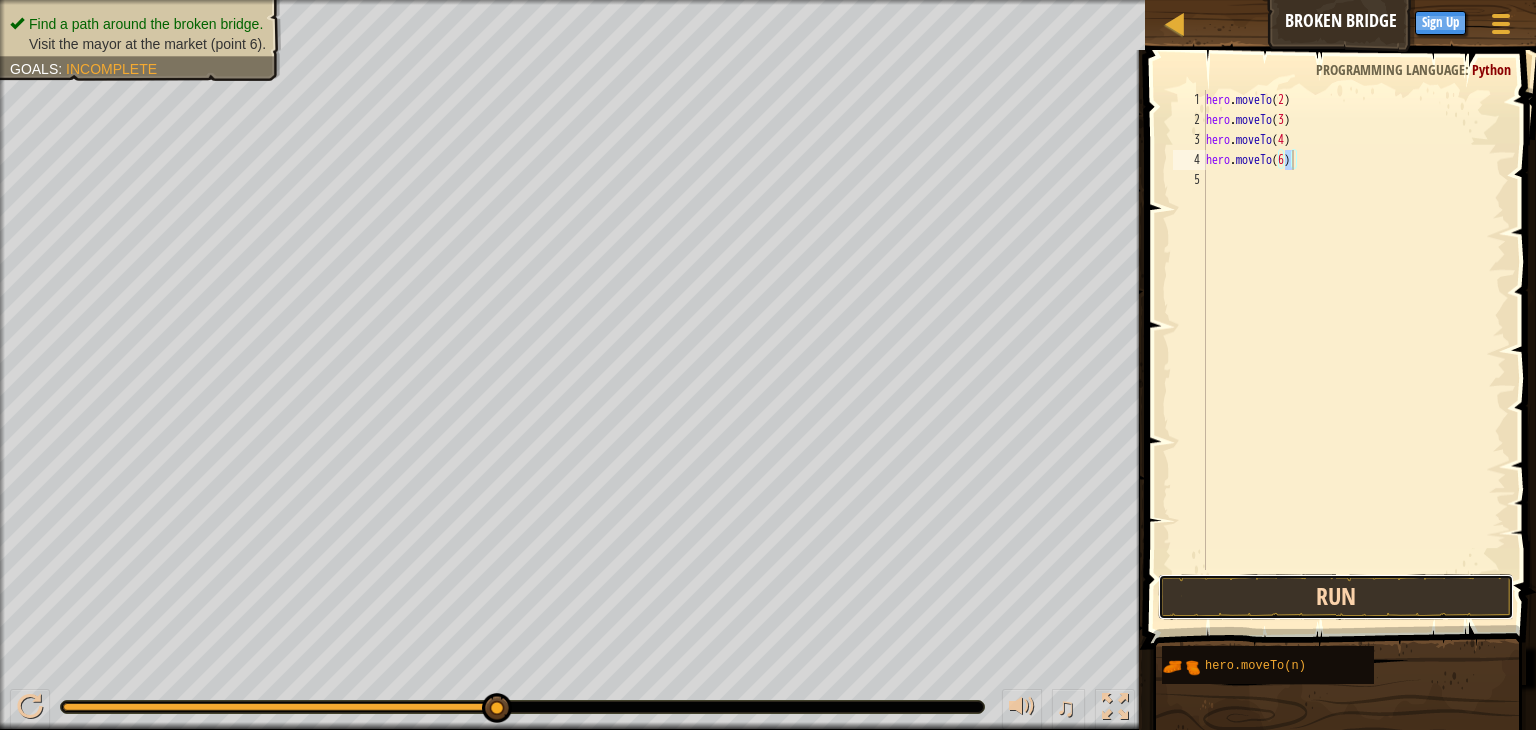 click on "Run" at bounding box center [1336, 597] 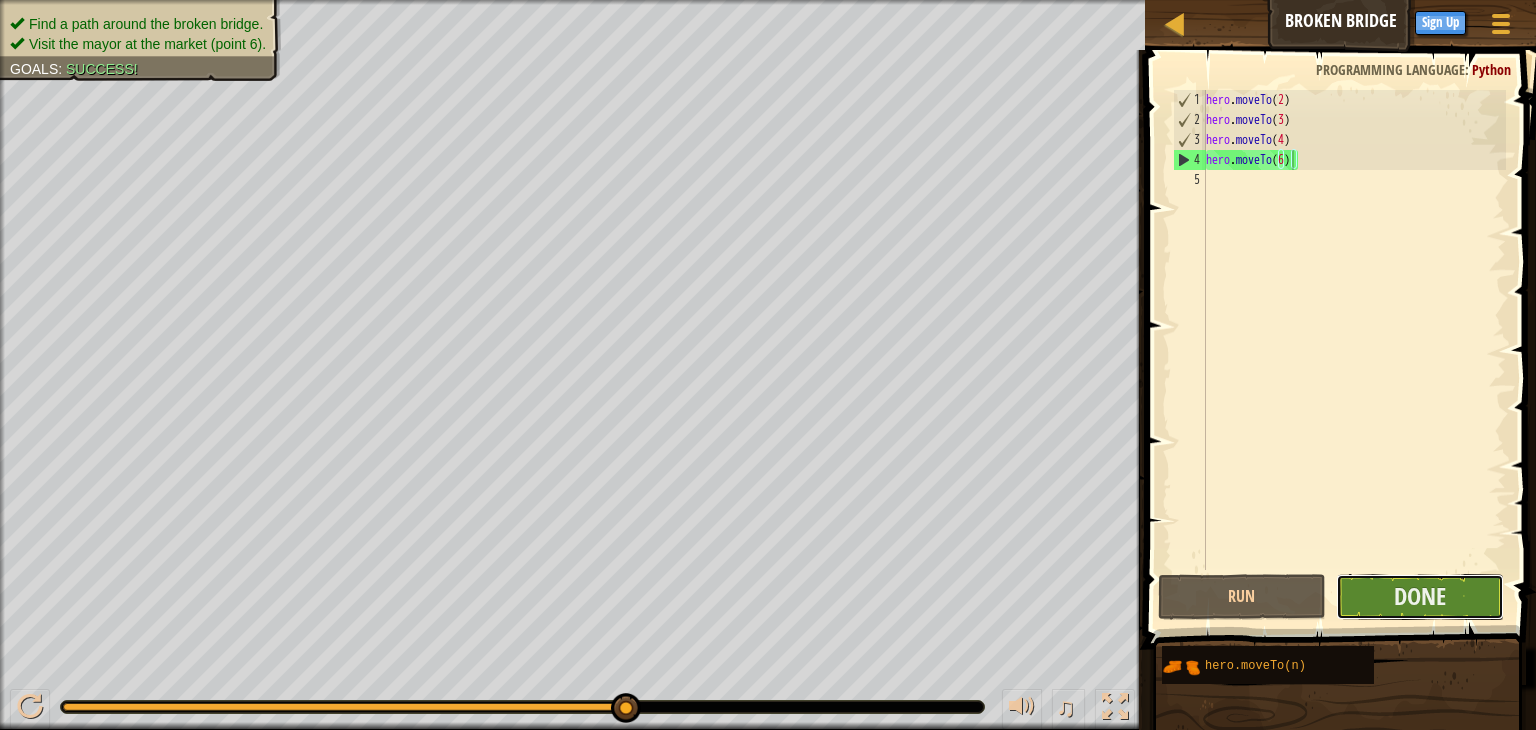 click on "Done" at bounding box center (1420, 597) 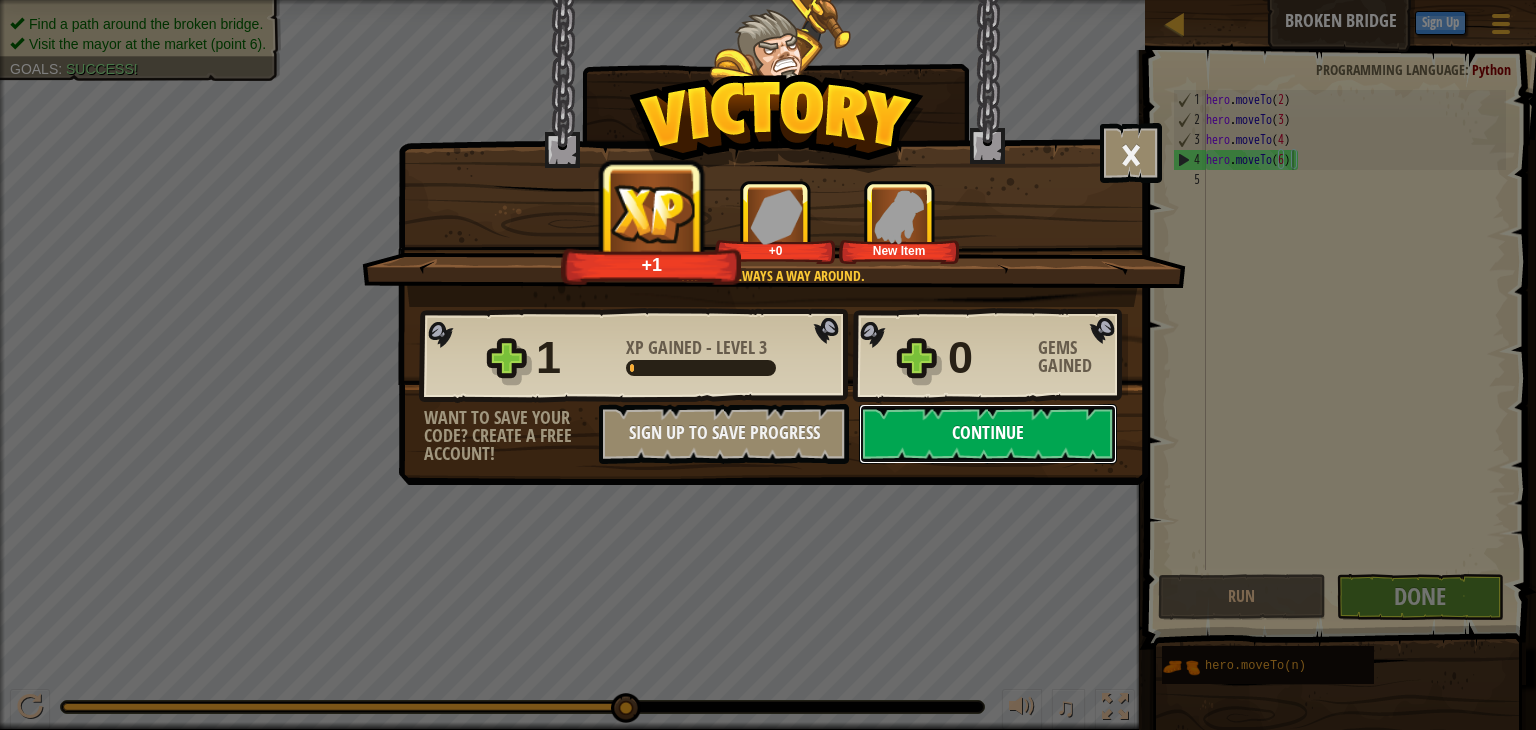 click on "Continue" at bounding box center [988, 434] 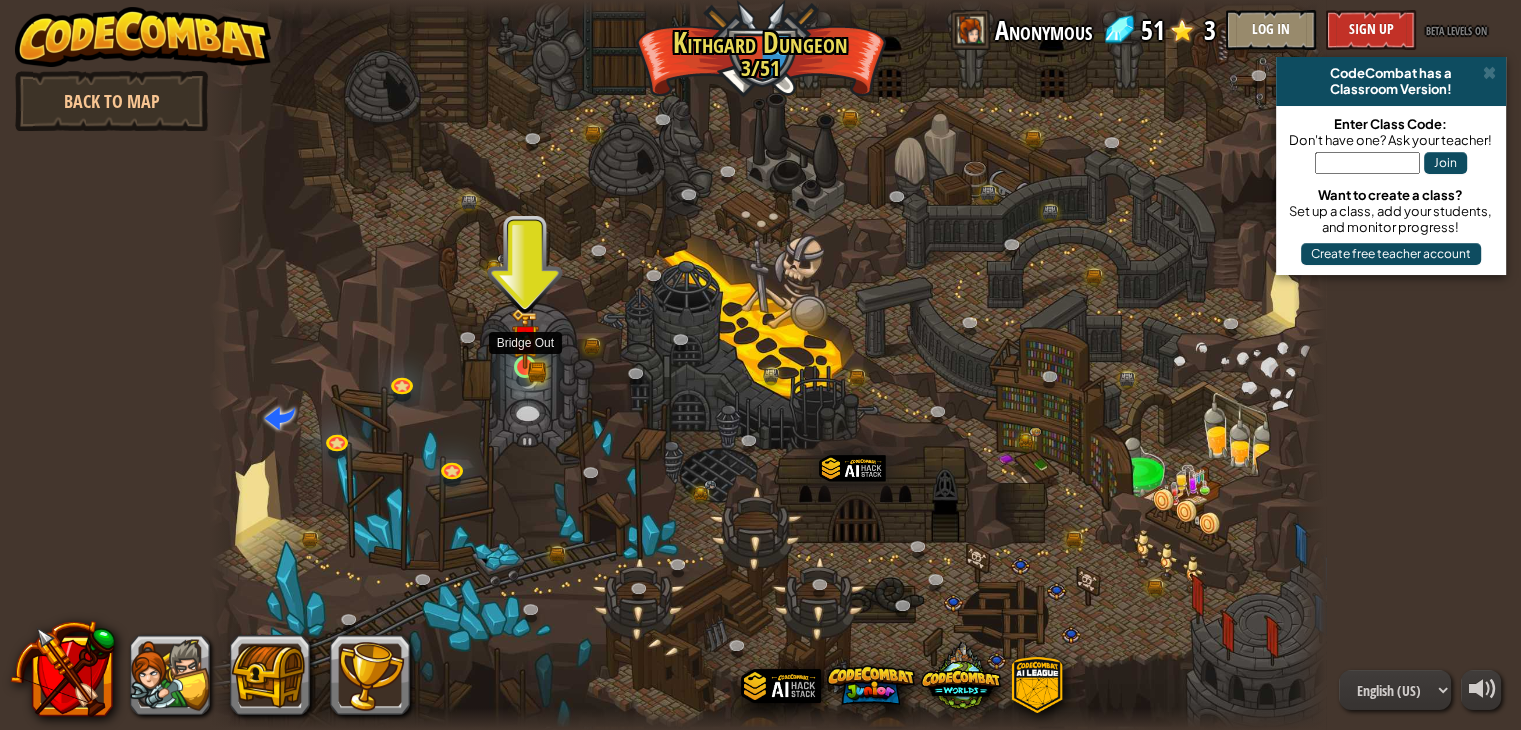 click at bounding box center (525, 339) 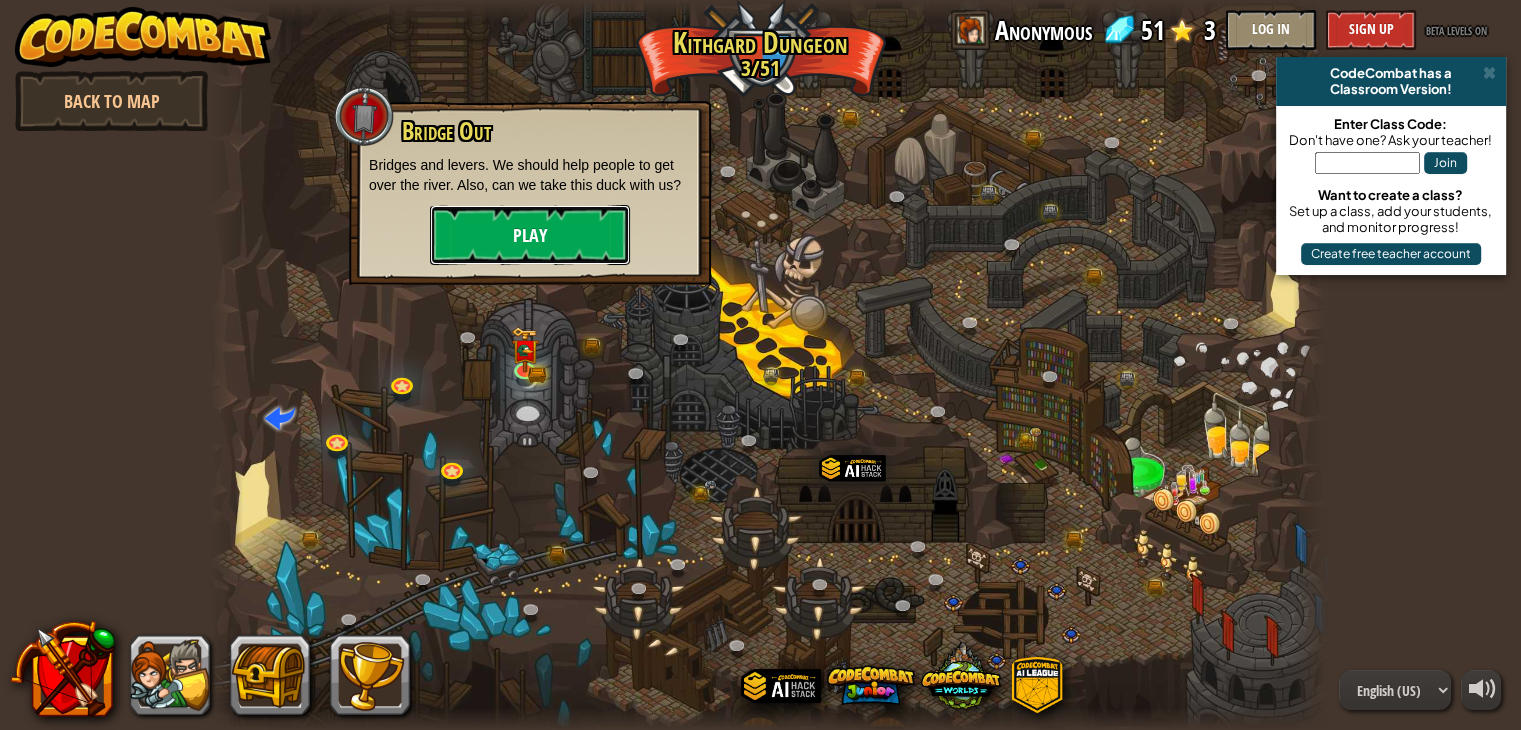 click on "Play" at bounding box center [530, 235] 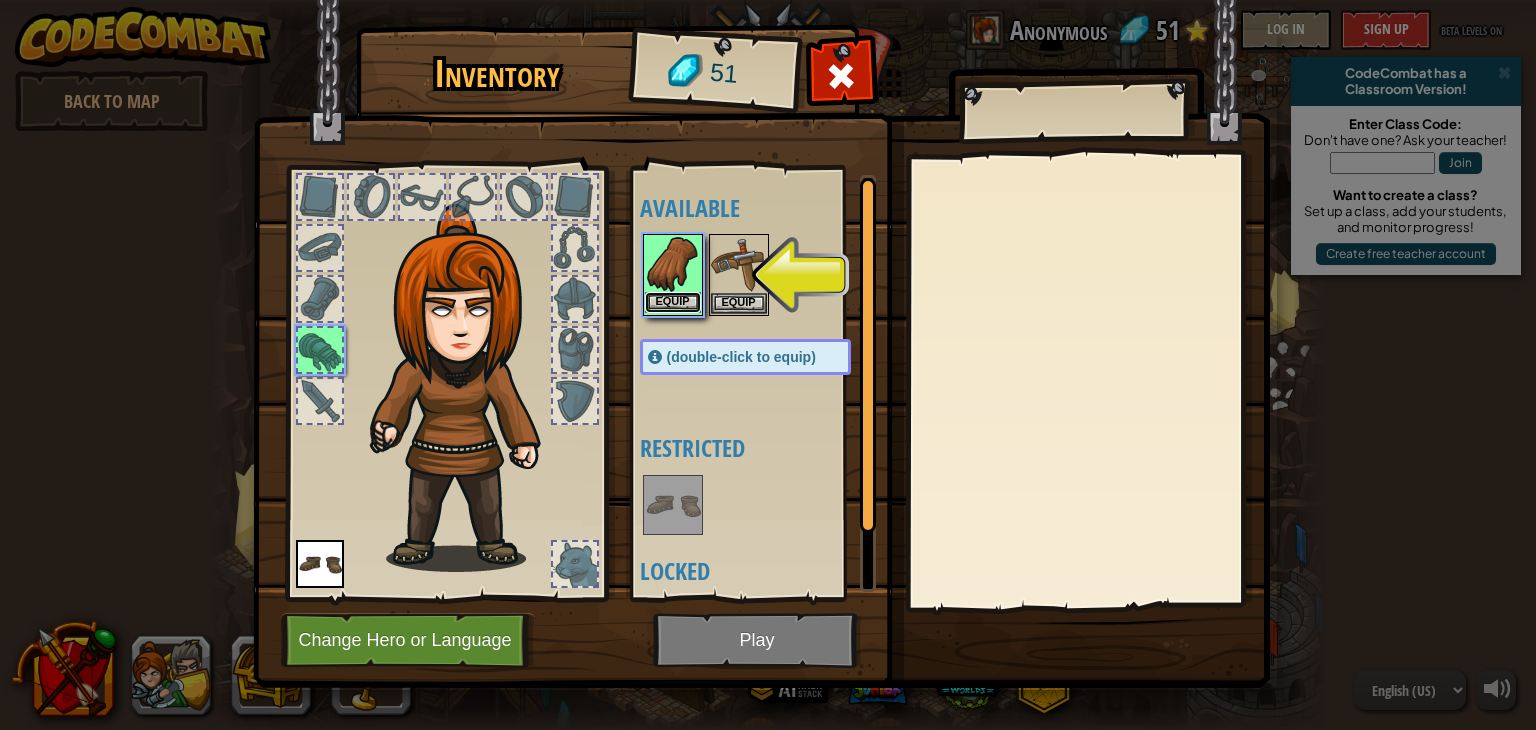 click on "Equip" at bounding box center [673, 302] 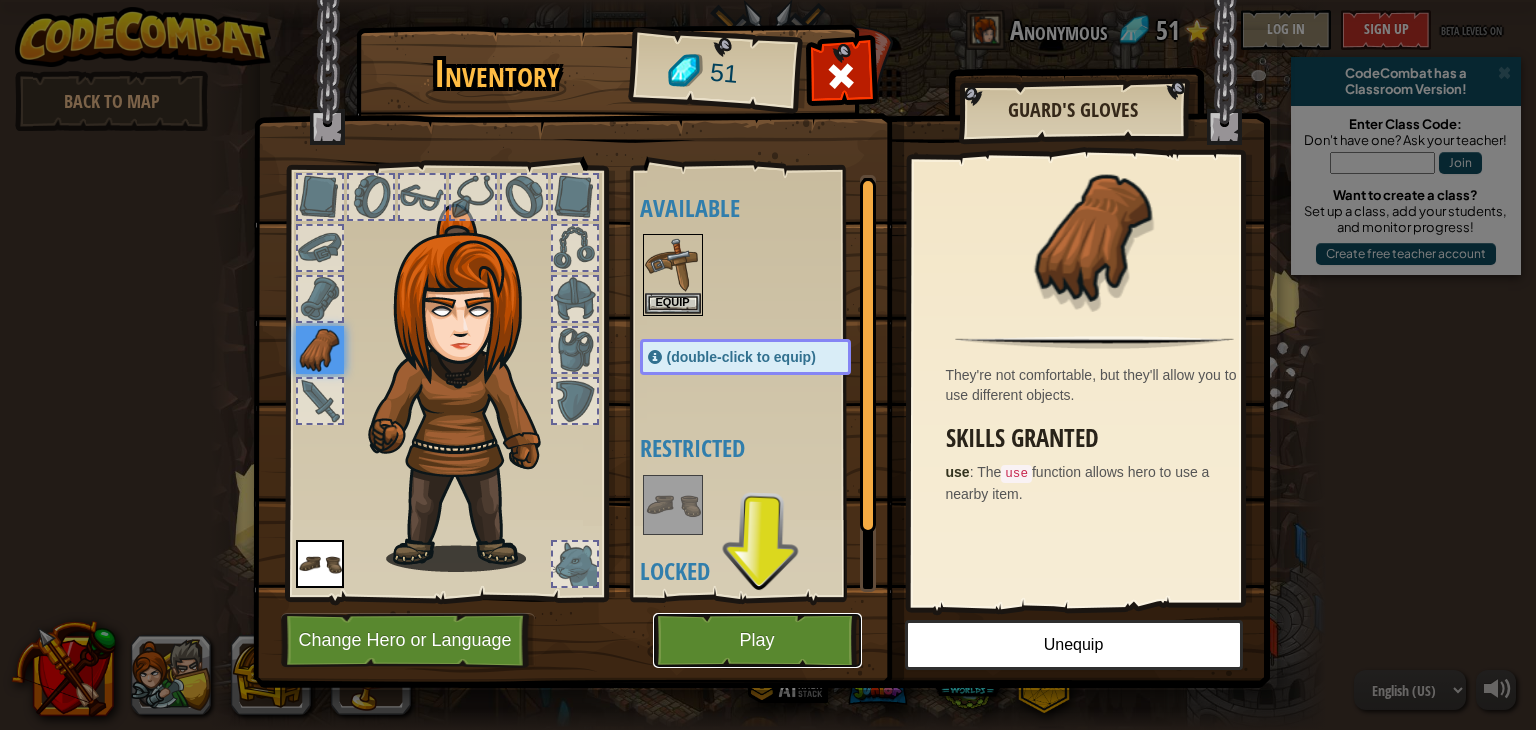 click on "Play" at bounding box center (757, 640) 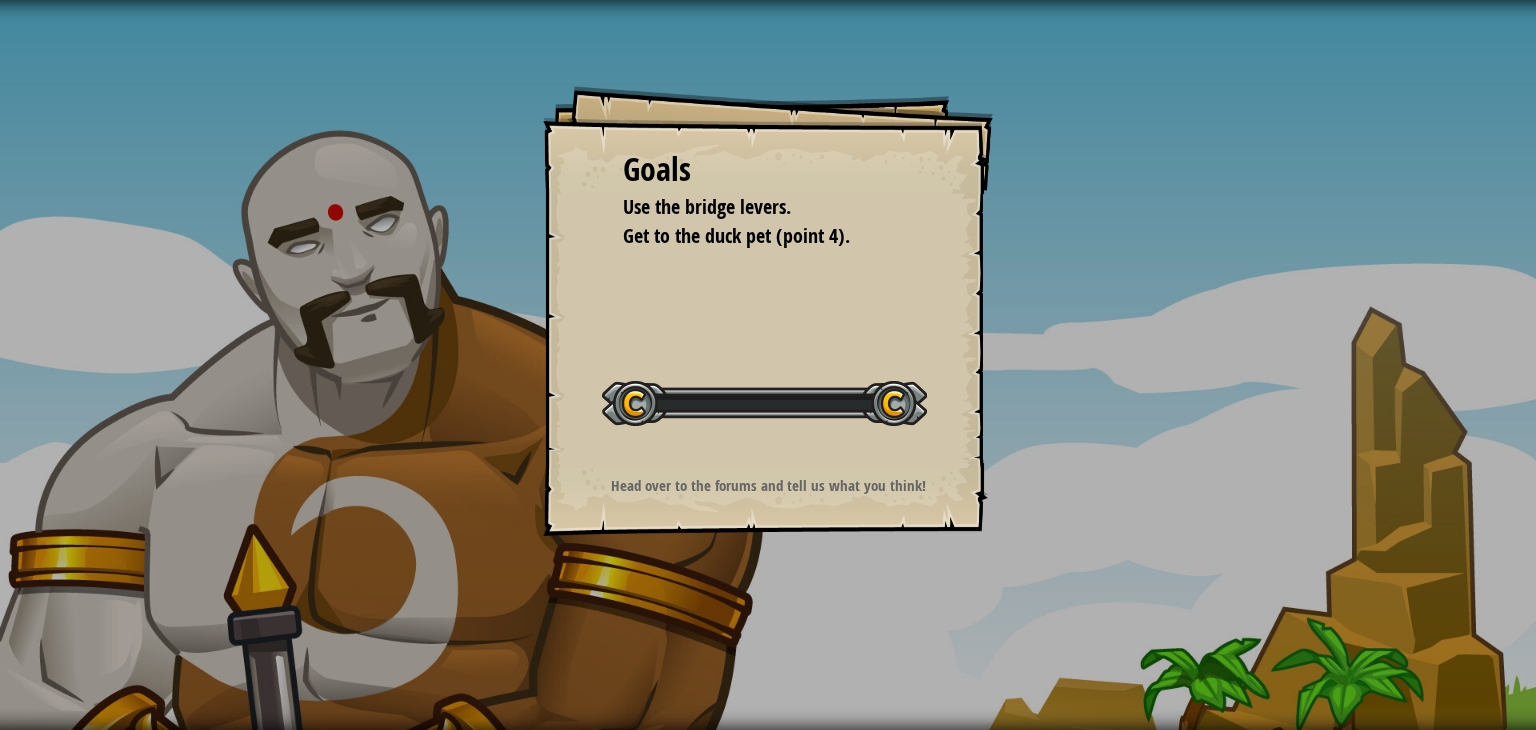 click on "Goals Use the bridge levers. Get to the duck pet (point [NUMBER]). Start Level Error loading from server. Try refreshing the page. You'll need a subscription to play this level. Subscribe You'll need to join a course to play this level. Back to my courses Ask your teacher to assign a license to you so you can continue to play CodeCombat! Back to my courses This level is locked. Back to my courses Head over to the forums and tell us what you think!" at bounding box center (768, 365) 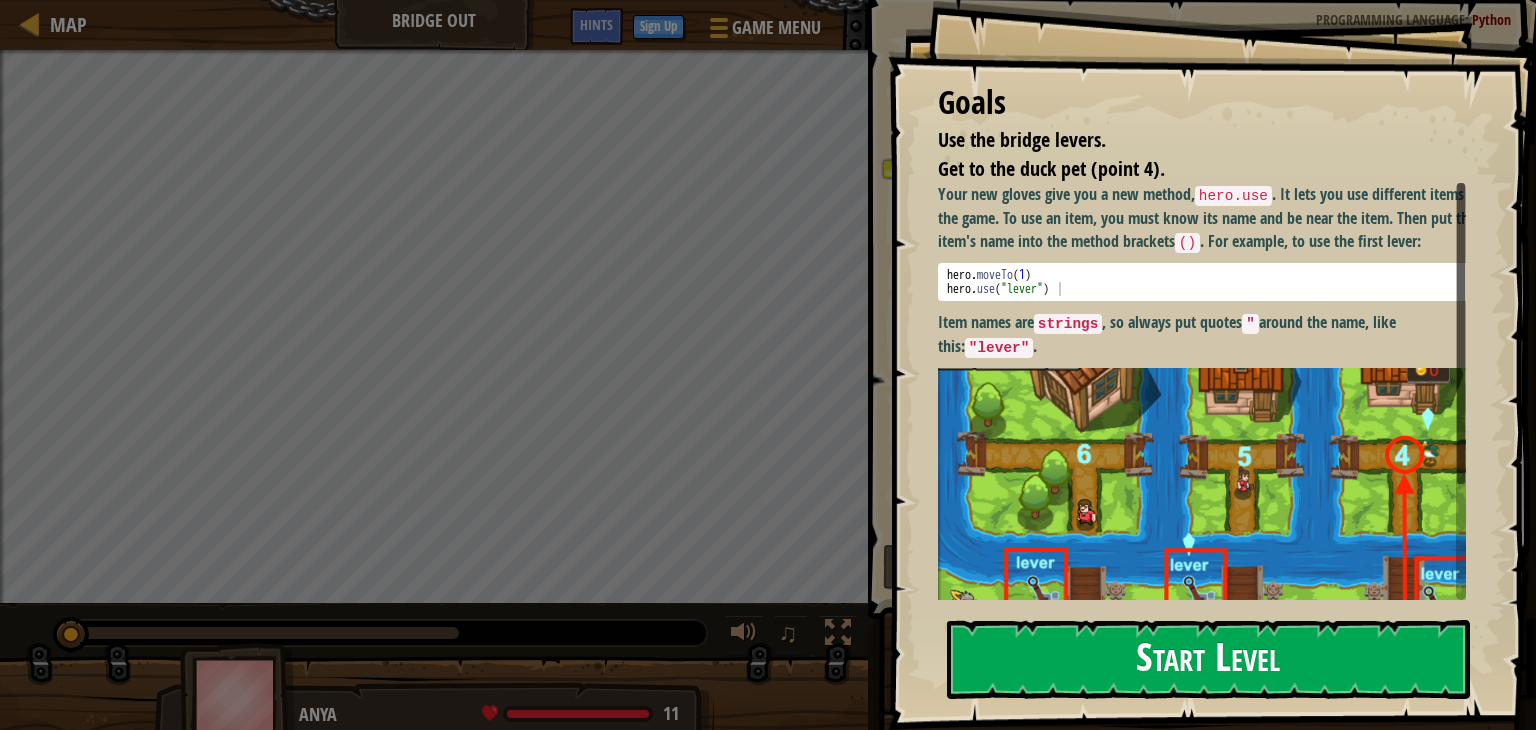 click on "Start Level" at bounding box center [1208, 659] 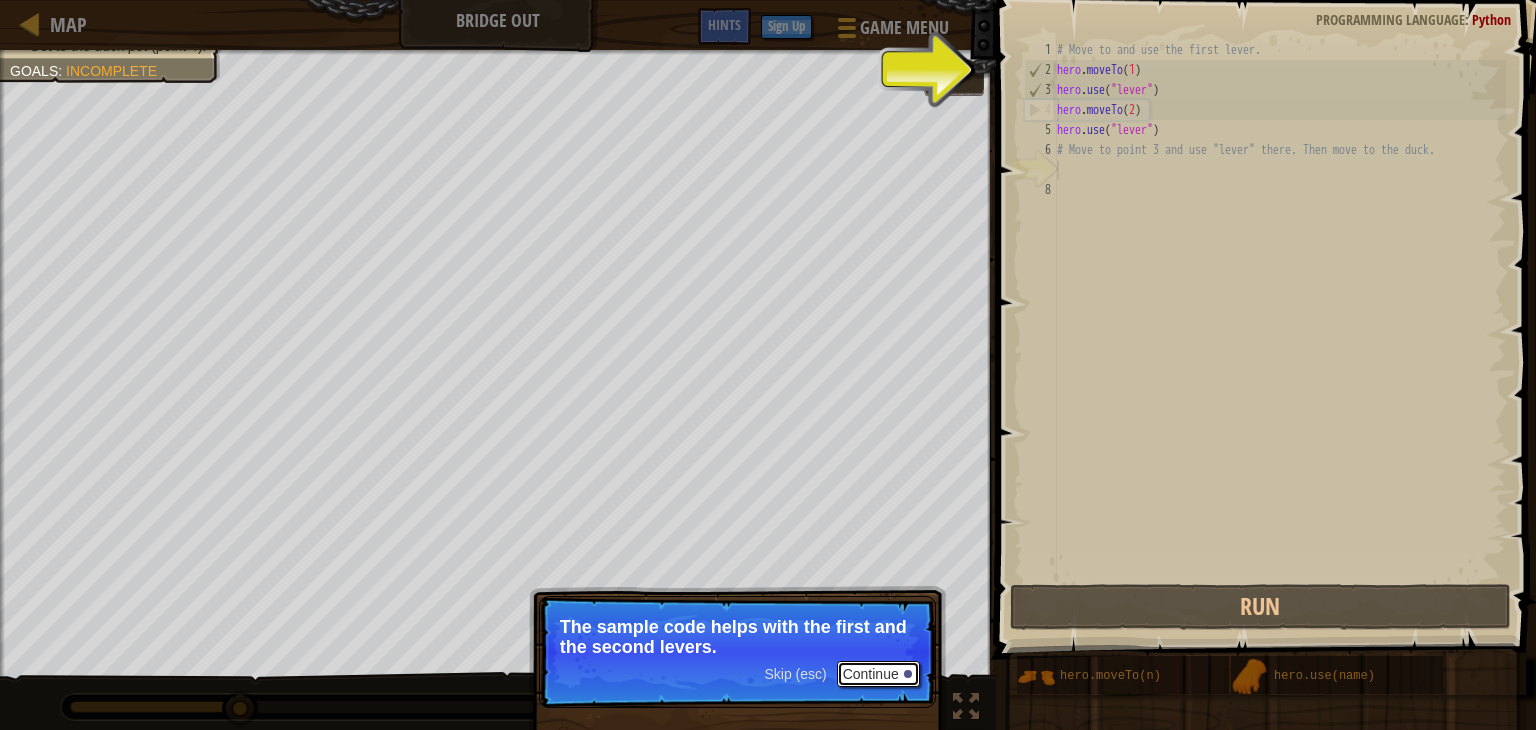 click at bounding box center [908, 674] 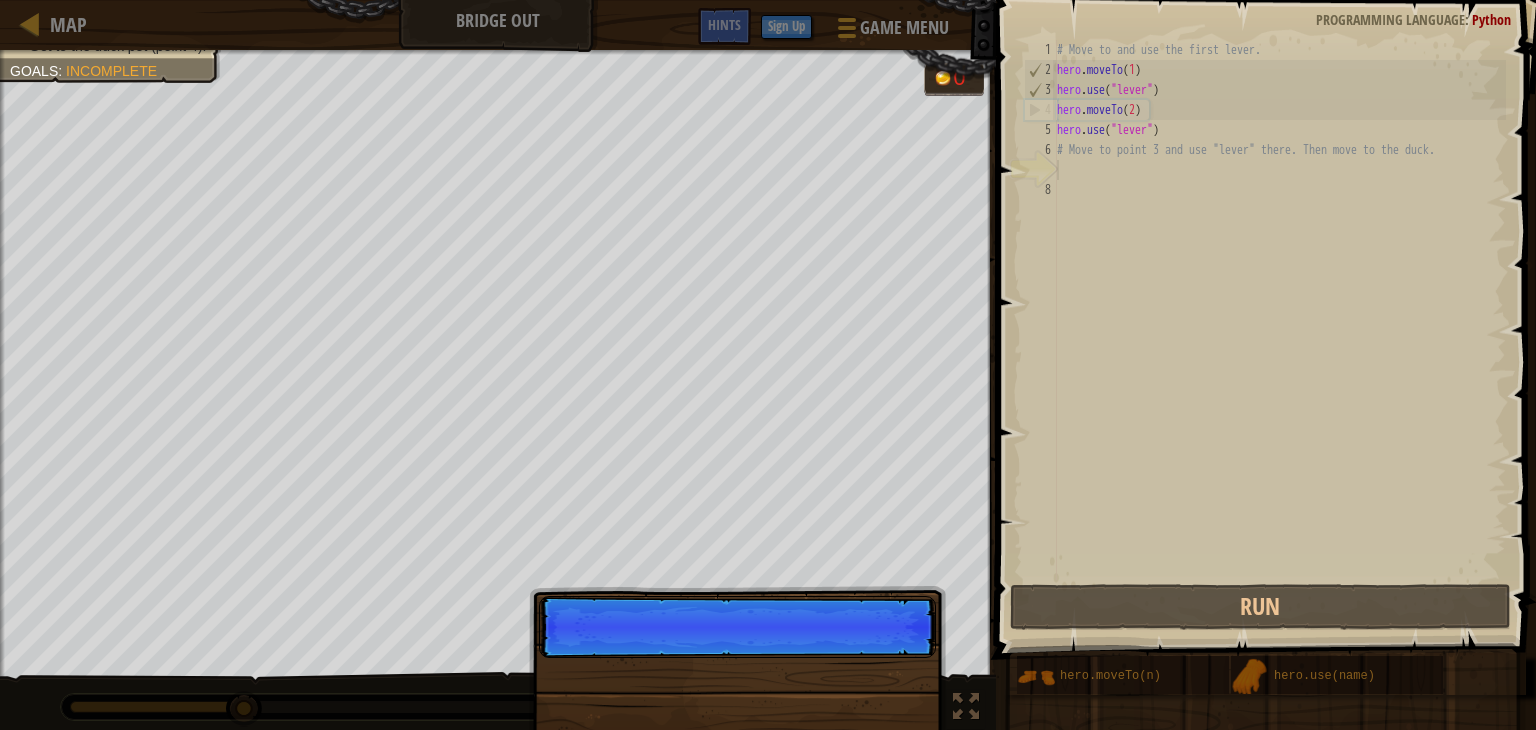 scroll, scrollTop: 9, scrollLeft: 0, axis: vertical 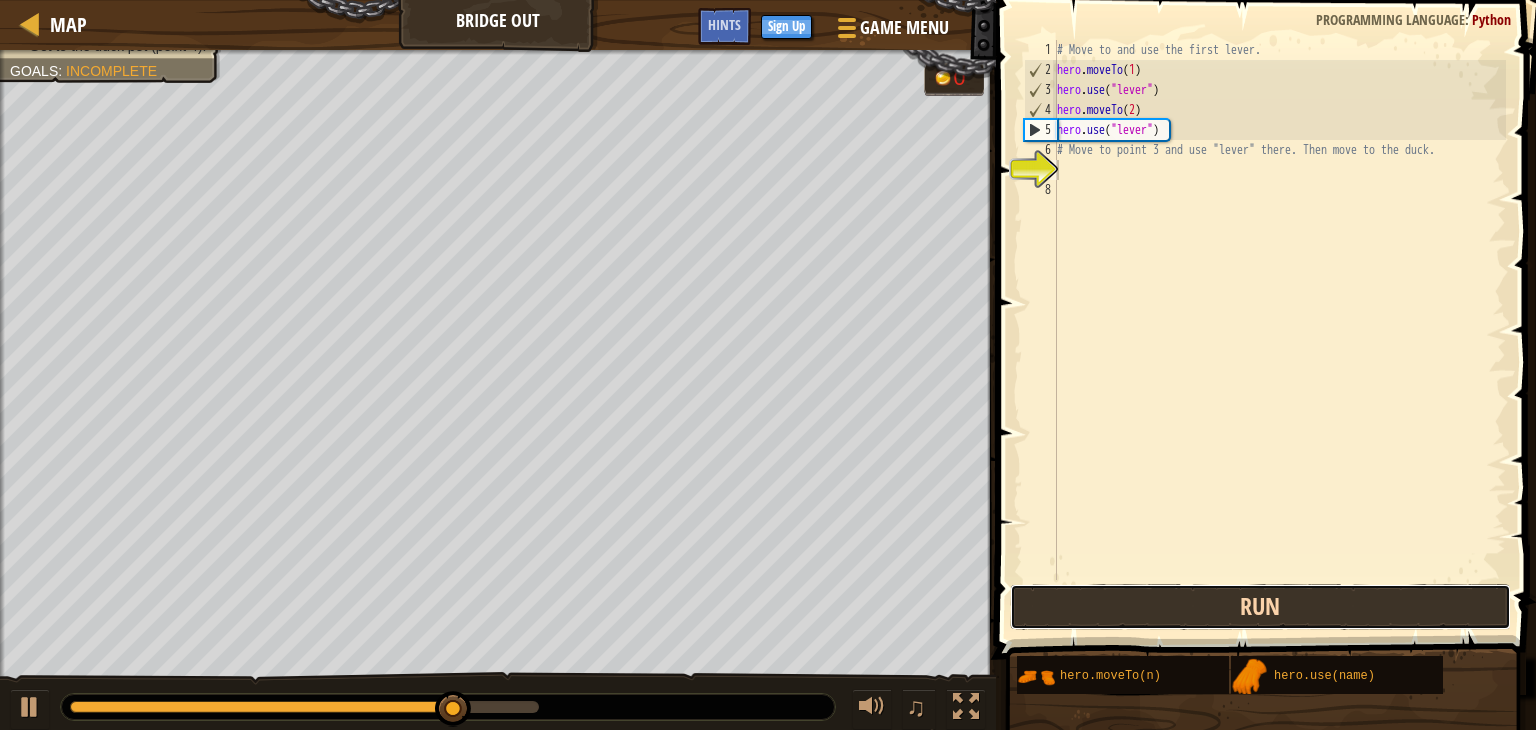 click on "Run" at bounding box center (1260, 607) 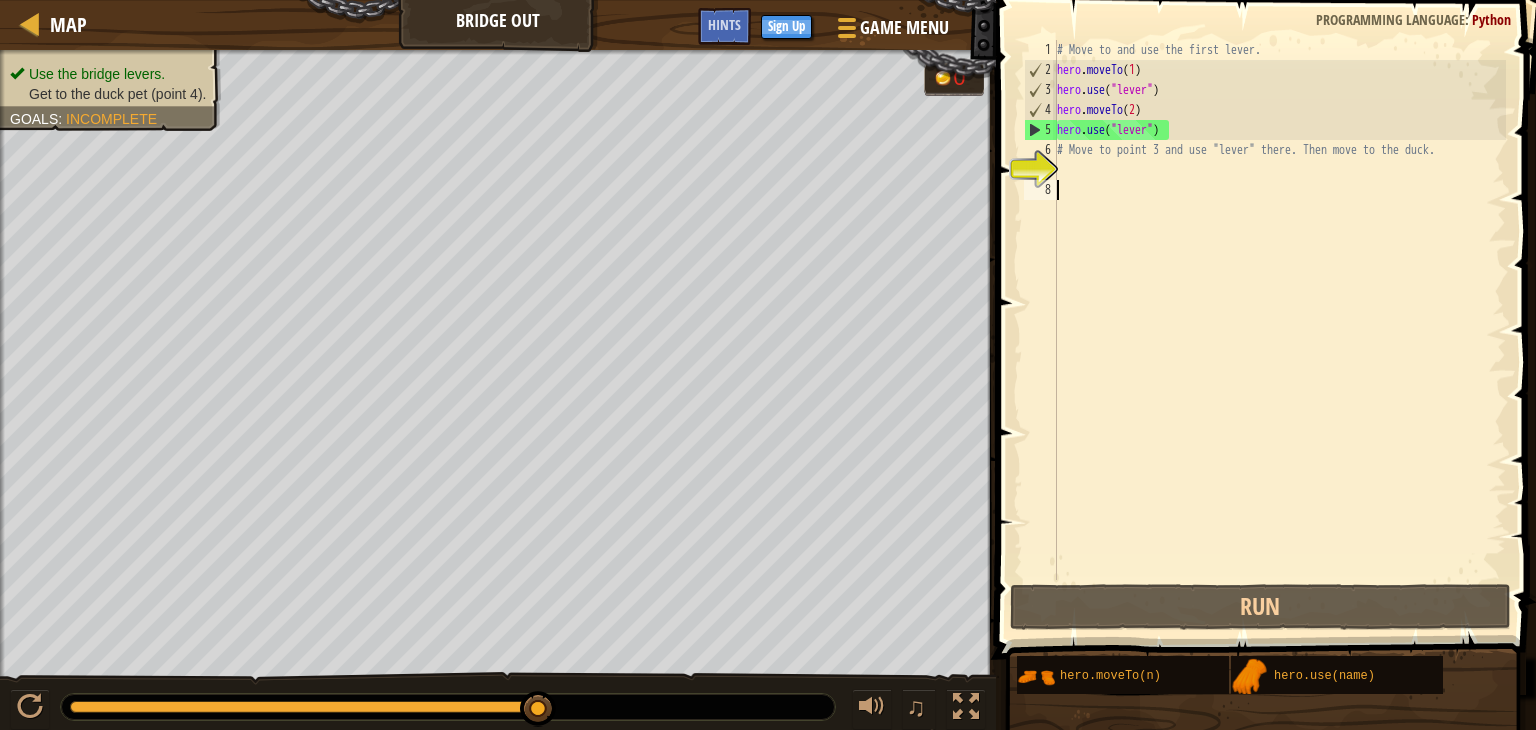 click on "# Move to and use the first lever. hero . moveTo ( 1 ) hero . use ( "lever" ) hero . moveTo ( 2 ) hero . use ( "lever" ) # Move to point 3 and use "lever" there. Then move to the duck." at bounding box center [1279, 330] 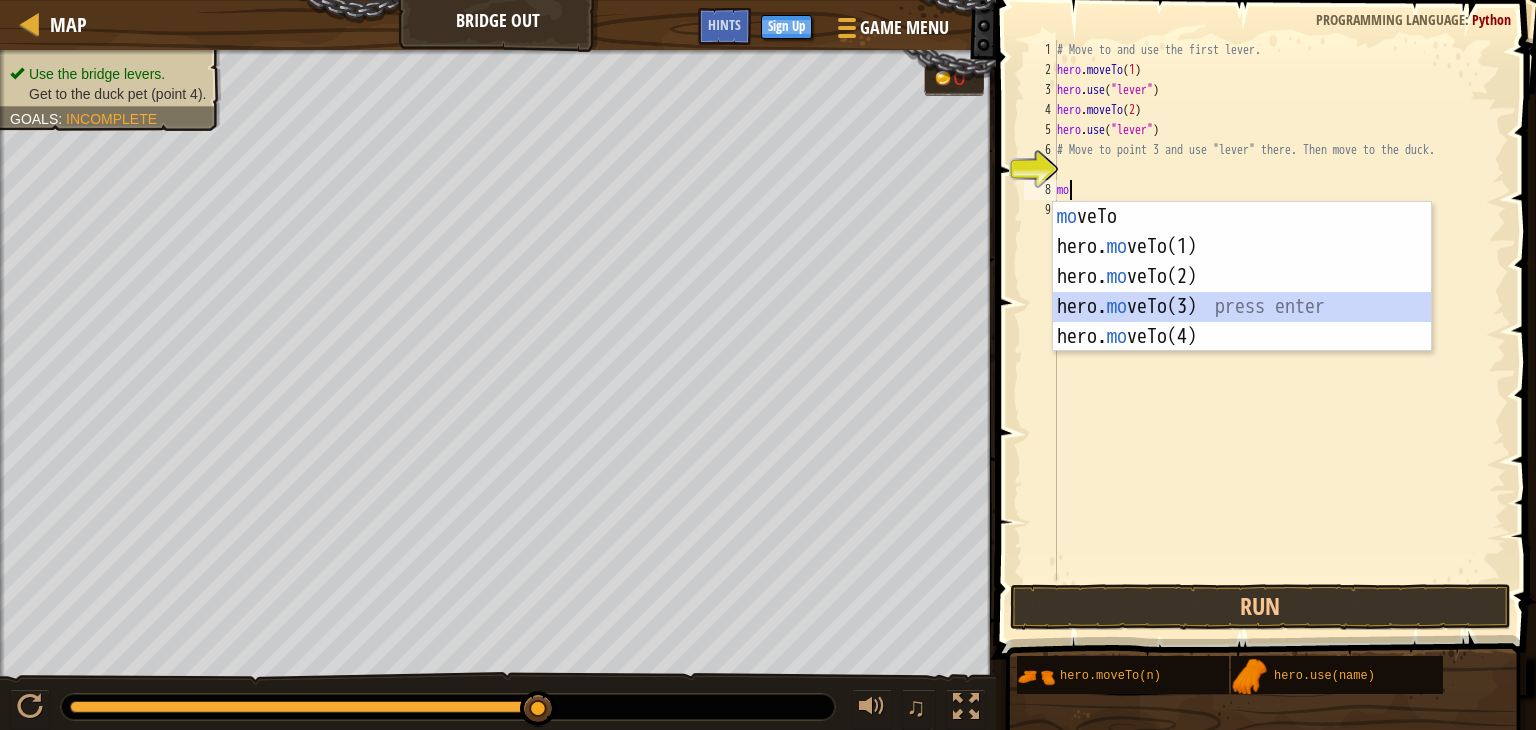 click on "mo veTo press enter hero. mo veTo(1) press enter hero. mo veTo(2) press enter hero. mo veTo(3) press enter hero. mo veTo(4) press enter" at bounding box center [1242, 307] 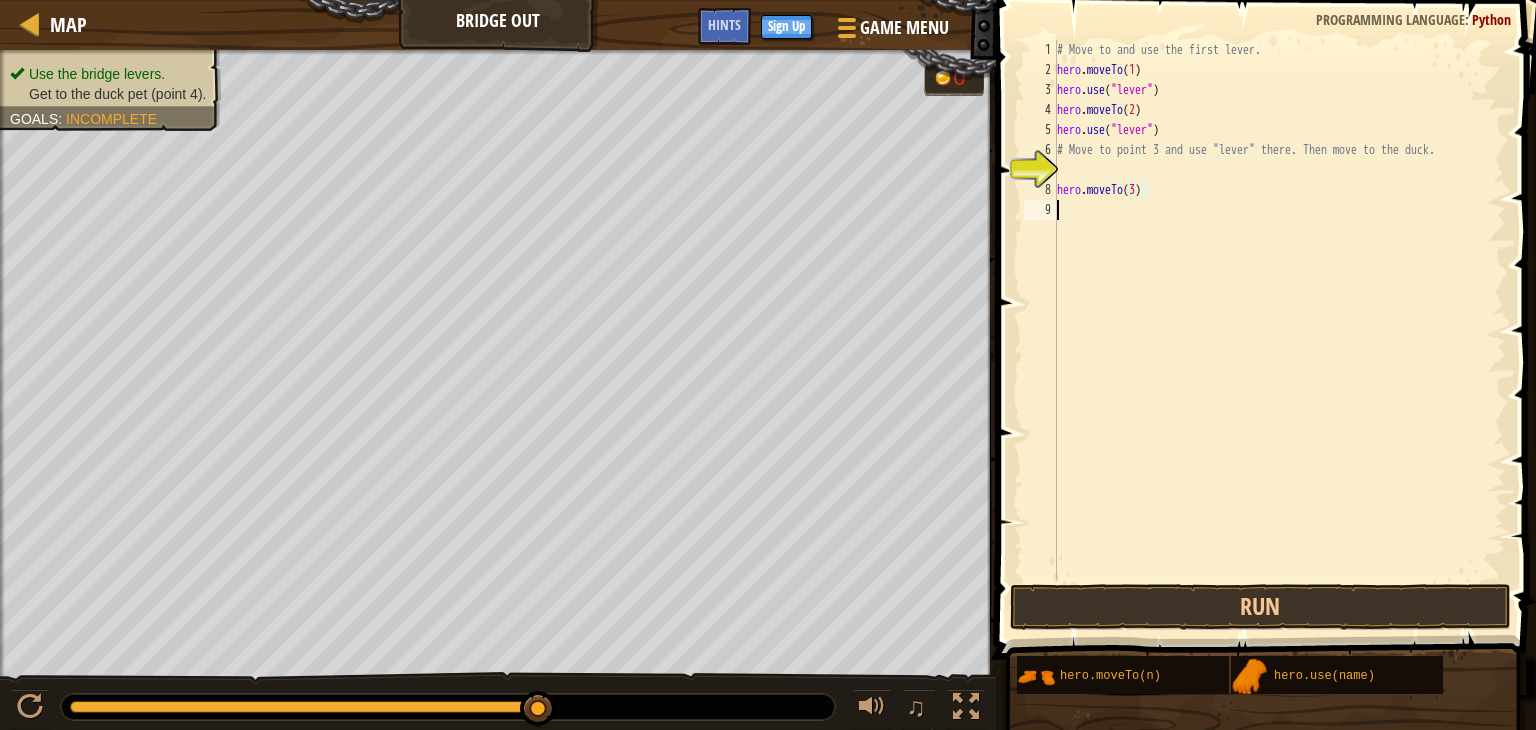 click on "# Move to and use the first lever. hero . moveTo ( 1 ) hero . use ( "lever" ) hero . moveTo ( 2 ) hero . use ( "lever" ) # Move to point 3 and use "lever" there. Then move to the duck. hero . moveTo ( 3 )" at bounding box center [1279, 330] 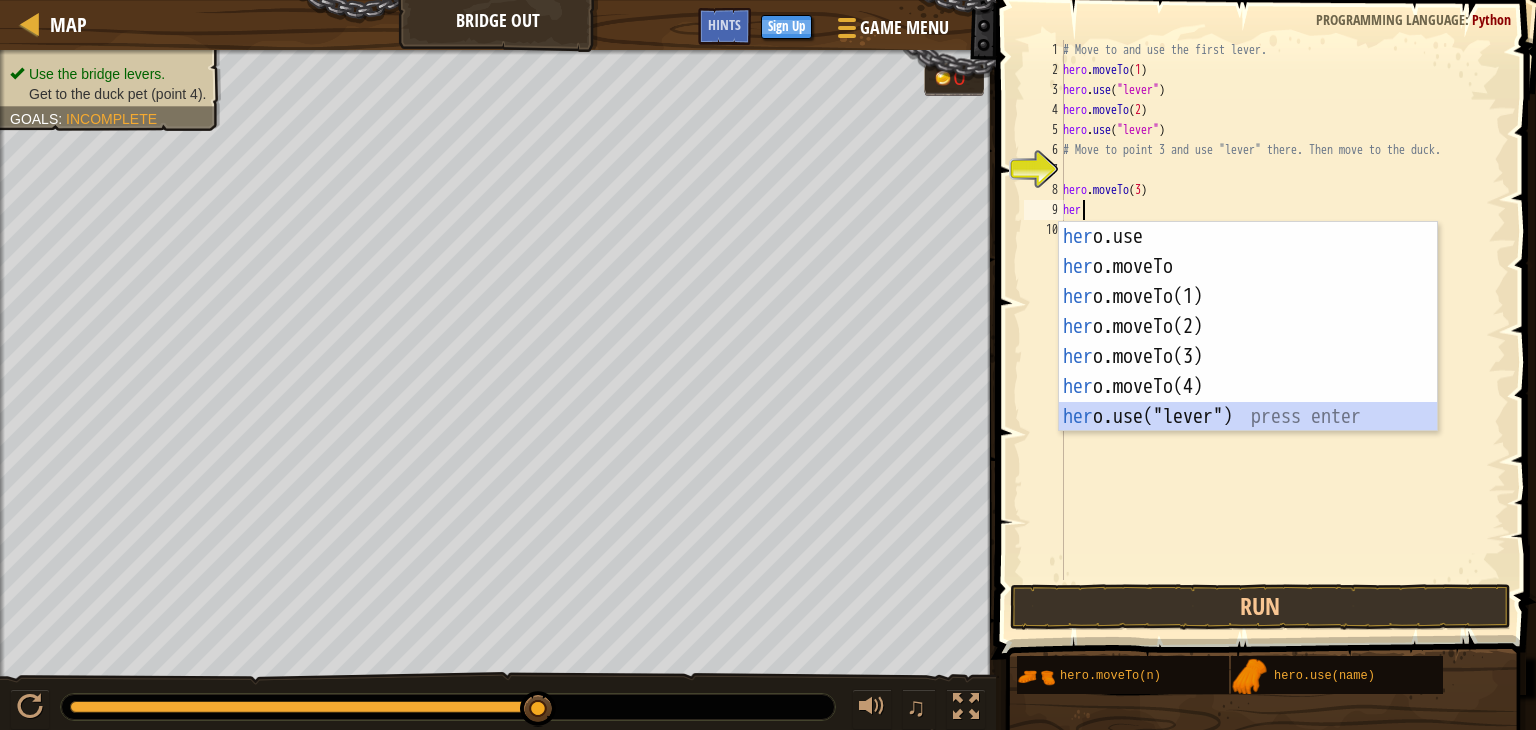 click on "her o.use press enter her o.moveTo press enter her o.moveTo(1) press enter her o.moveTo(2) press enter her o.moveTo(3) press enter her o.moveTo(4) press enter her o.use("lever") press enter" at bounding box center [1248, 357] 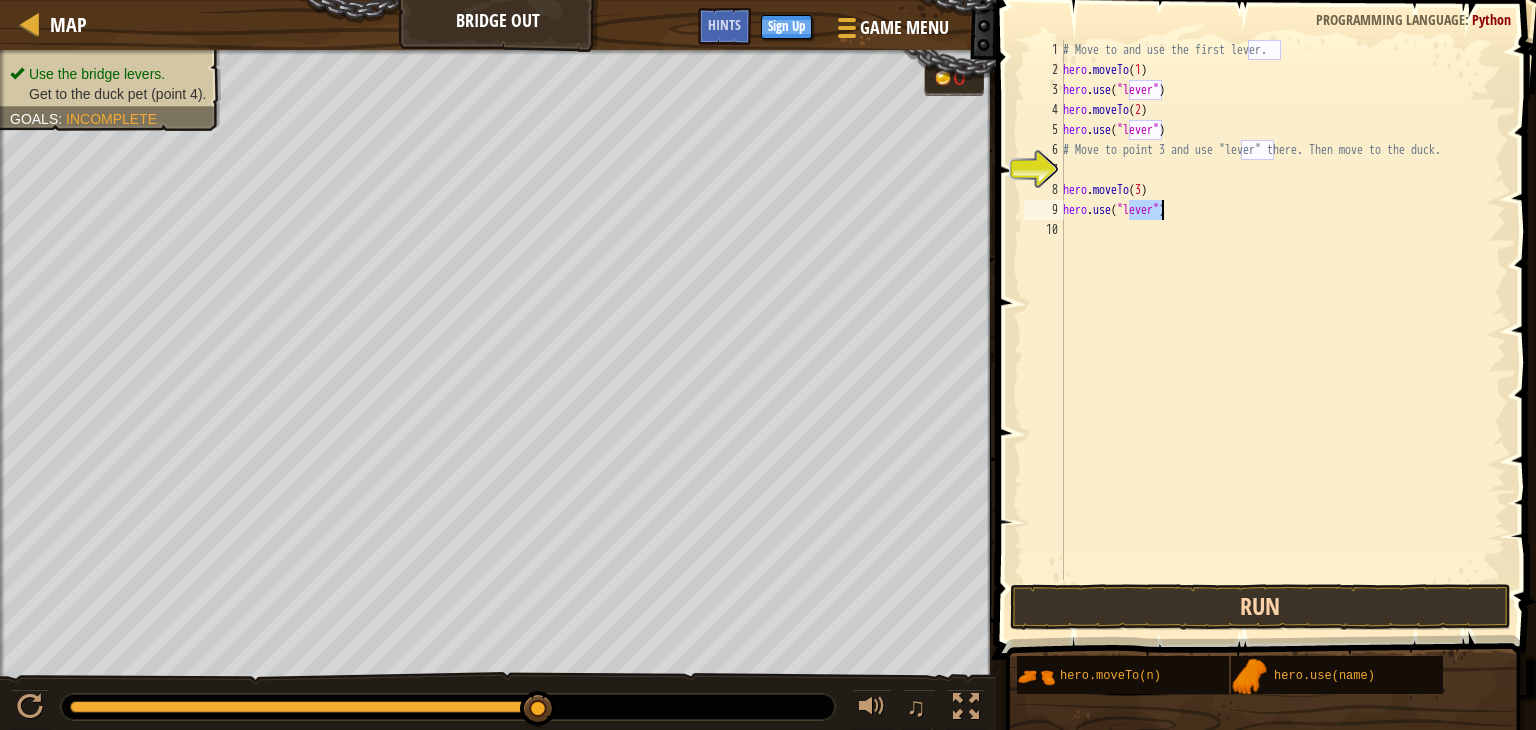 type on "hero.use("lever")" 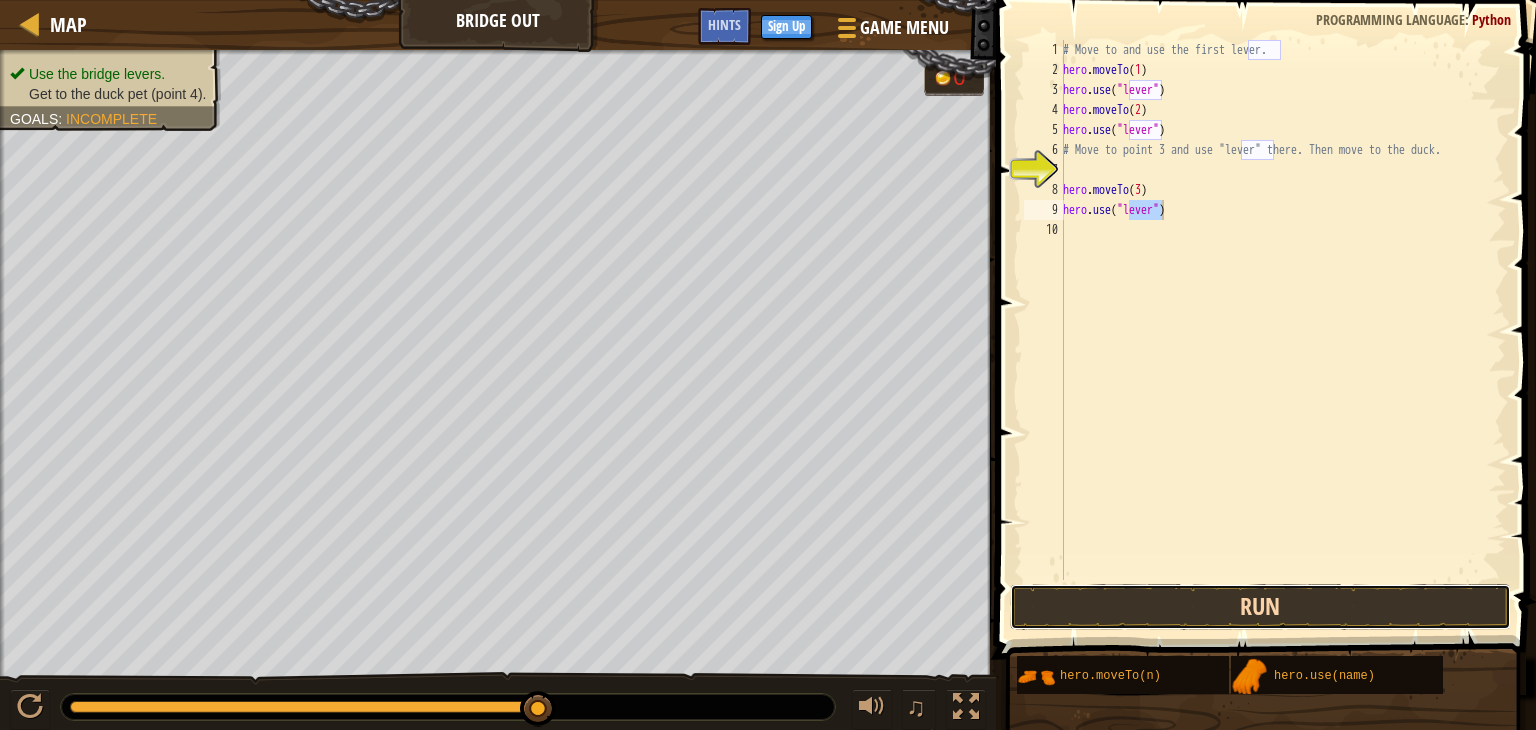 click on "Run" at bounding box center (1260, 607) 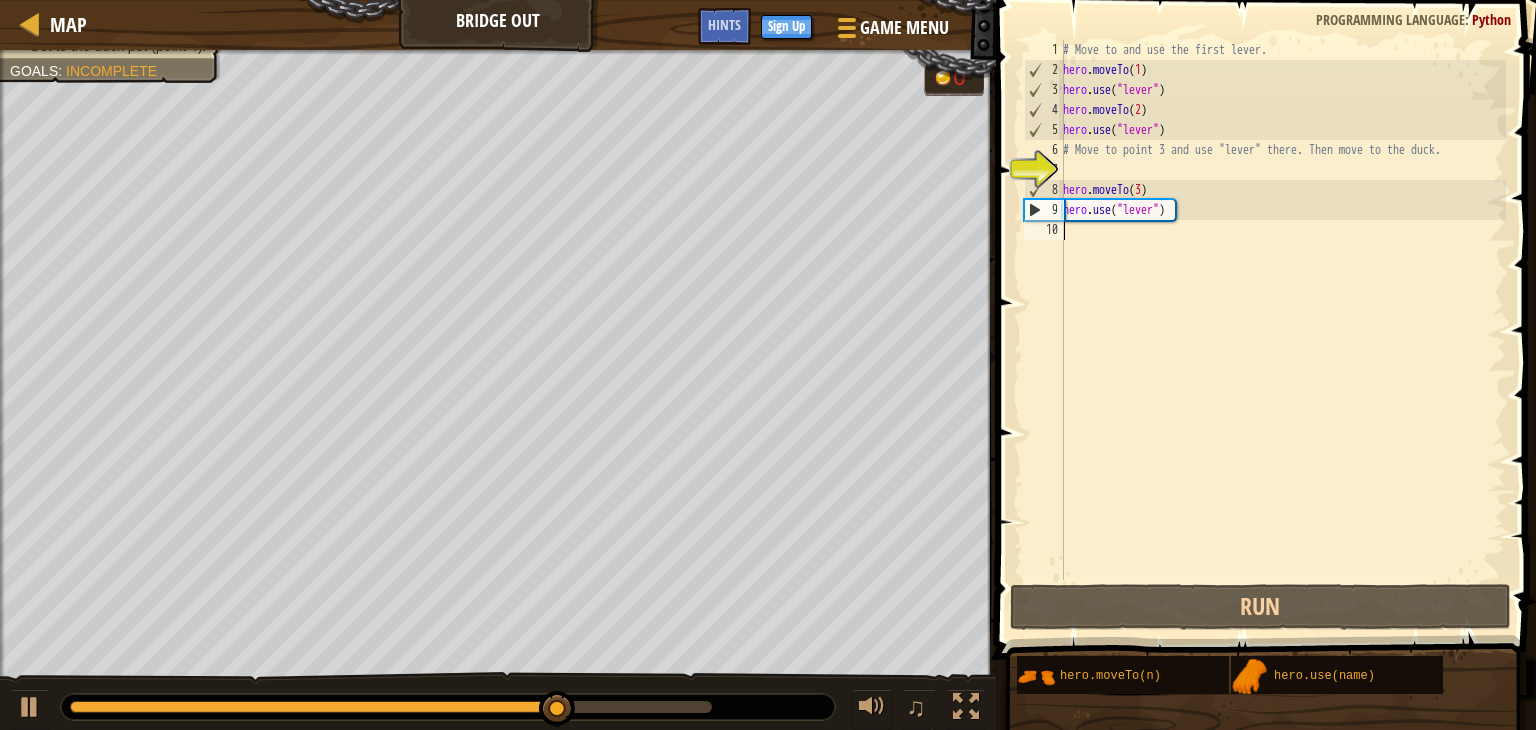click on "# Move to and use the first lever. hero . moveTo ( 1 ) hero . use ( "lever" ) hero . moveTo ( 2 ) hero . use ( "lever" ) # Move to point 3 and use "lever" there. Then move to the duck. hero . moveTo ( 3 ) hero . use ( "lever" )" at bounding box center (1282, 330) 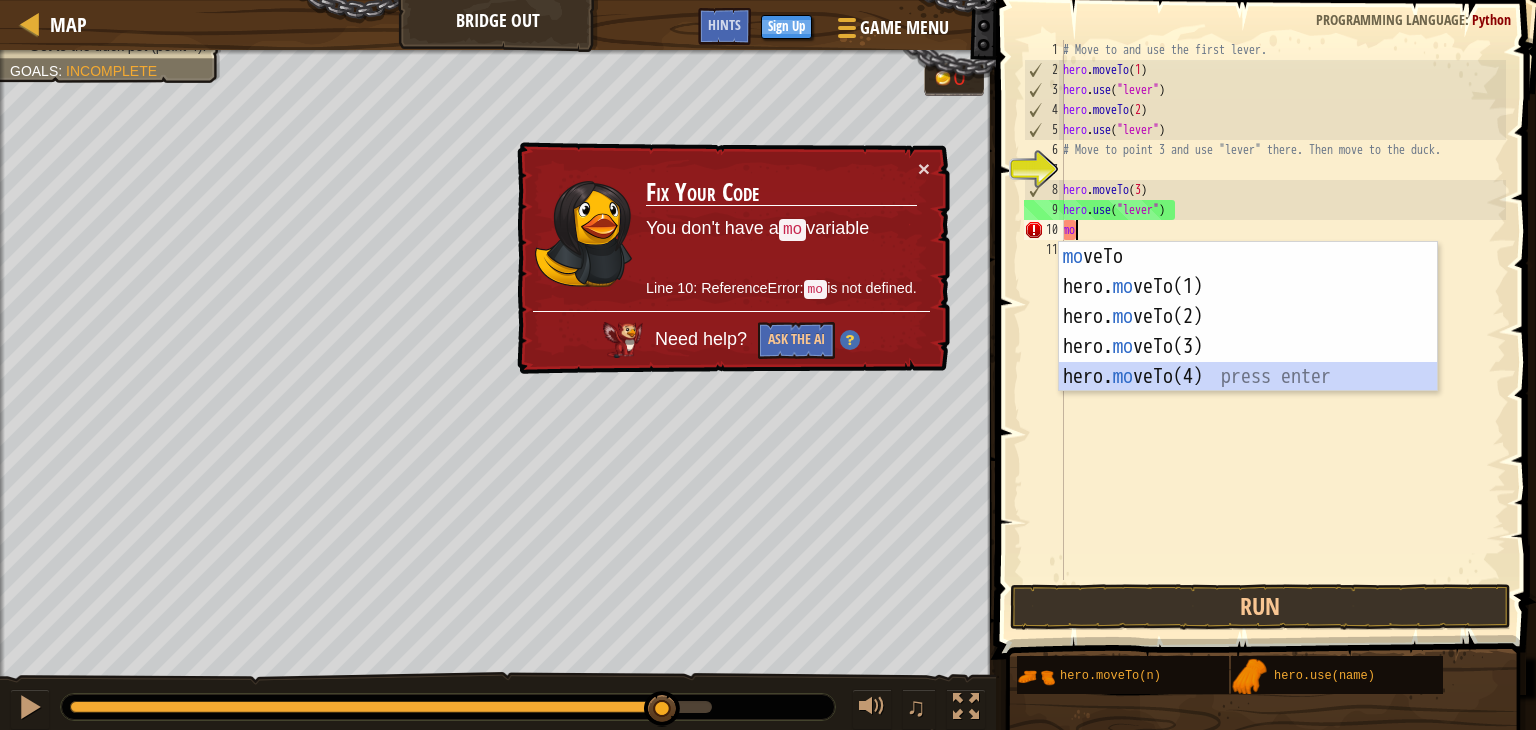 click on "mo veTo press enter hero. mo veTo(1) press enter hero. mo veTo(2) press enter hero. mo veTo(3) press enter hero. mo veTo(4) press enter" at bounding box center [1248, 347] 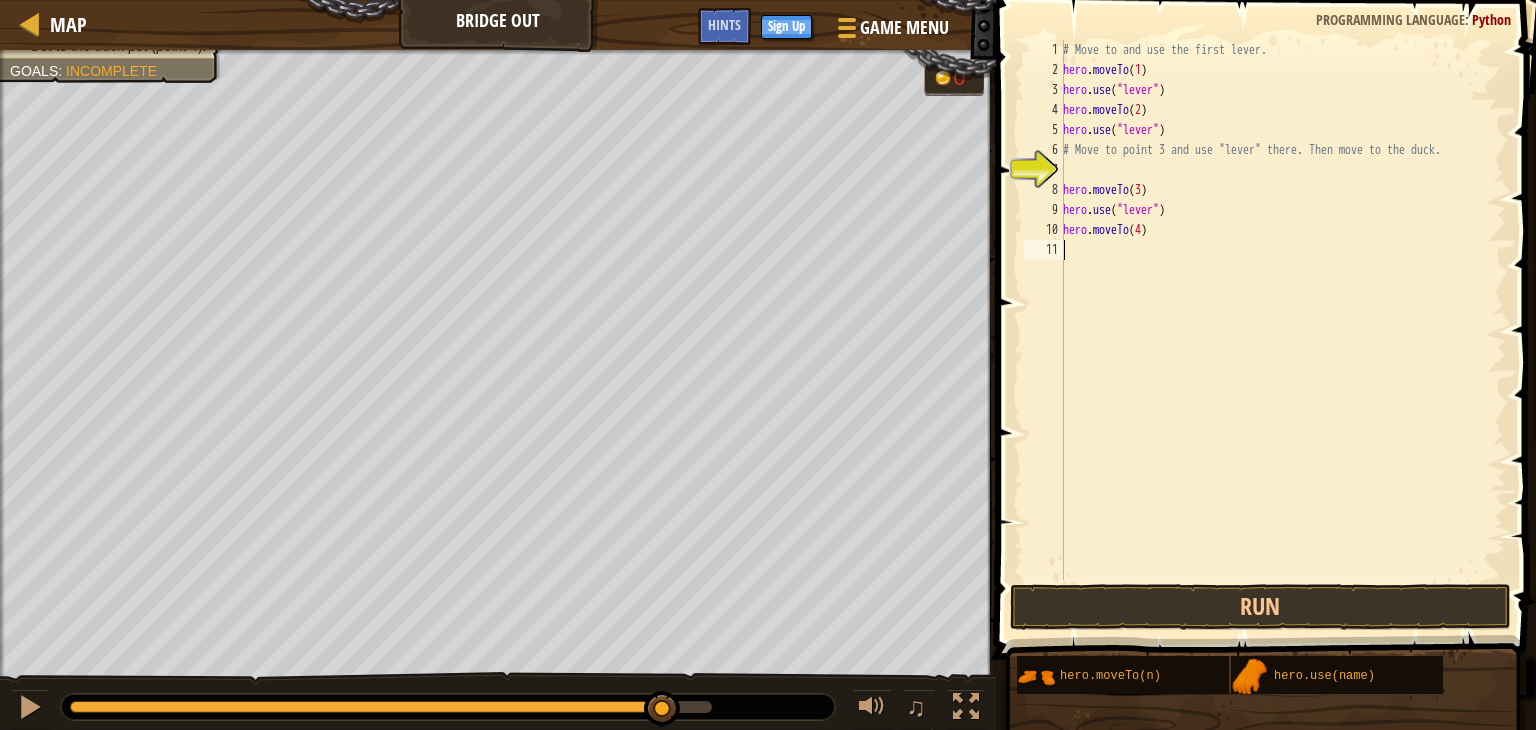 click on "# Move to and use the first lever. hero . moveTo ( [NUMBER] ) hero . use ( "lever" ) hero . moveTo ( [NUMBER] ) hero . use ( "lever" ) # Move to point [NUMBER] and use "lever" there. Then move to the duck. hero . moveTo ( [NUMBER] ) hero . use ( "lever" ) hero . moveTo ( [NUMBER] )" at bounding box center [1282, 330] 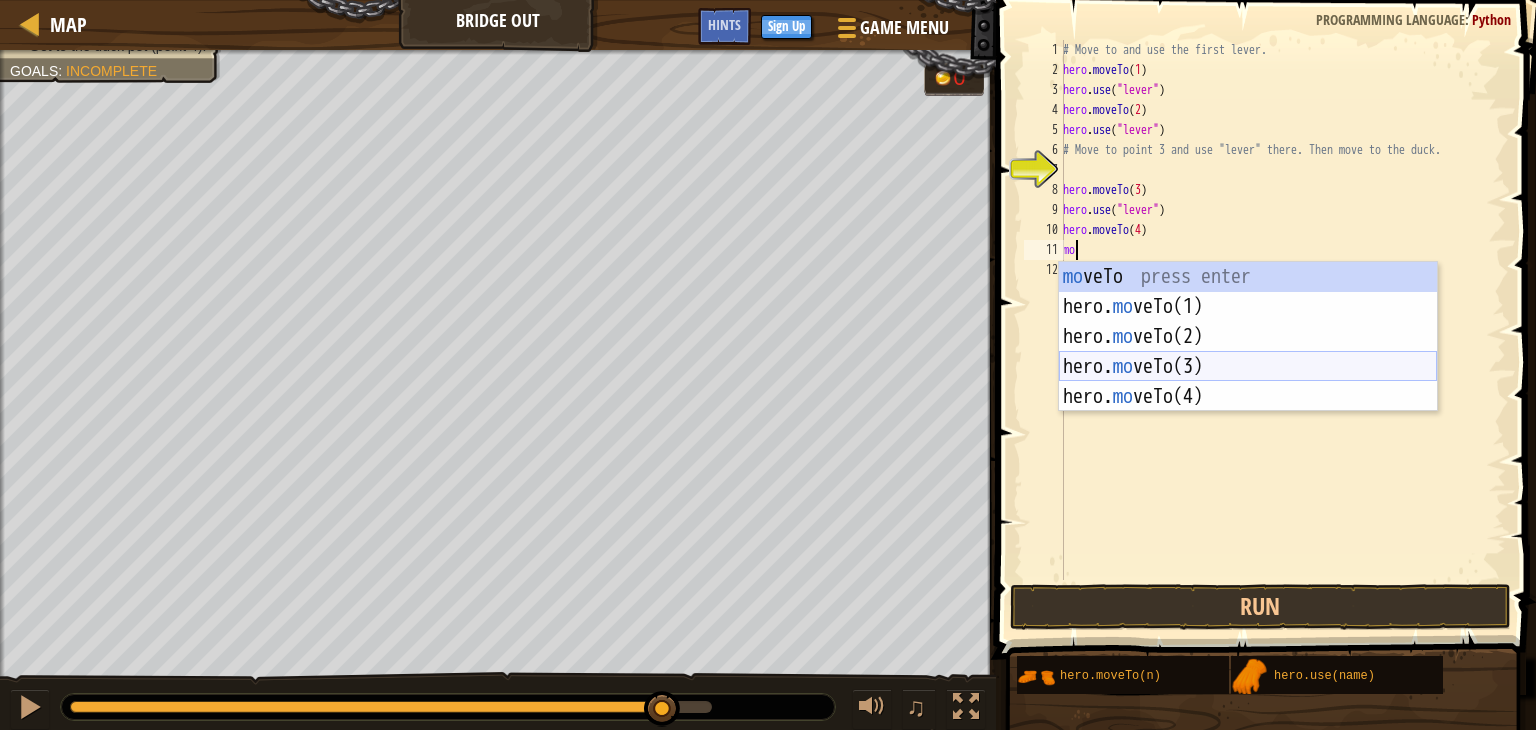 type on "m" 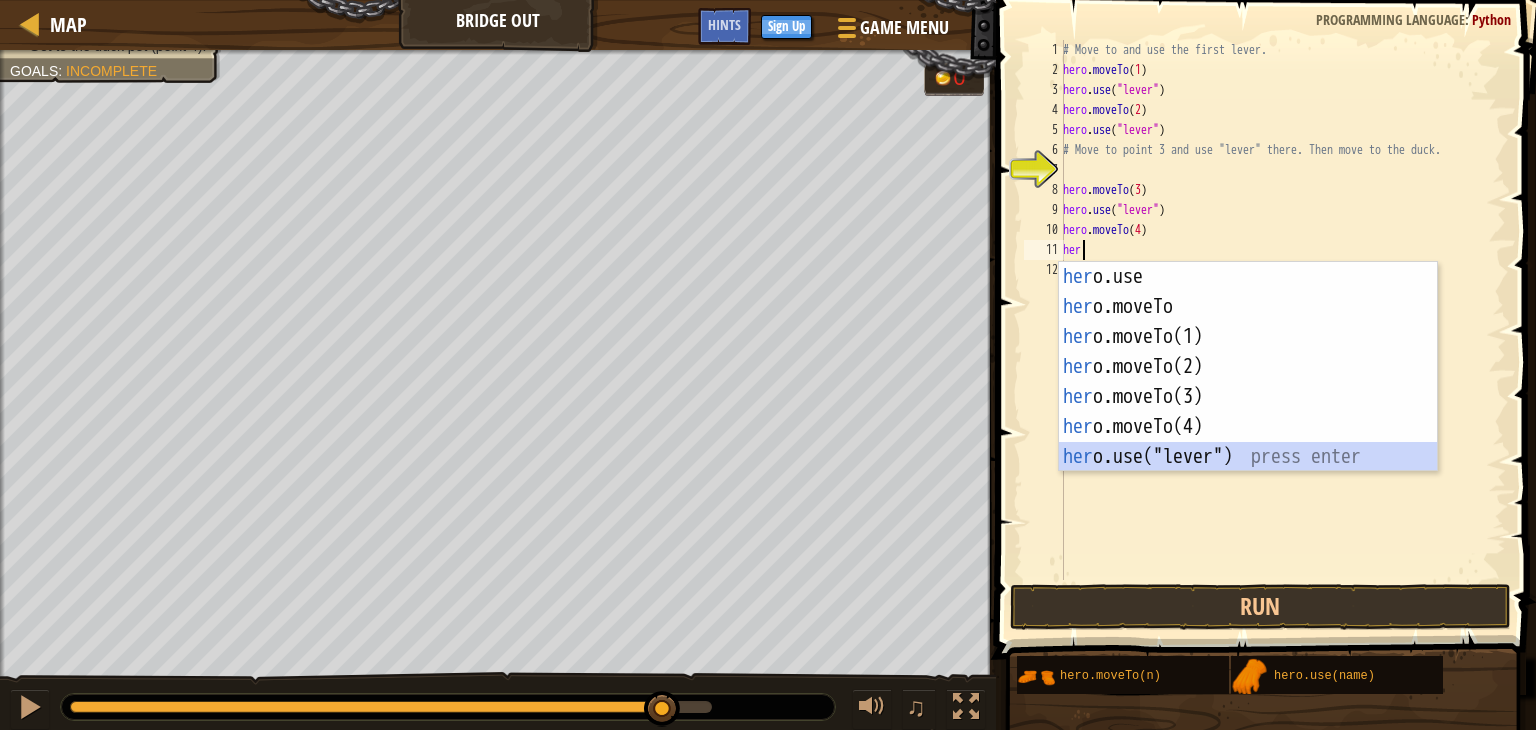 click on "her o.use press enter her o.moveTo press enter her o.moveTo(1) press enter her o.moveTo(2) press enter her o.moveTo(3) press enter her o.moveTo(4) press enter her o.use("lever") press enter" at bounding box center [1248, 397] 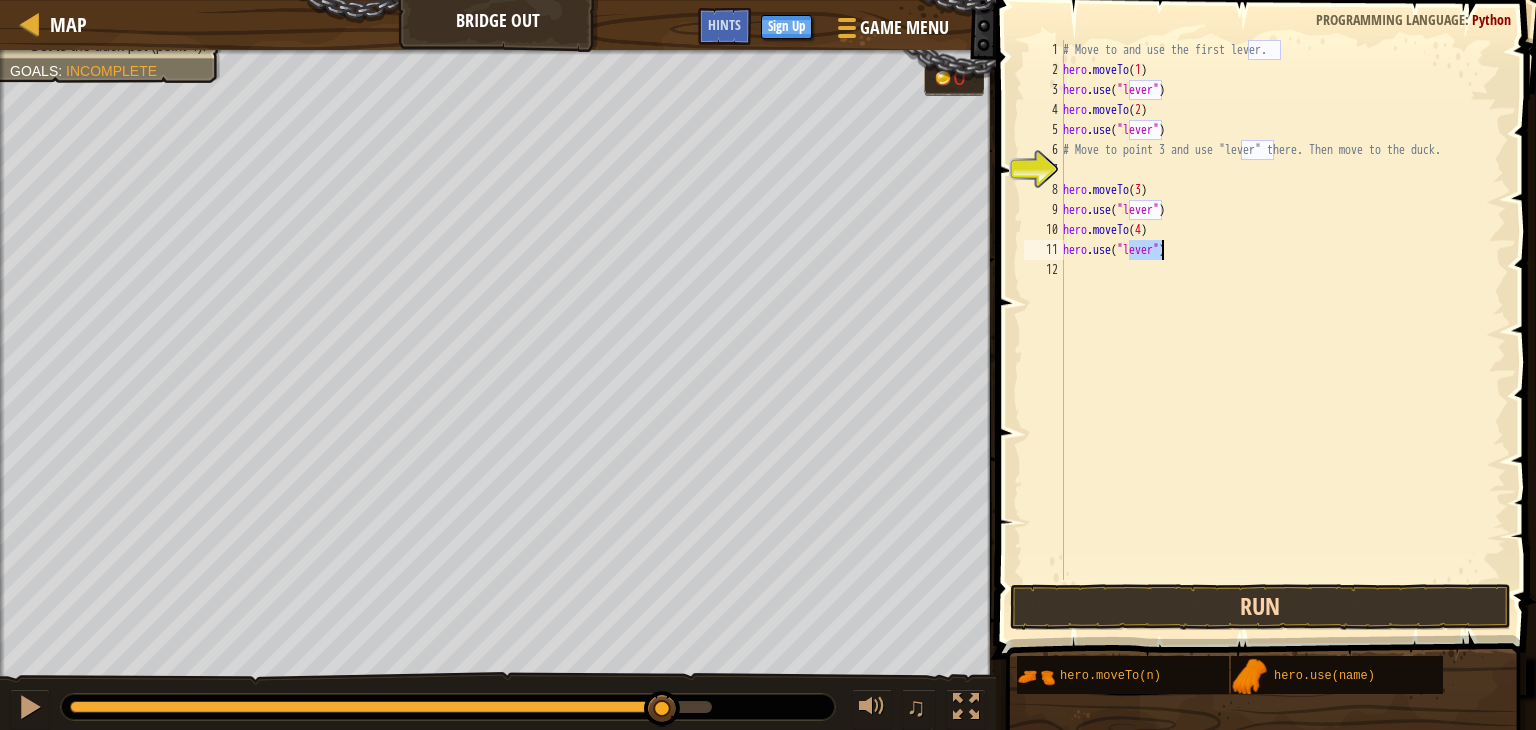 type on "hero.use("lever")" 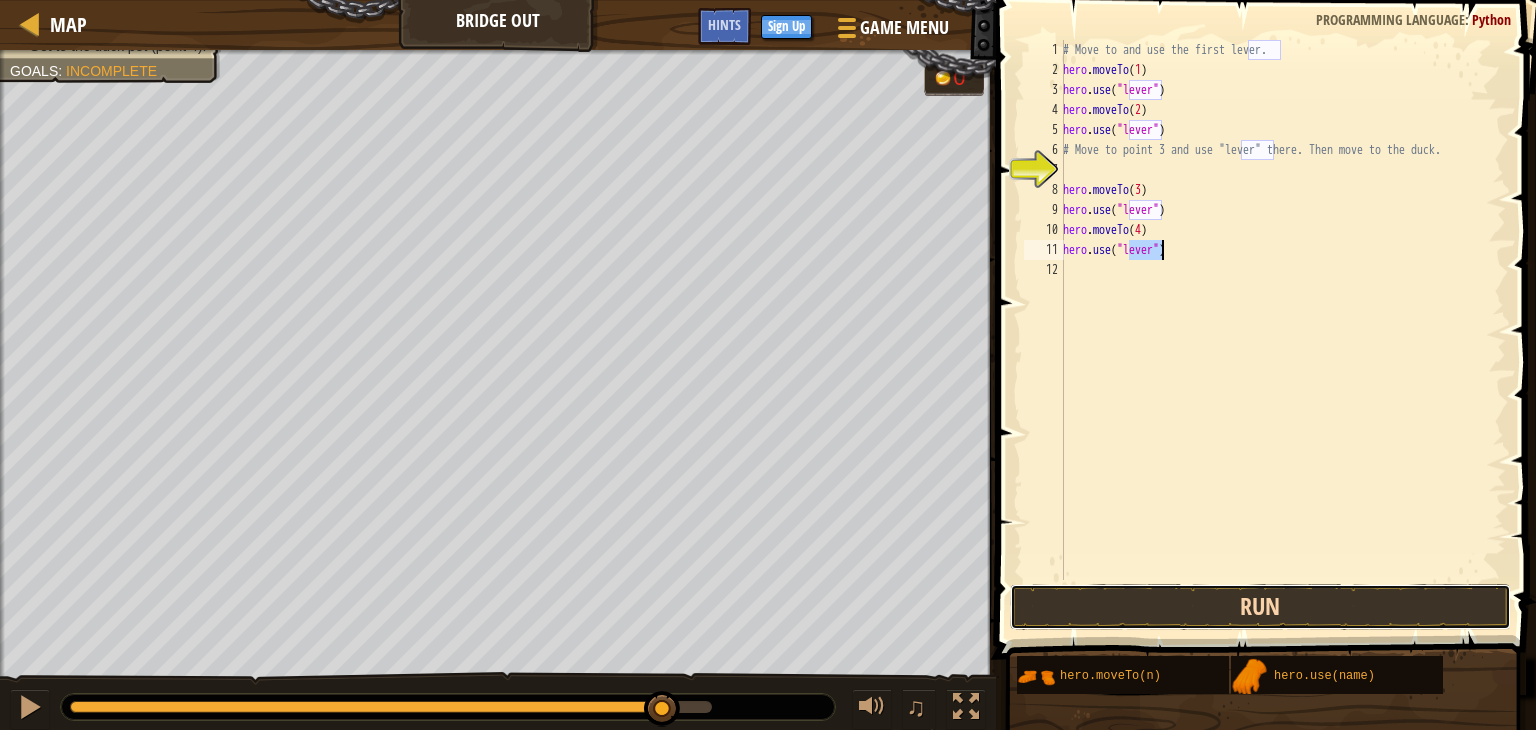 click on "Run" at bounding box center [1260, 607] 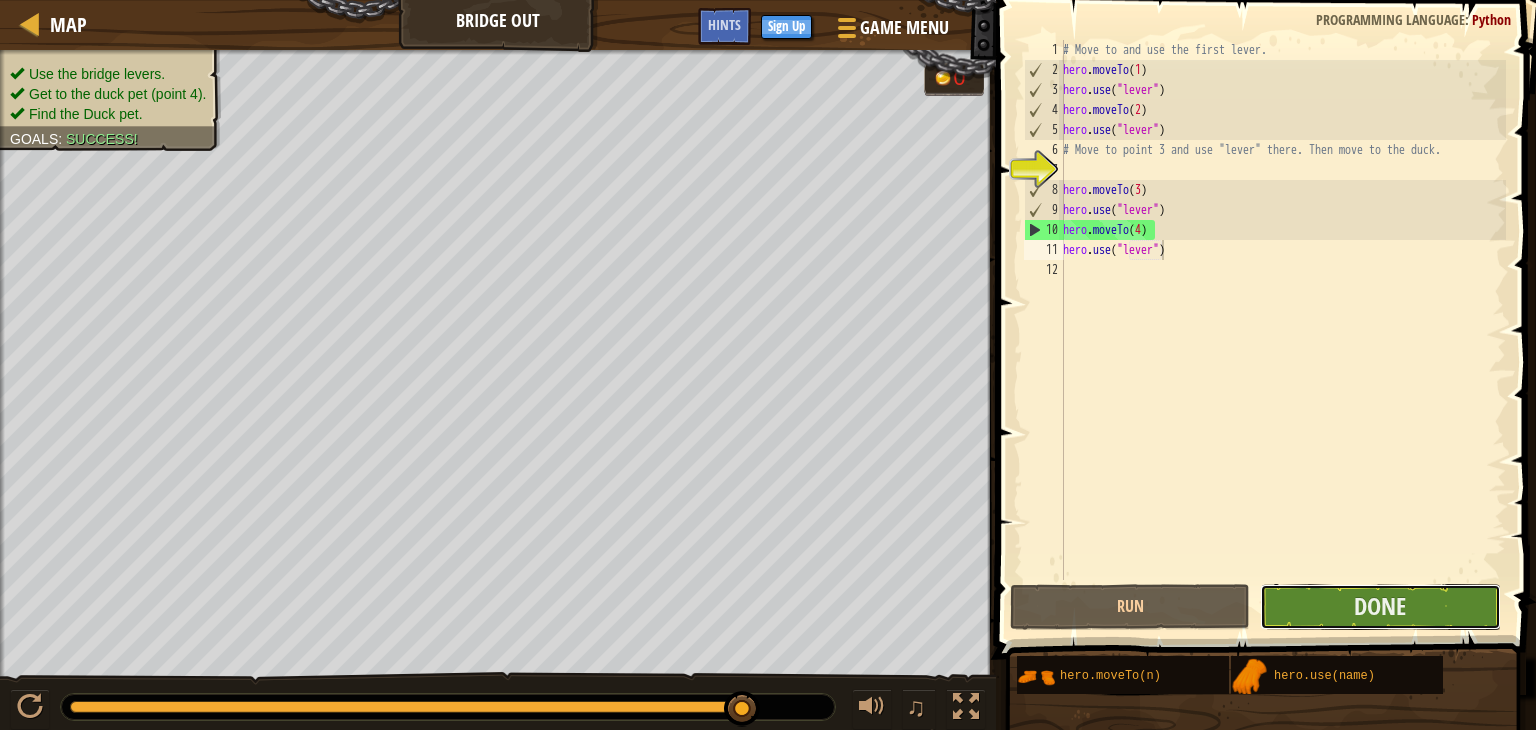 click on "Done" at bounding box center (1380, 607) 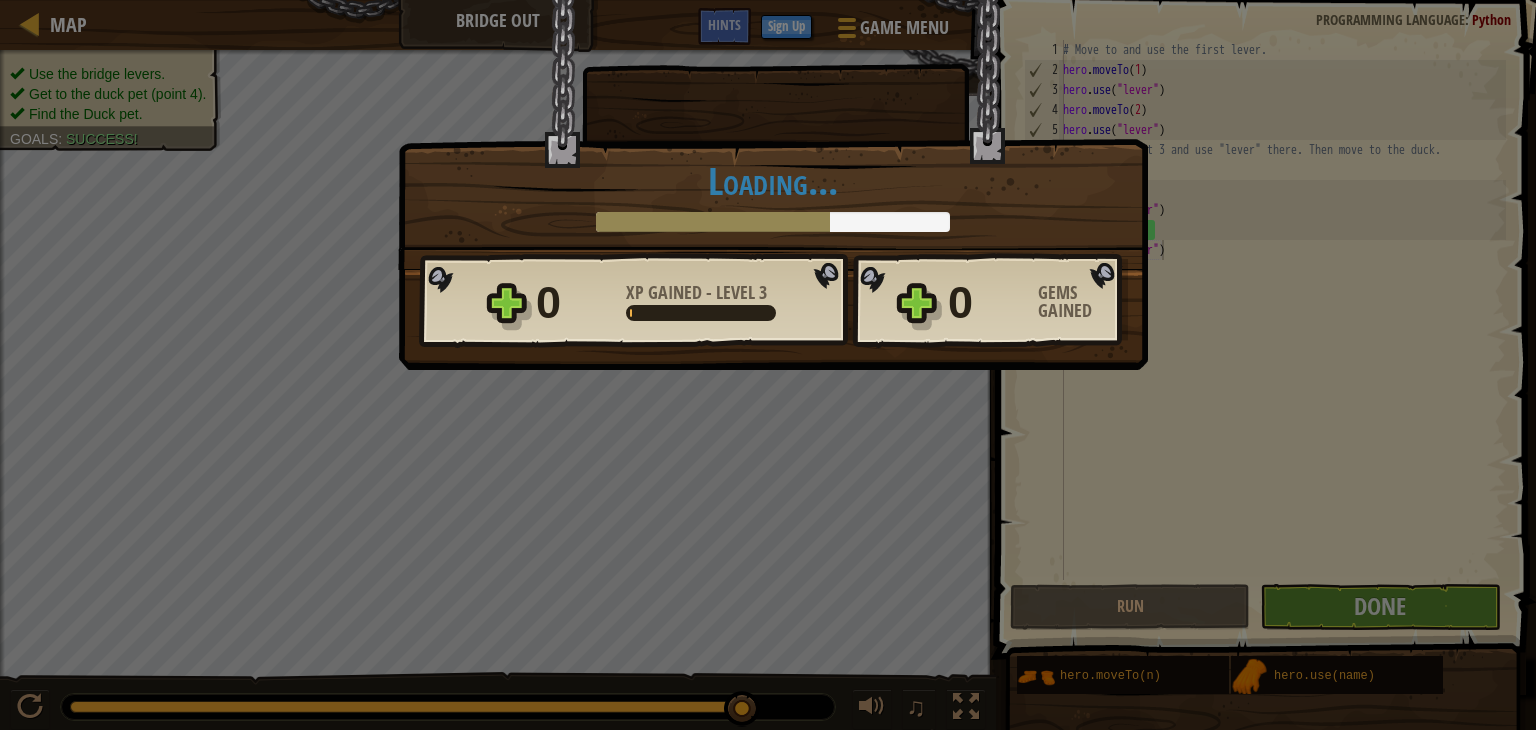 click on "× You are my friend now. How fun was this level? Loading... Reticulating Splines... Loading... [NUMBER] XP Gained - Level [NUMBER] [NUMBER] Gems Gained Want to save your code? Create a free account! Sign Up to Save Progress Saving Progress Continue" at bounding box center (768, 365) 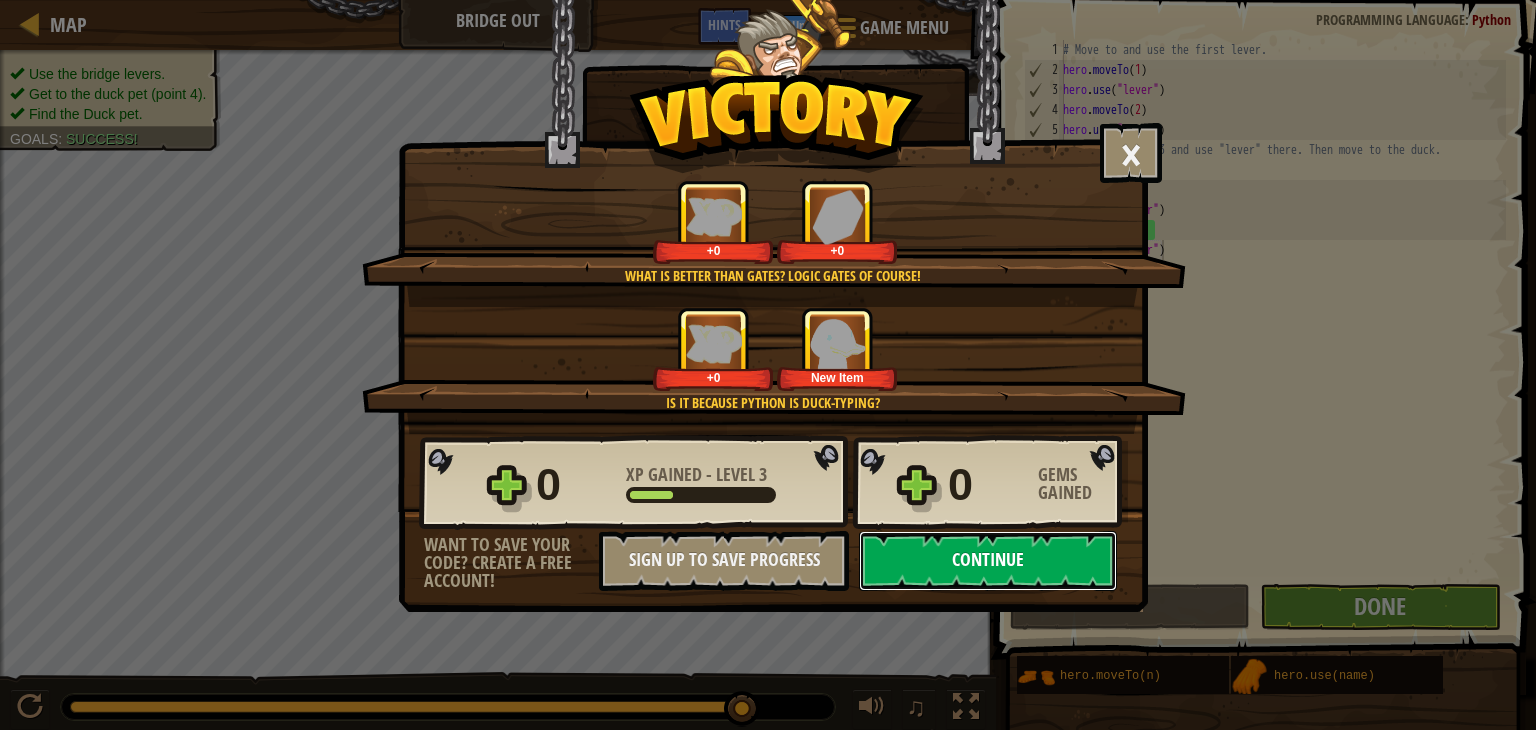 click on "Continue" at bounding box center (988, 561) 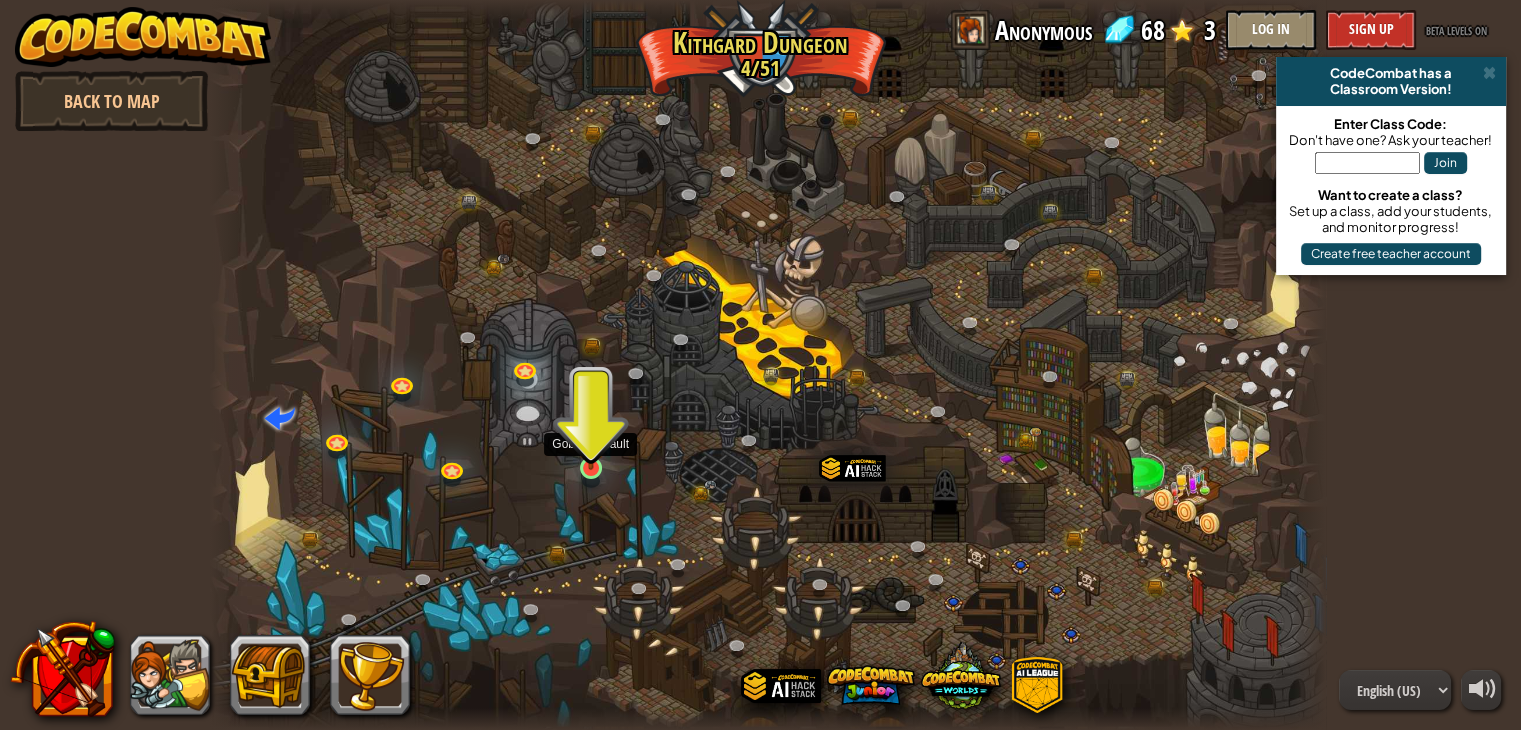 click at bounding box center [591, 438] 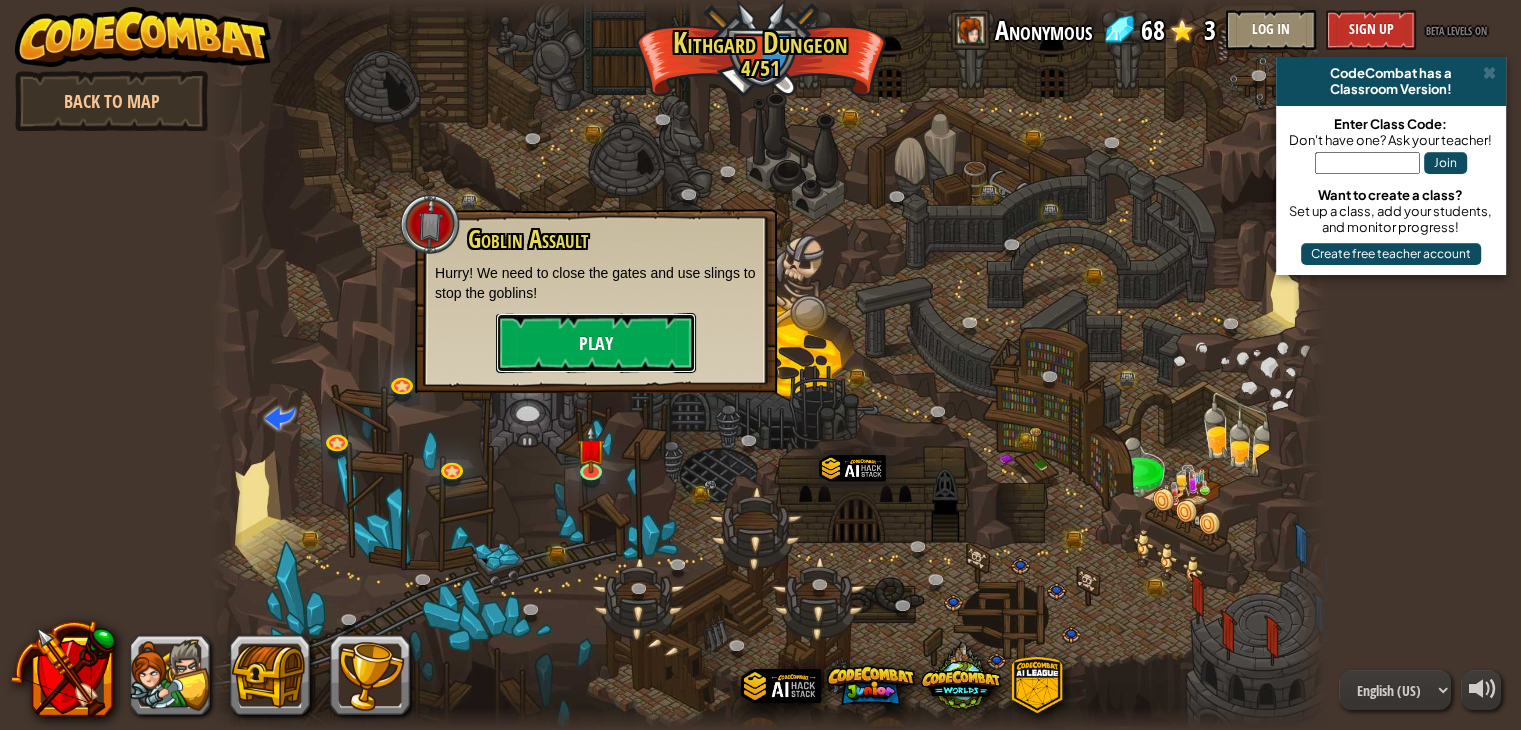 click on "Play" at bounding box center [596, 343] 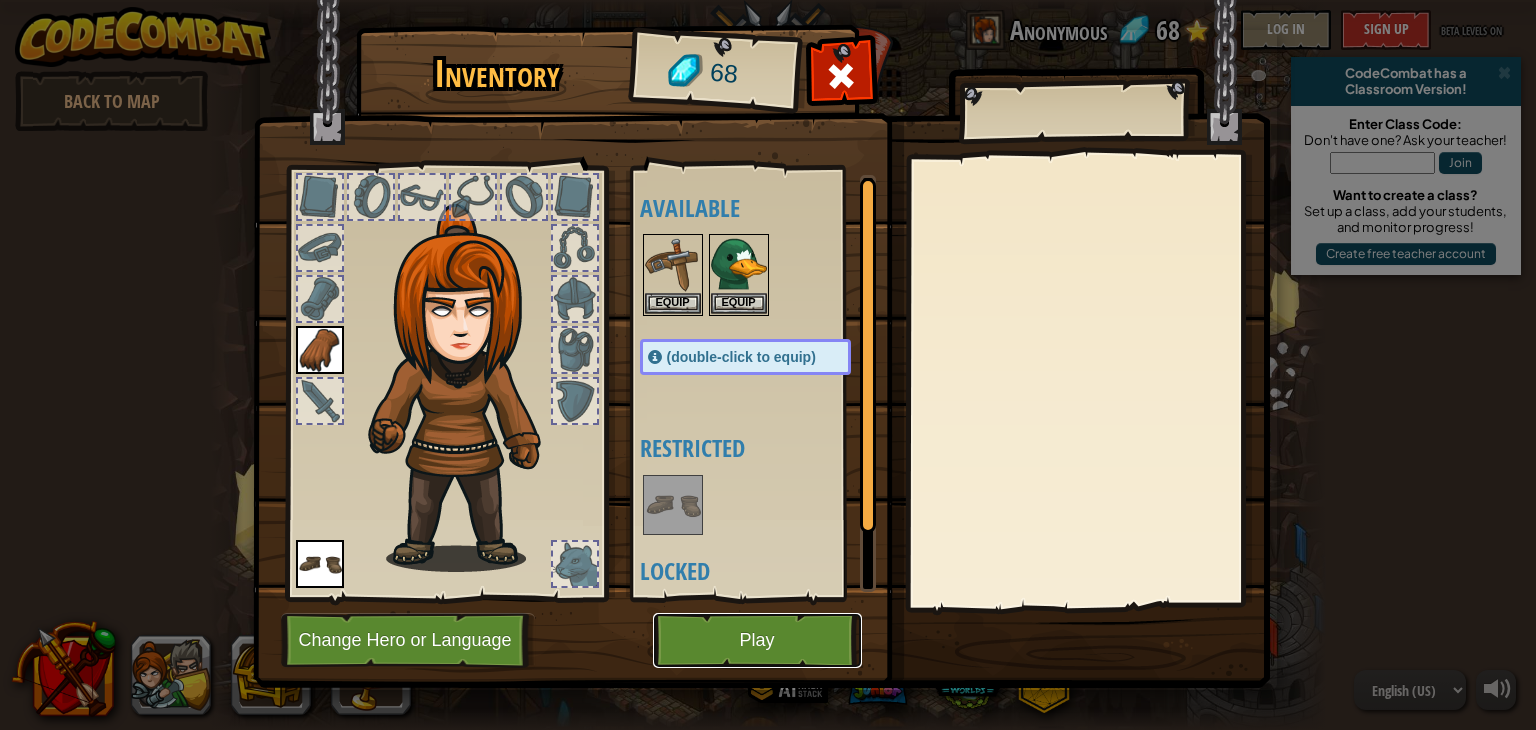 click on "Play" at bounding box center (757, 640) 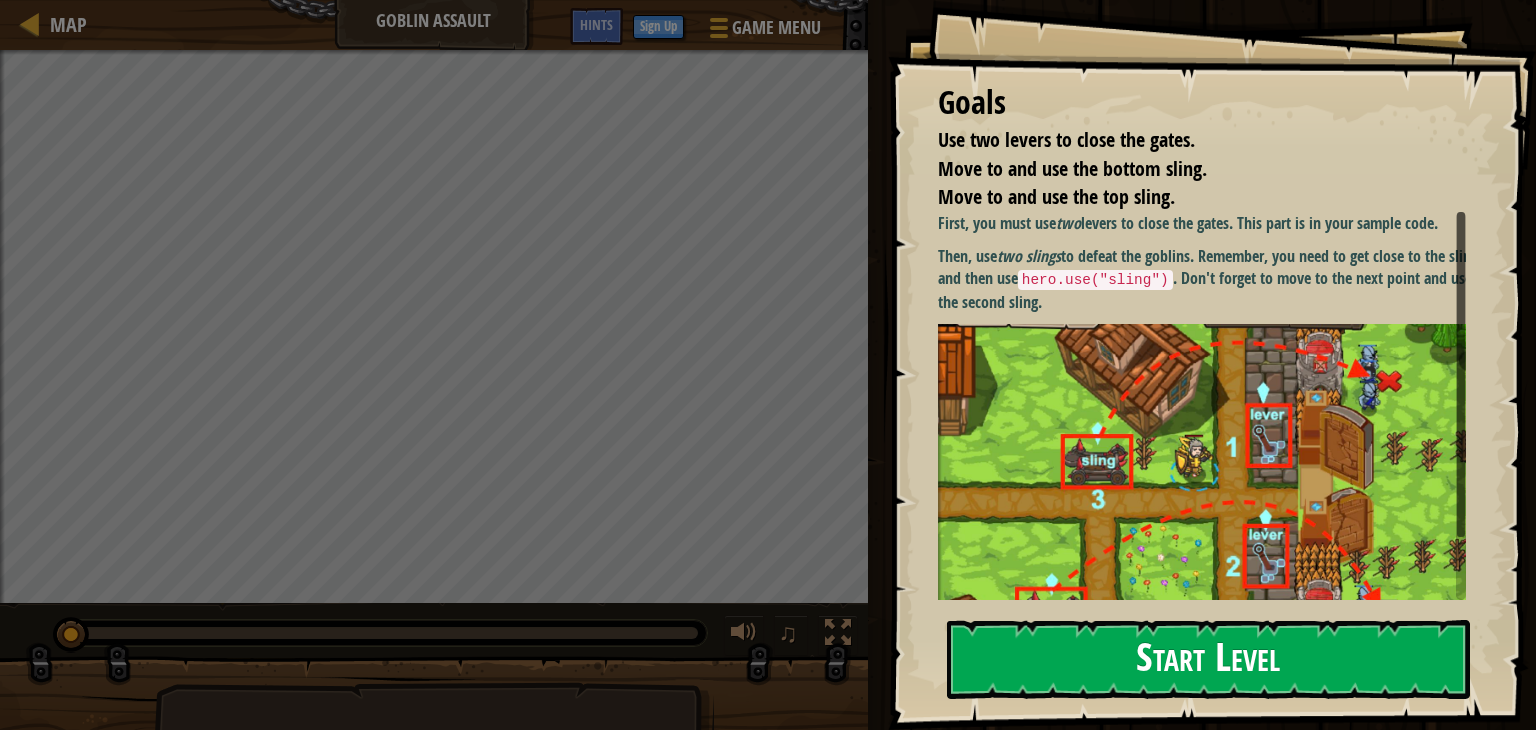 click on "Start Level" at bounding box center [1208, 659] 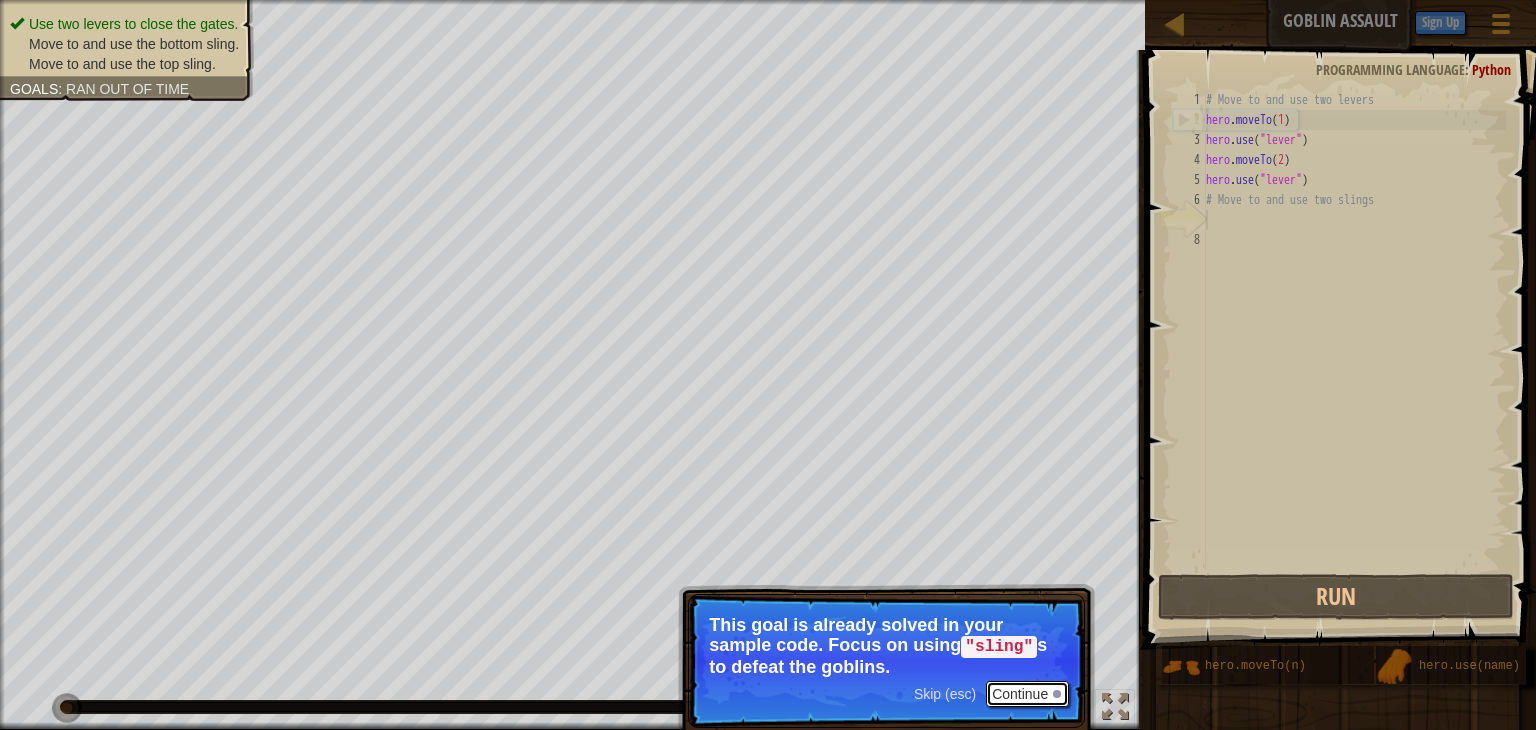 click on "Continue" at bounding box center [1027, 694] 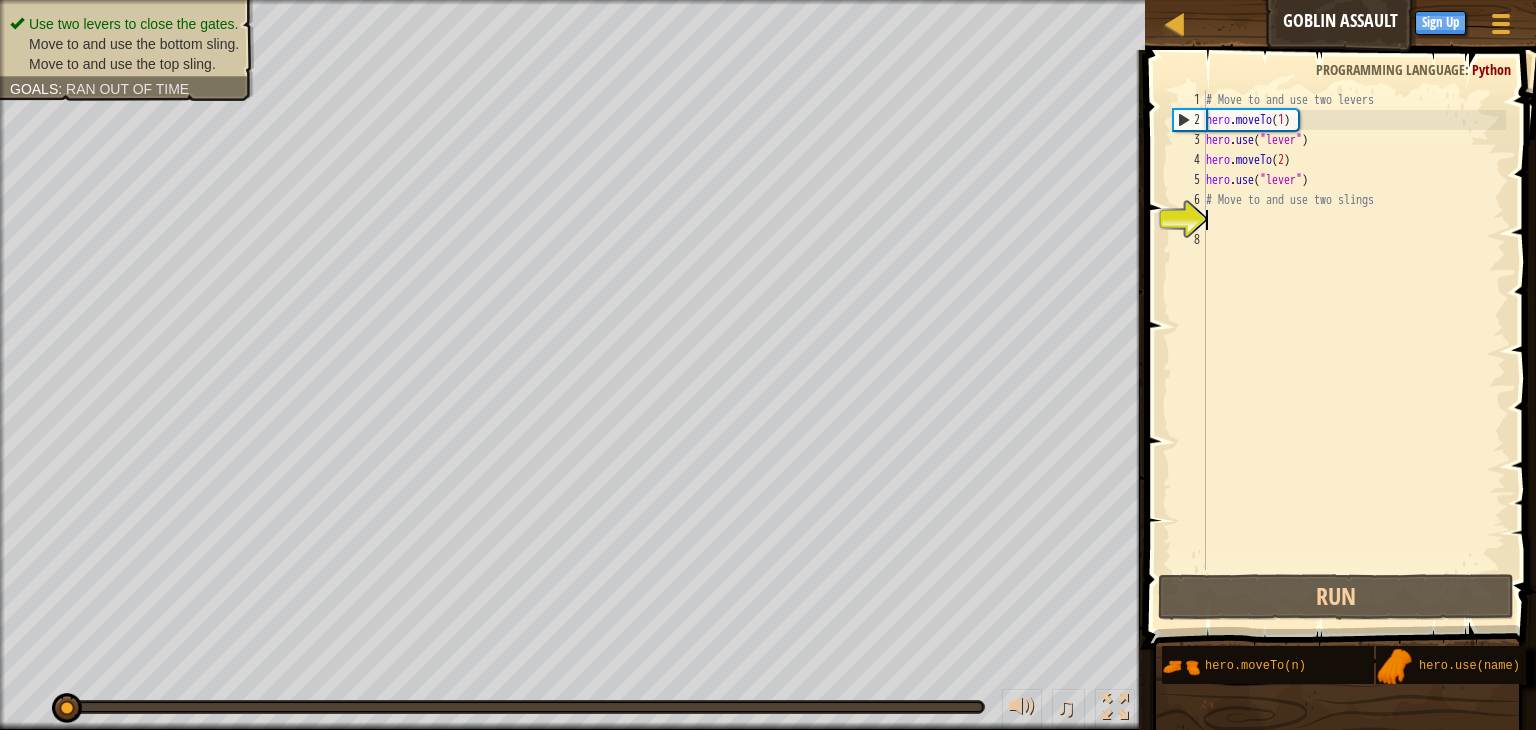 scroll, scrollTop: 9, scrollLeft: 0, axis: vertical 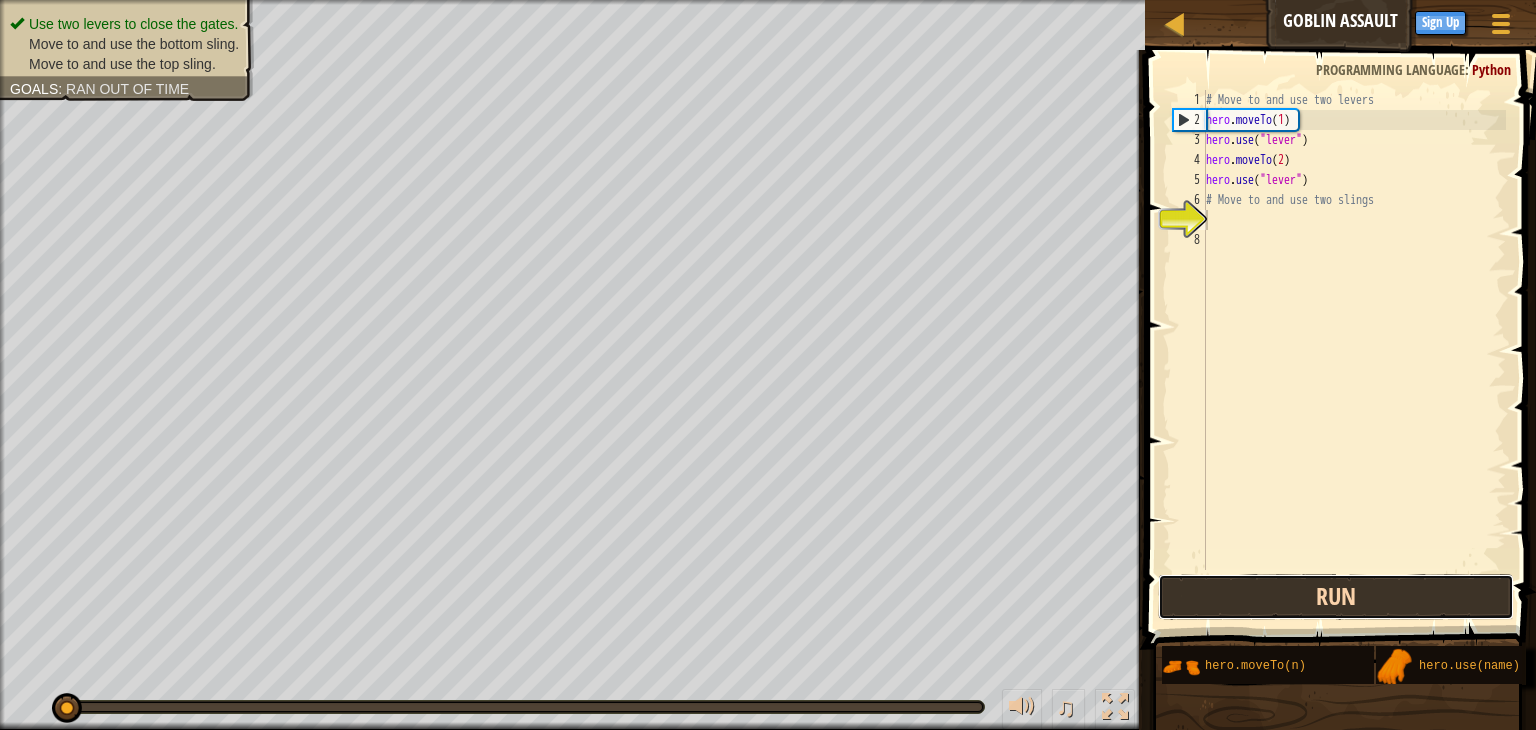 click on "Run" at bounding box center [1336, 597] 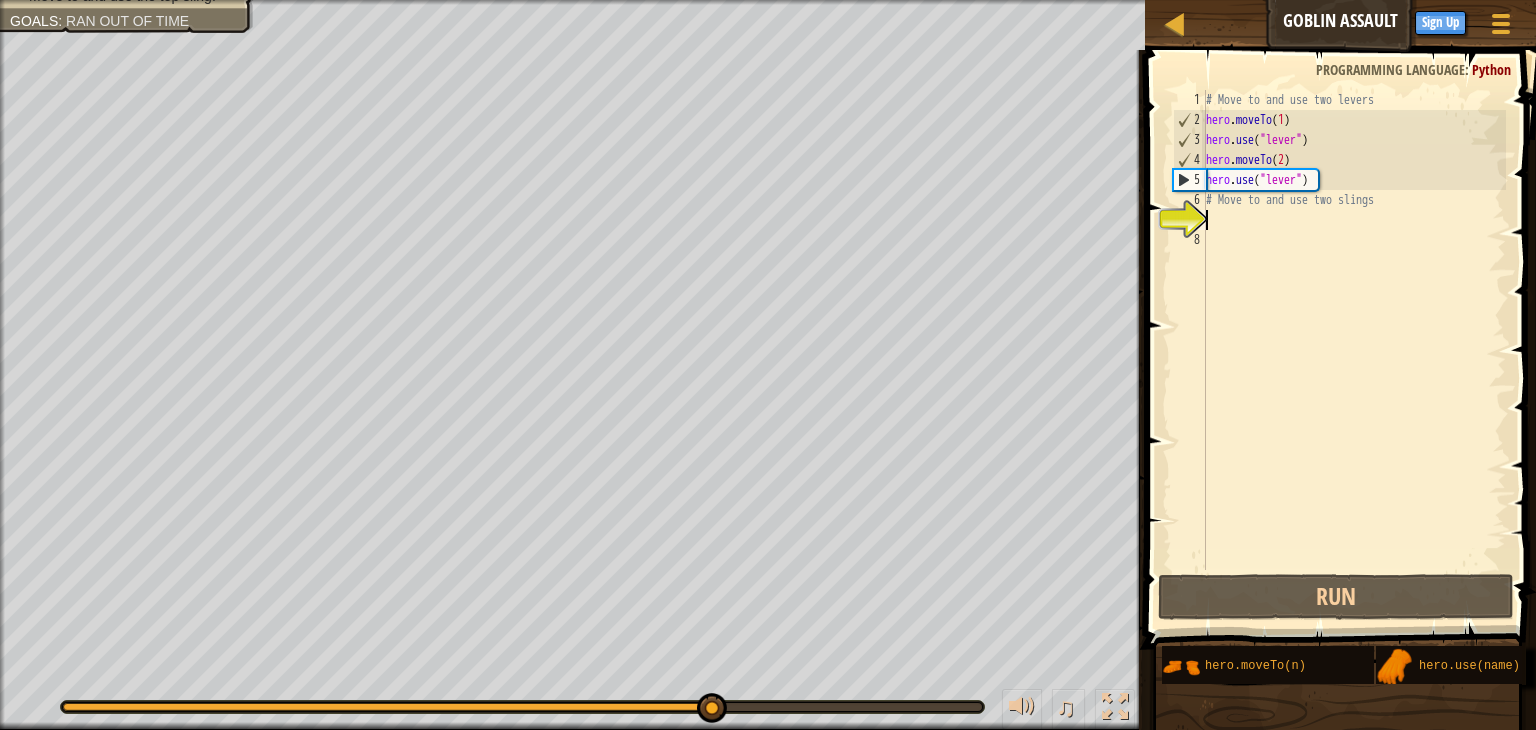 click on "# Move to and use two levers hero . moveTo ( 1 ) hero . use ( "lever" ) hero . moveTo ( 2 ) hero . use ( "lever" ) # Move to and use two slings" at bounding box center [1354, 350] 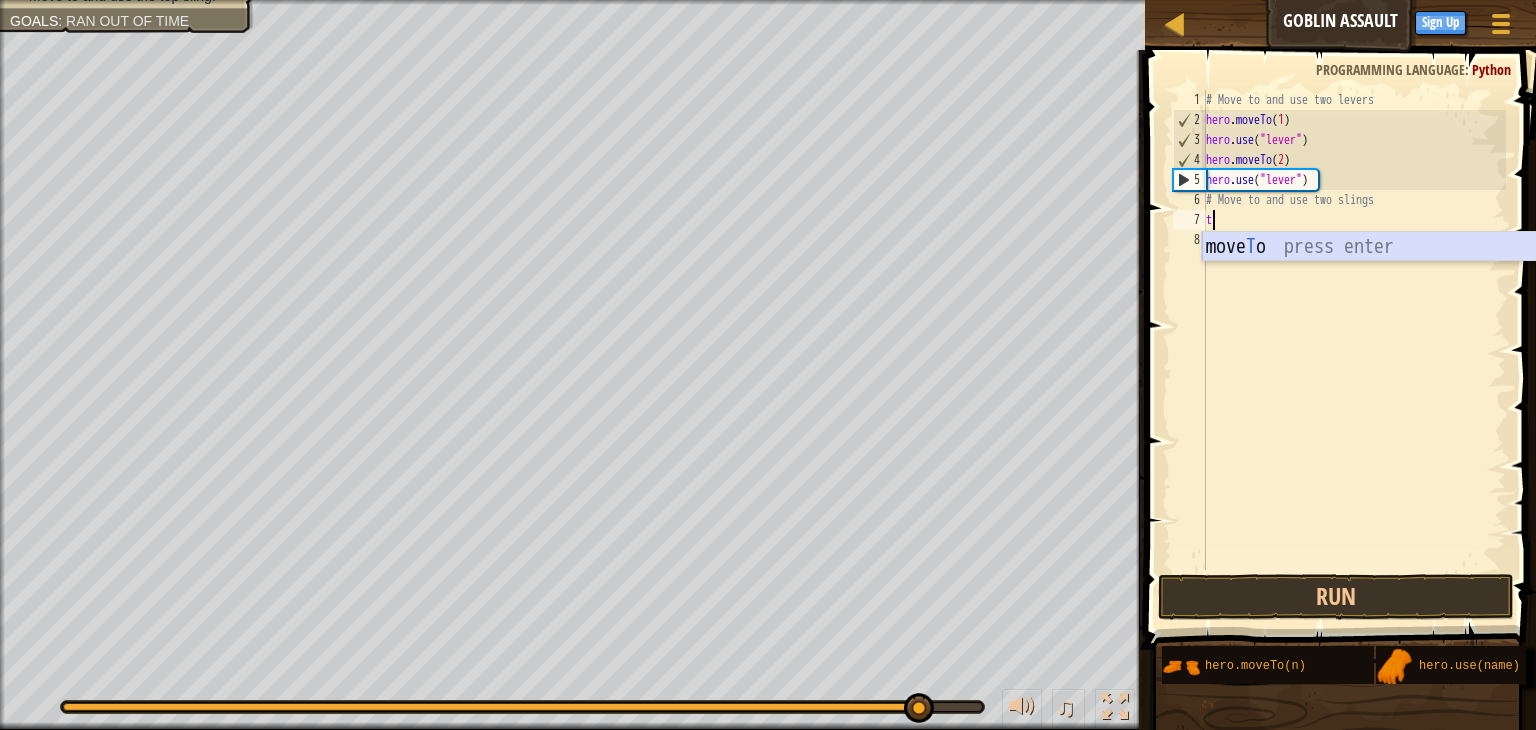 click on "move T o press enter" at bounding box center [1391, 277] 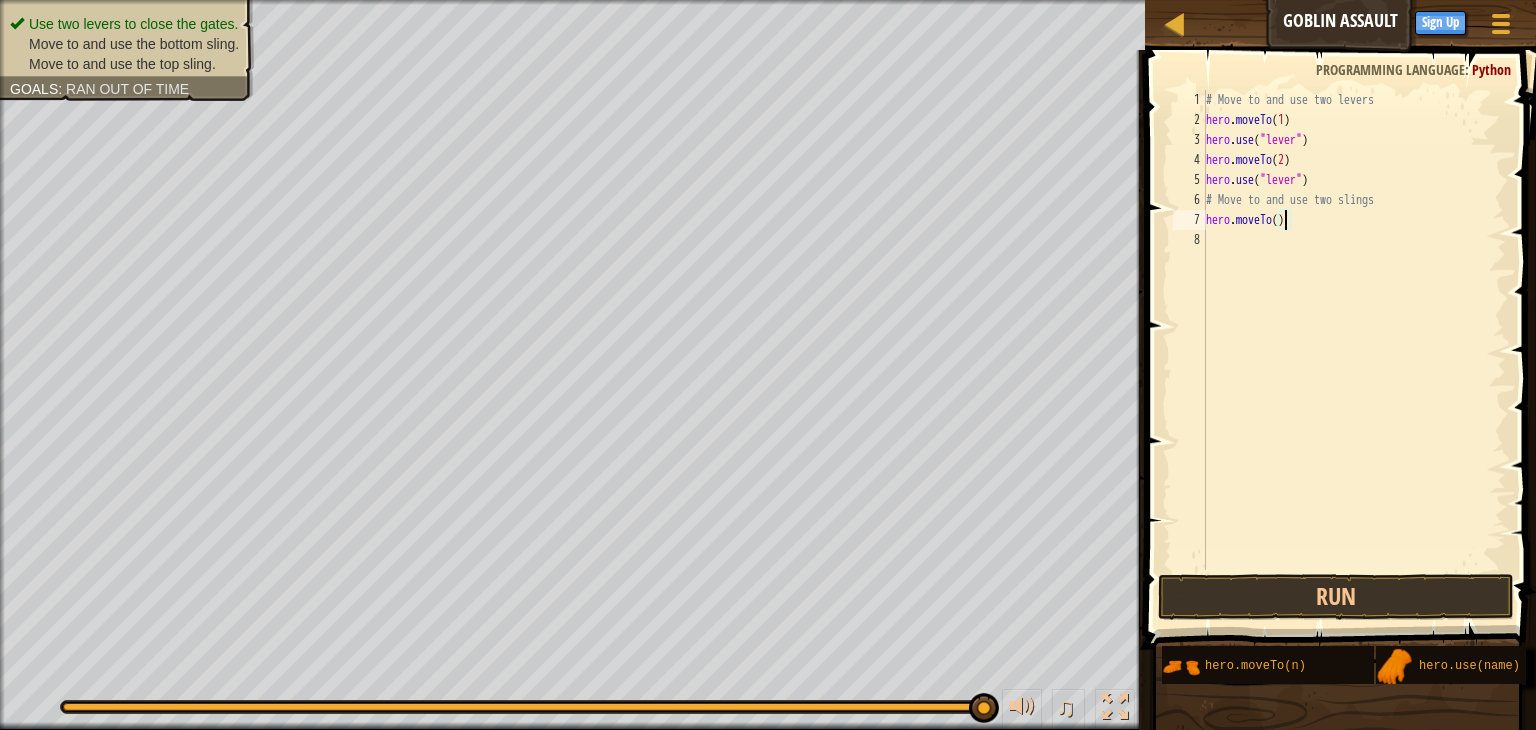type on "hero.moveTo(3)" 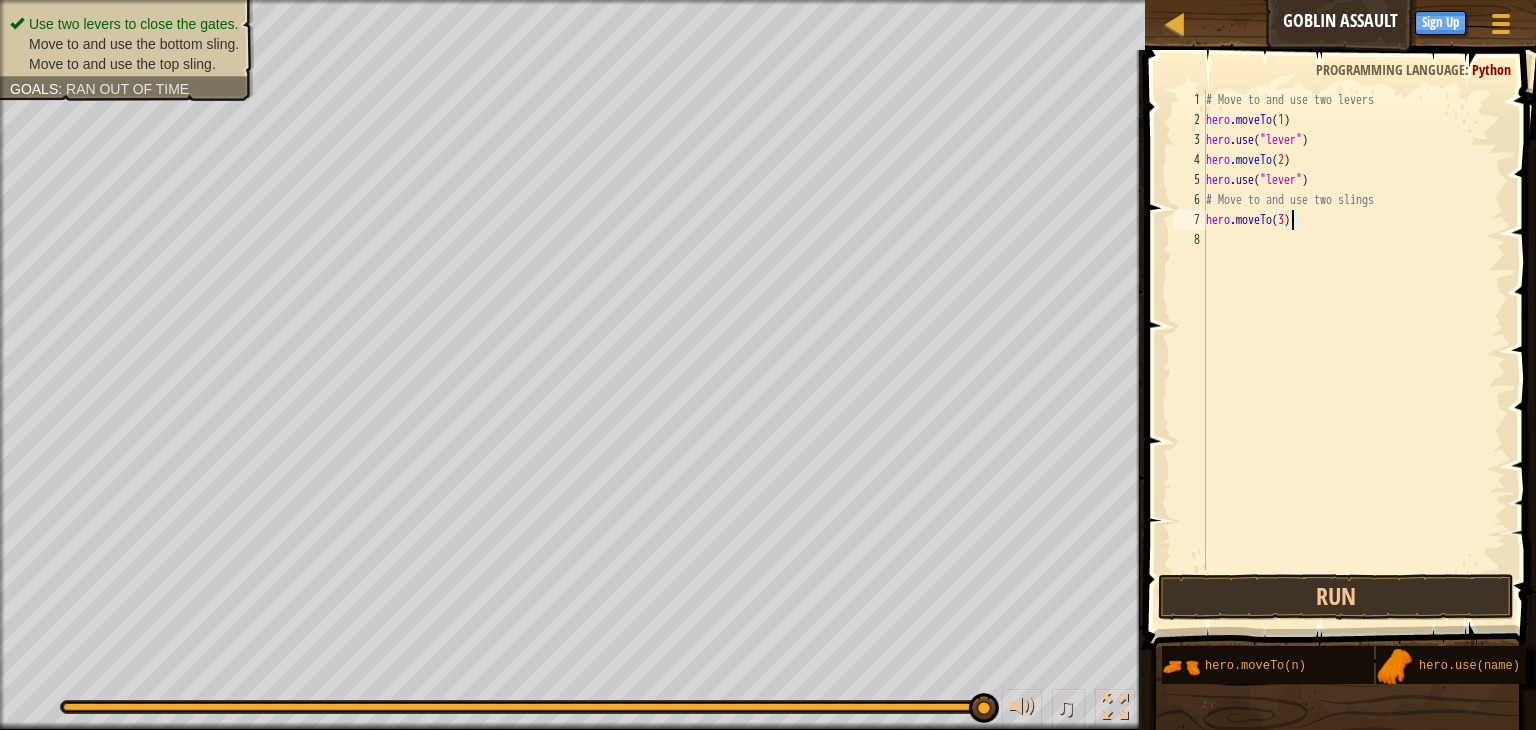 scroll, scrollTop: 9, scrollLeft: 0, axis: vertical 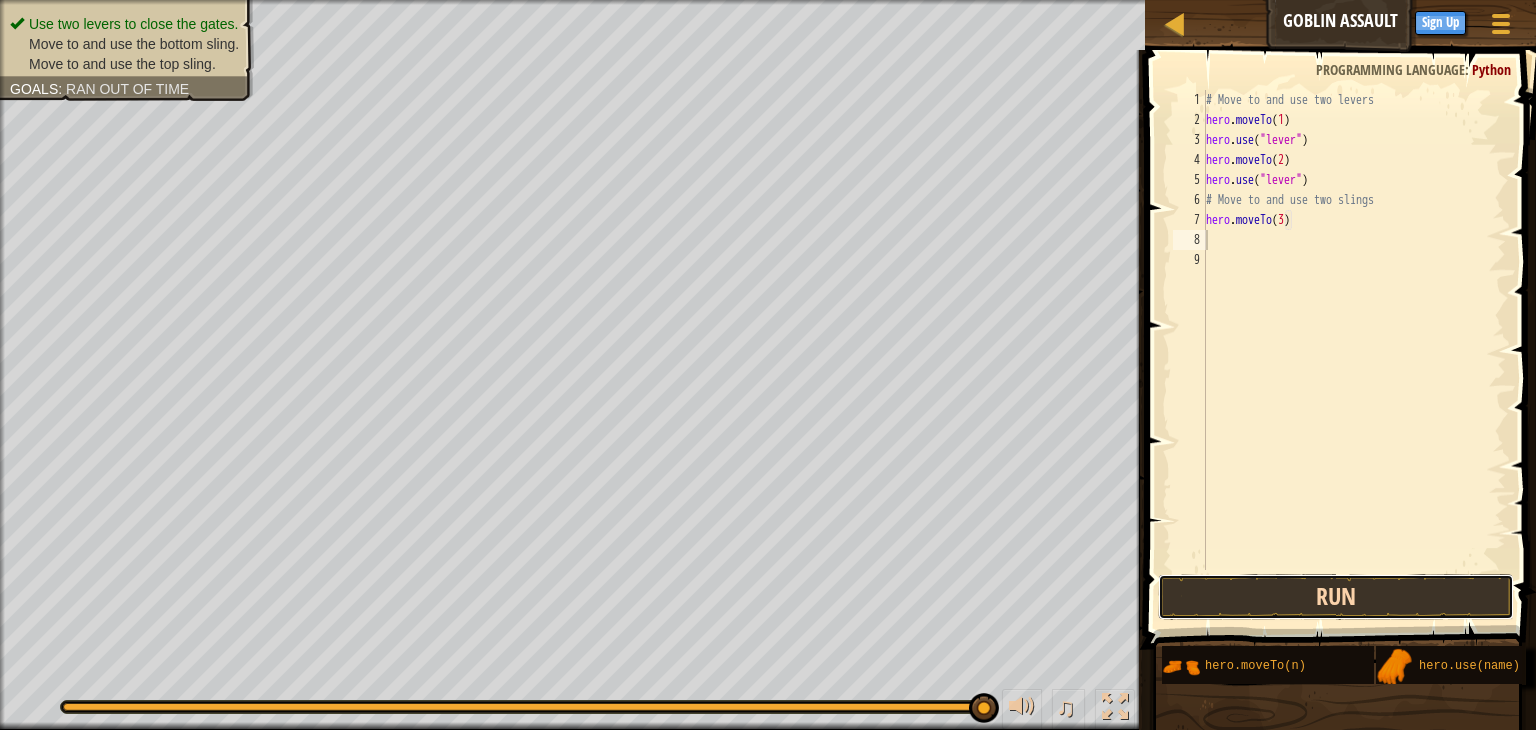 click on "Run" at bounding box center (1336, 597) 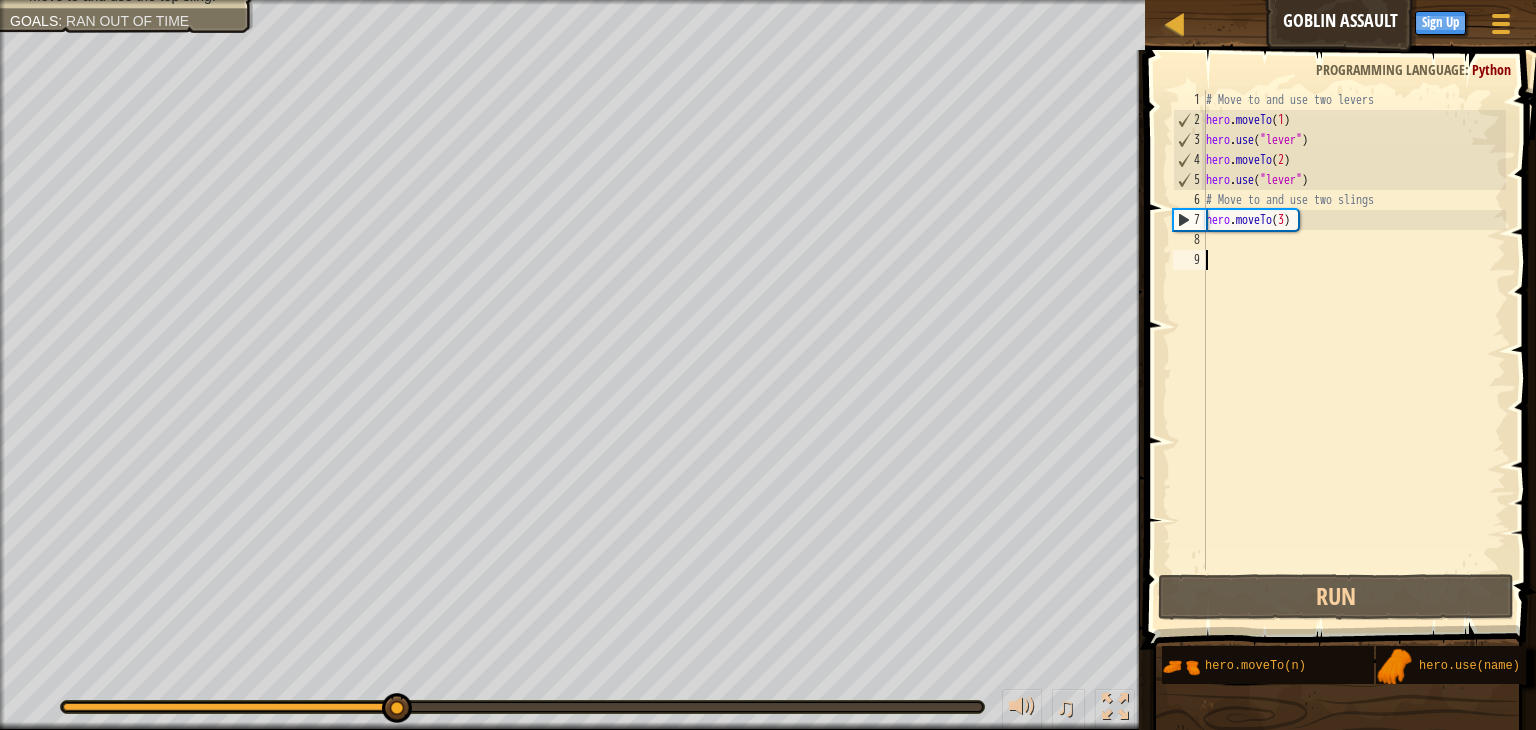 click on "# Move to and use two levers hero . moveTo ( 1 ) hero . use ( "lever" ) hero . moveTo ( 2 ) hero . use ( "lever" ) # Move to and use two slings hero . moveTo ( 3 )" at bounding box center [1354, 350] 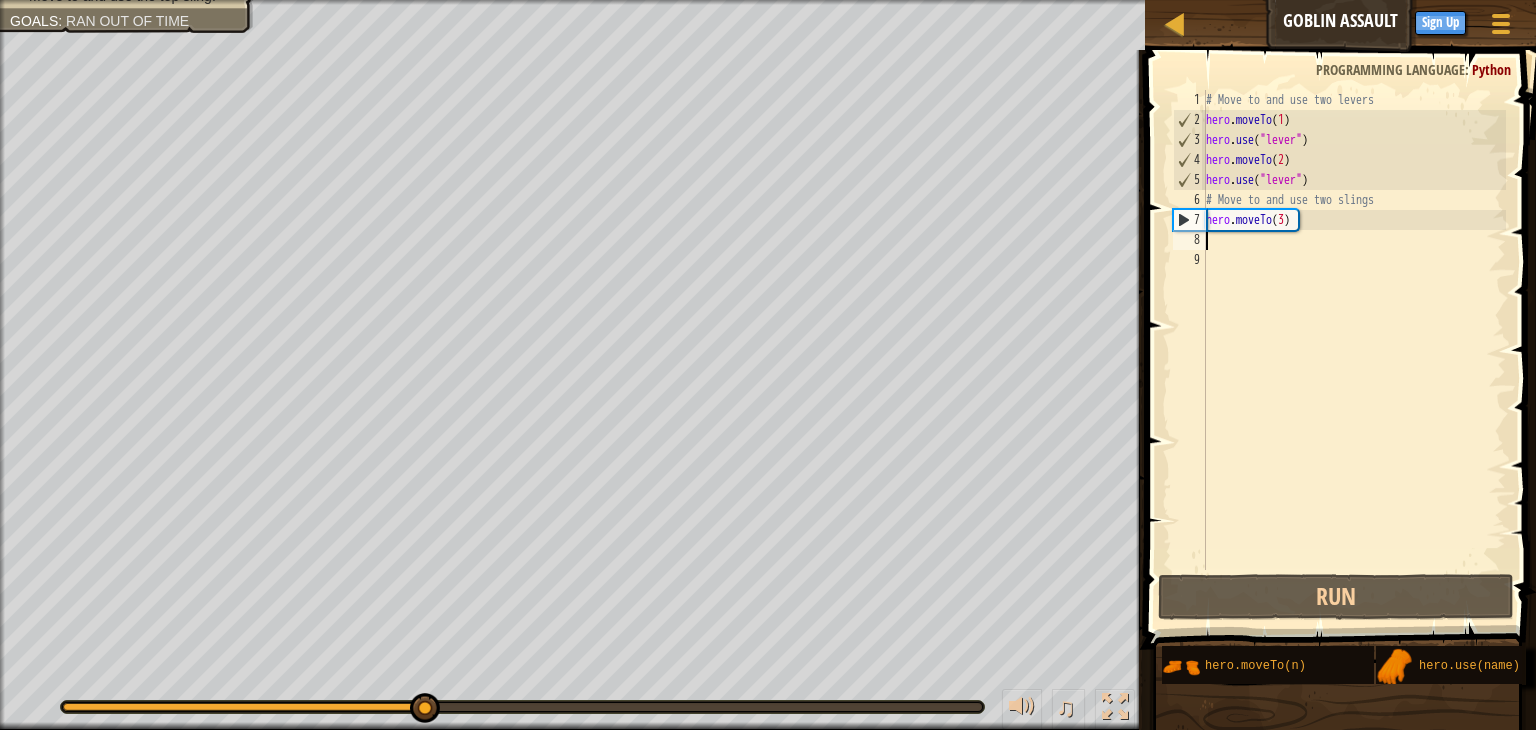 click on "# Move to and use two levers hero . moveTo ( 1 ) hero . use ( "lever" ) hero . moveTo ( 2 ) hero . use ( "lever" ) # Move to and use two slings hero . moveTo ( 3 )" at bounding box center [1354, 350] 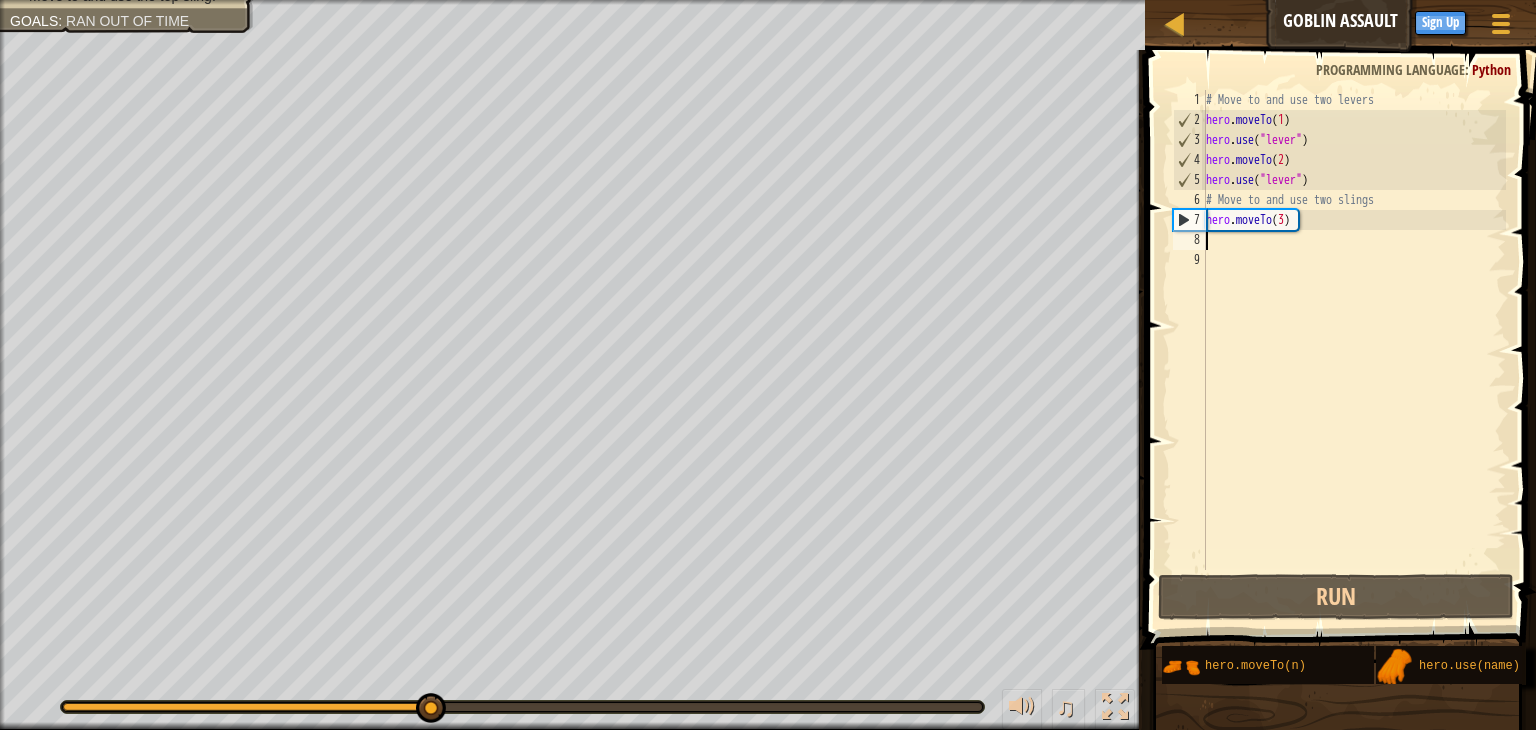click on "# Move to and use two levers hero . moveTo ( 1 ) hero . use ( "lever" ) hero . moveTo ( 2 ) hero . use ( "lever" ) # Move to and use two slings hero . moveTo ( 3 )" at bounding box center (1354, 350) 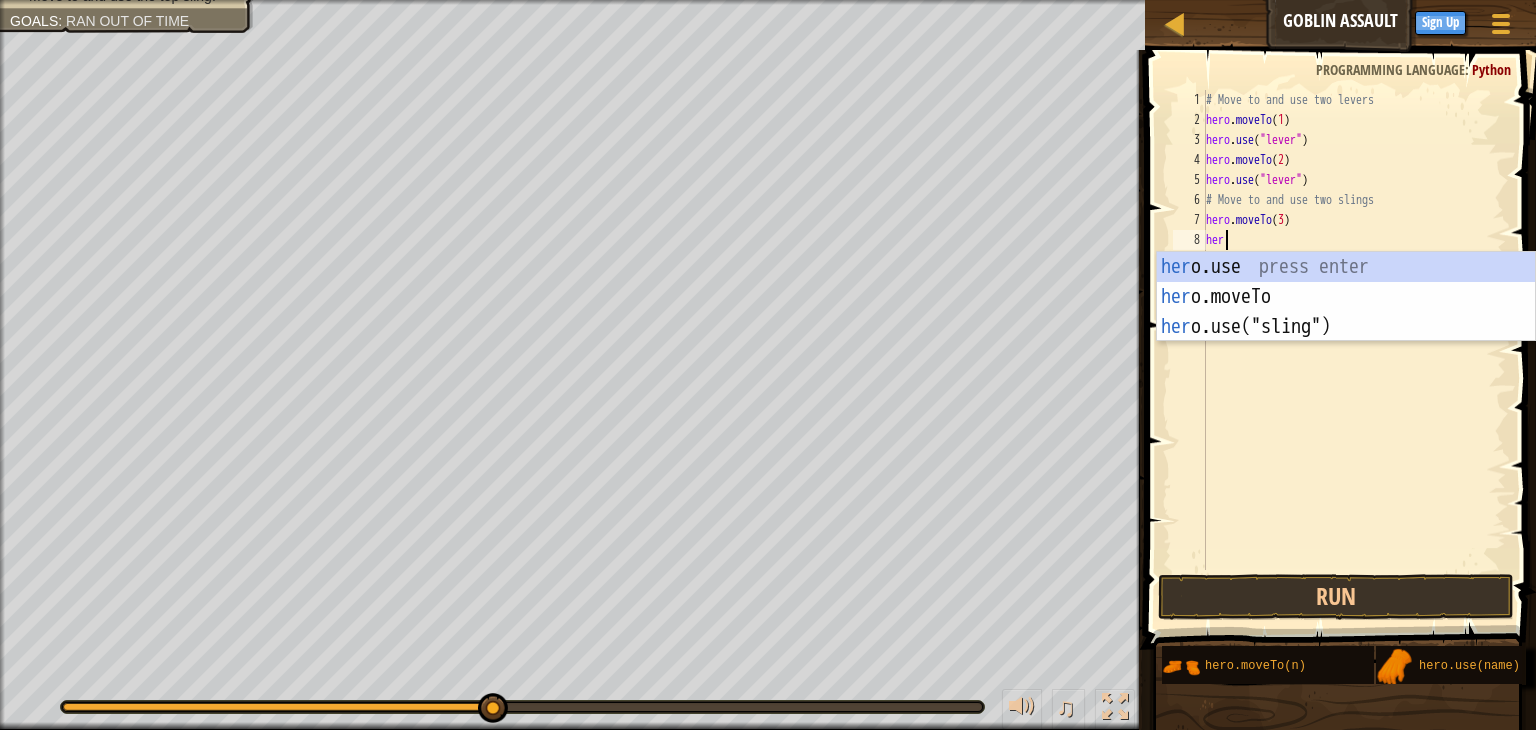 scroll, scrollTop: 9, scrollLeft: 0, axis: vertical 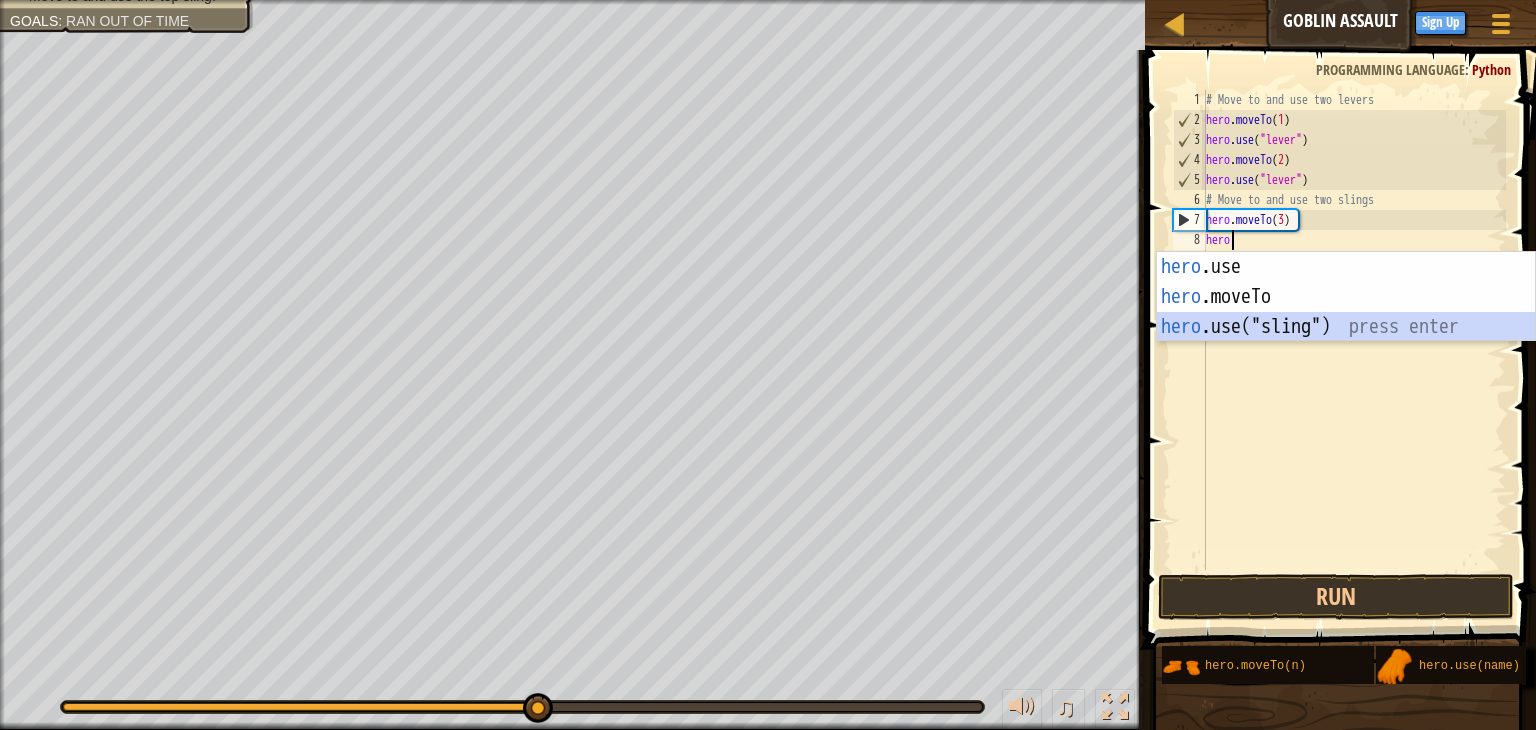 click on "hero .use press enter hero .moveTo press enter hero .use("sling") press enter" at bounding box center (1346, 327) 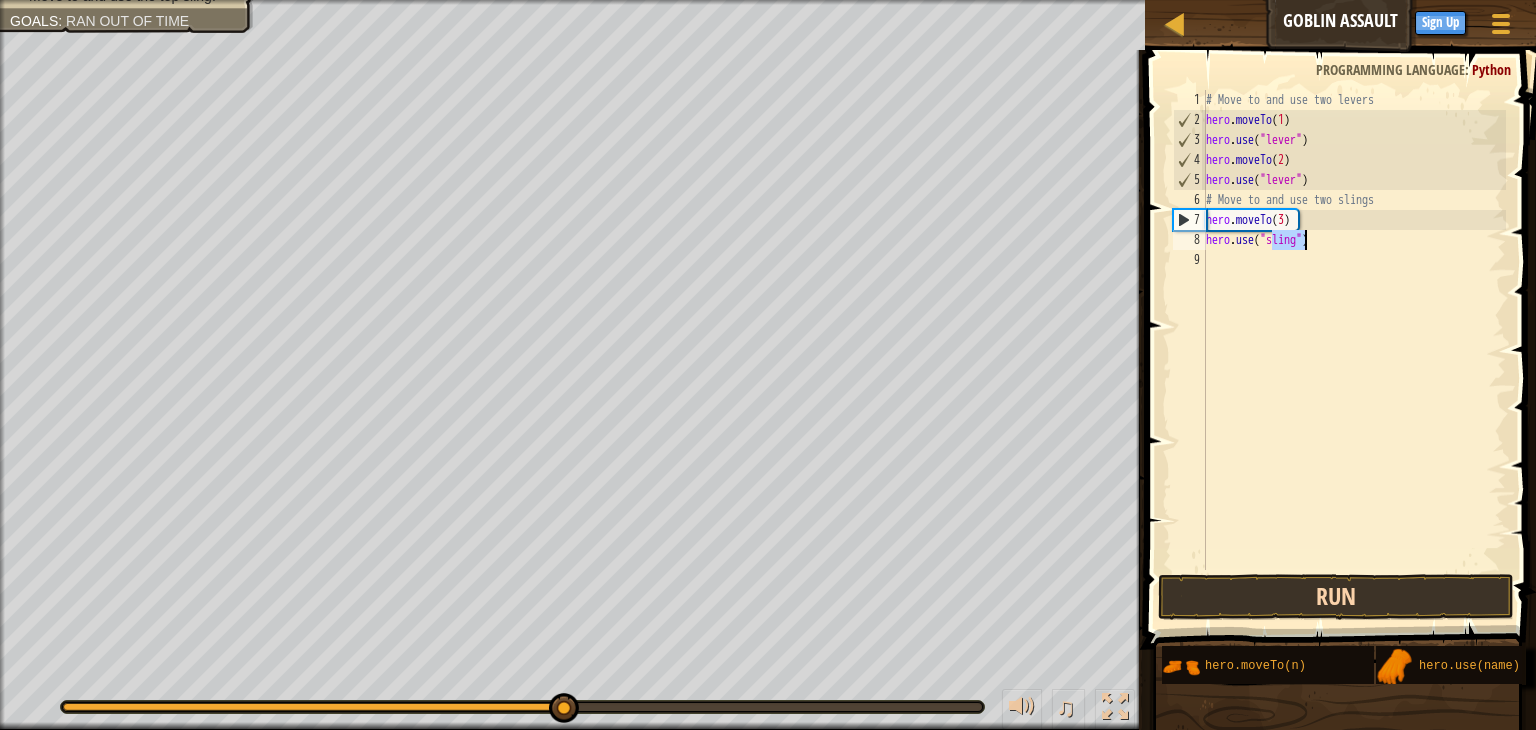 type on "hero.use("sling")" 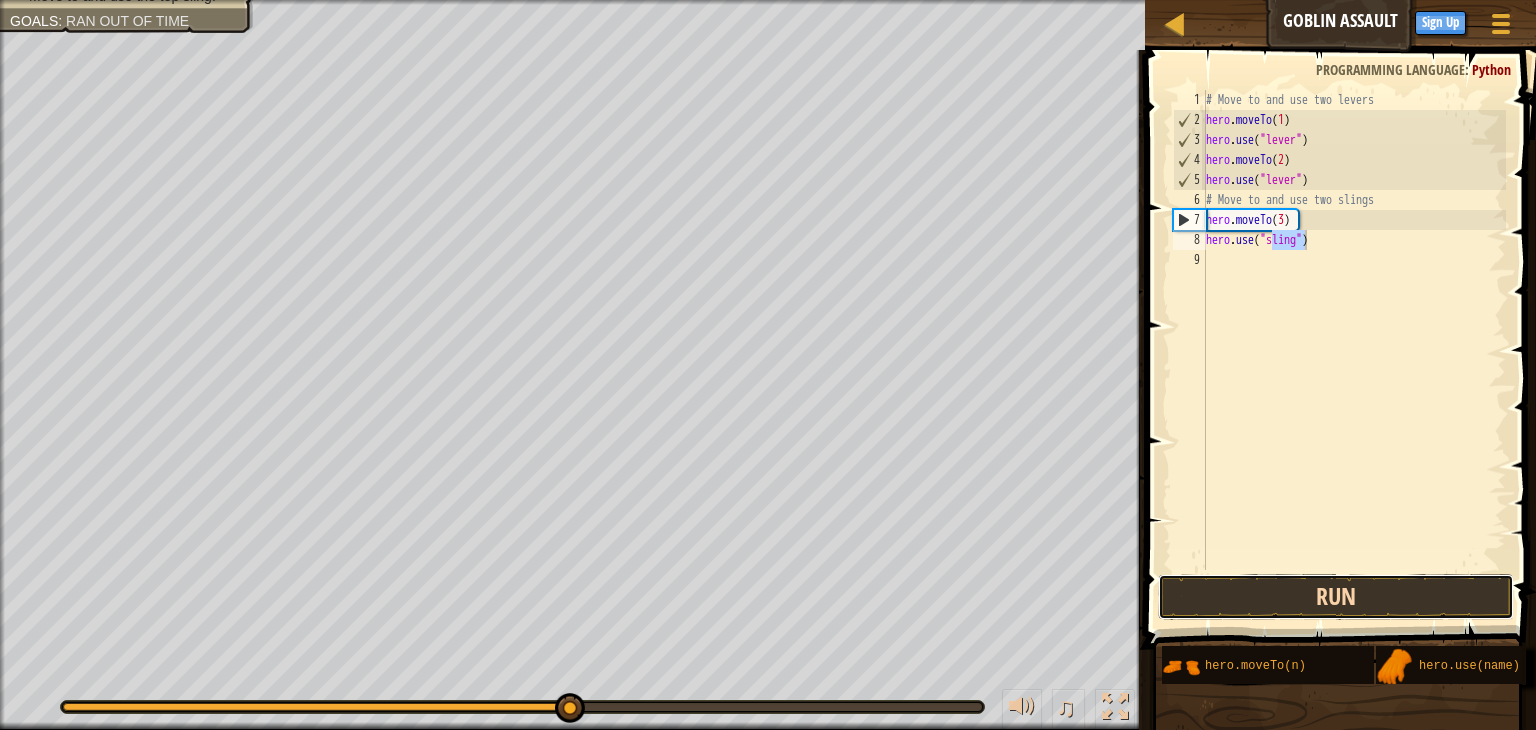click on "Run" at bounding box center (1336, 597) 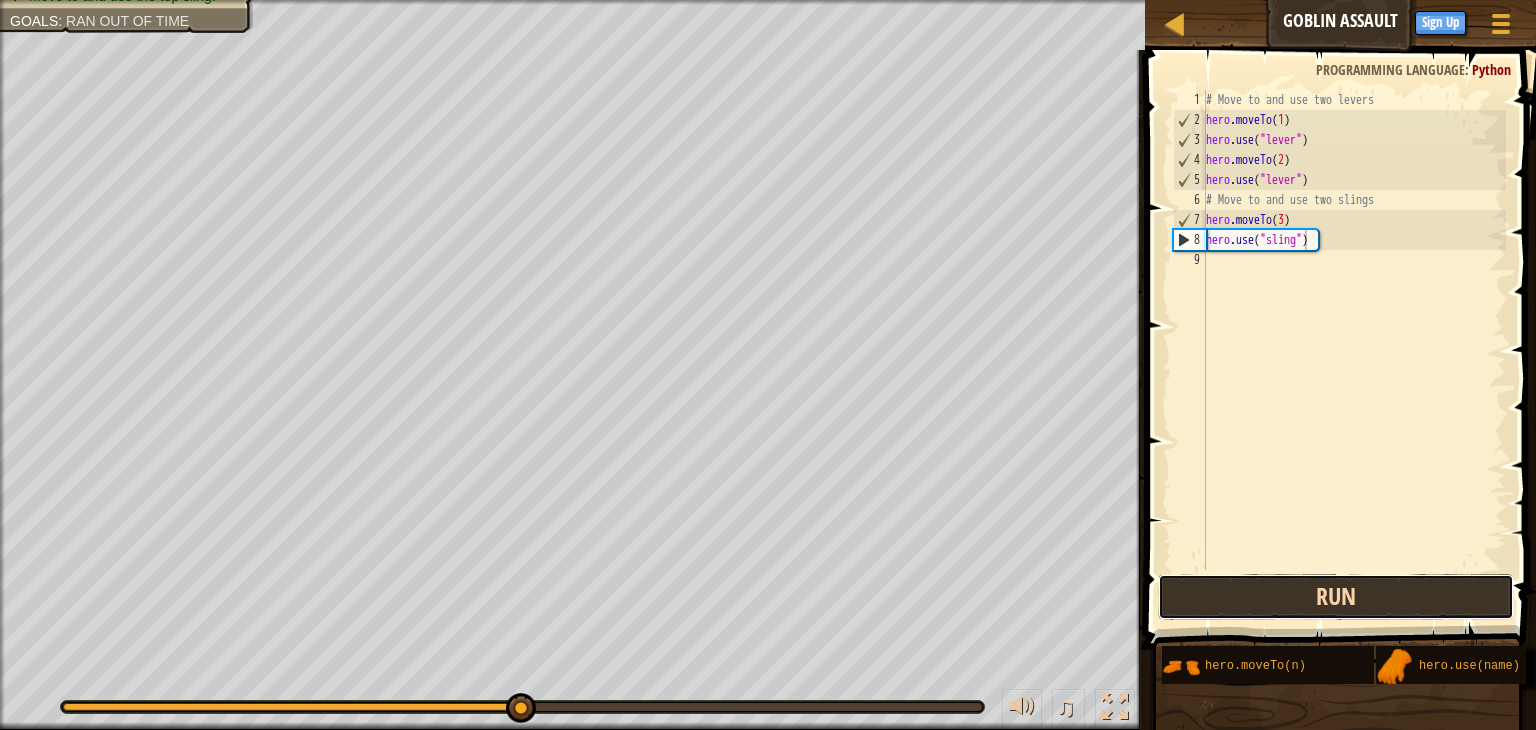 click on "Run" at bounding box center (1336, 597) 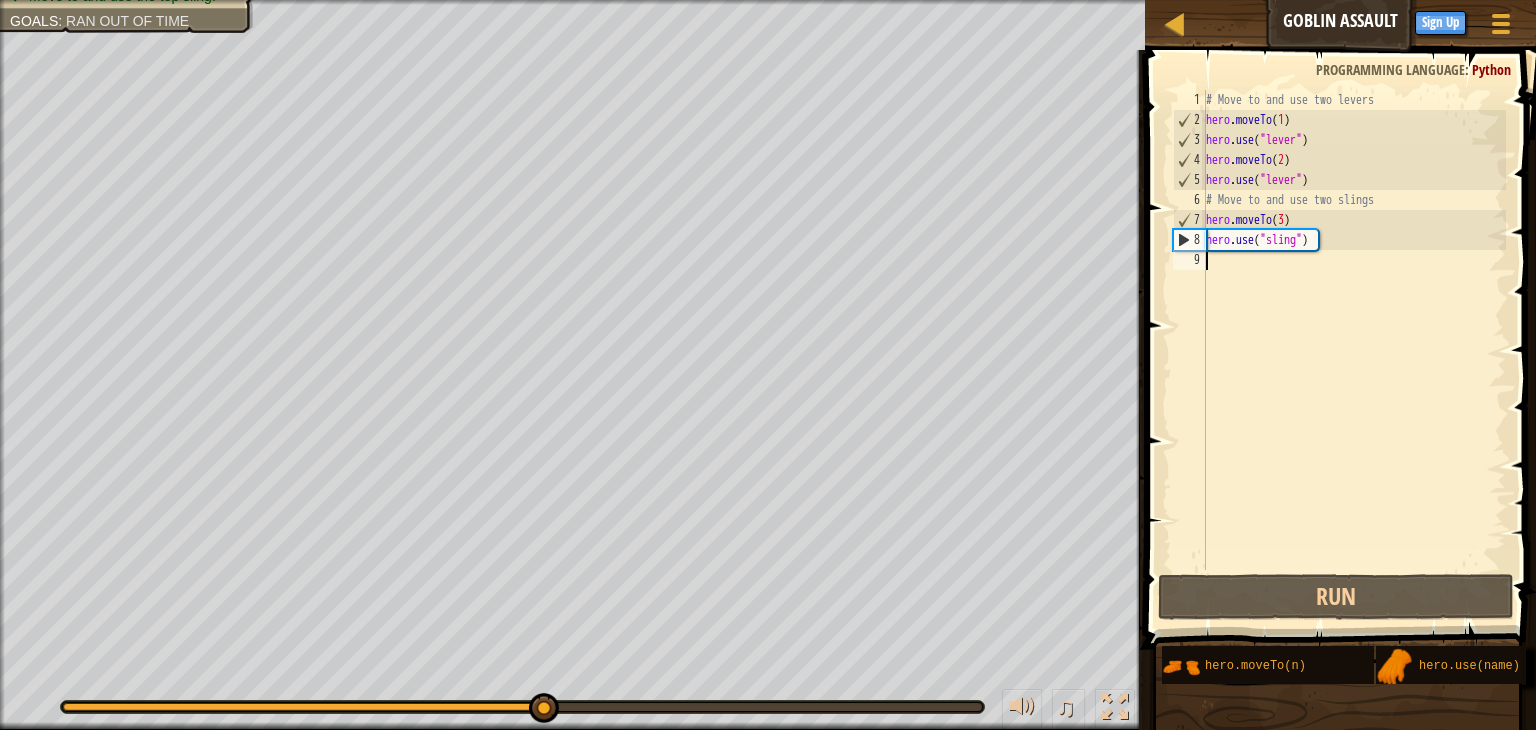 click on "# Move to and use two levers hero . moveTo ( 1 ) hero . use ( "lever" ) hero . moveTo ( 2 ) hero . use ( "lever" ) # Move to and use two slings hero . moveTo ( 3 ) hero . use ( "sling" )" at bounding box center (1354, 350) 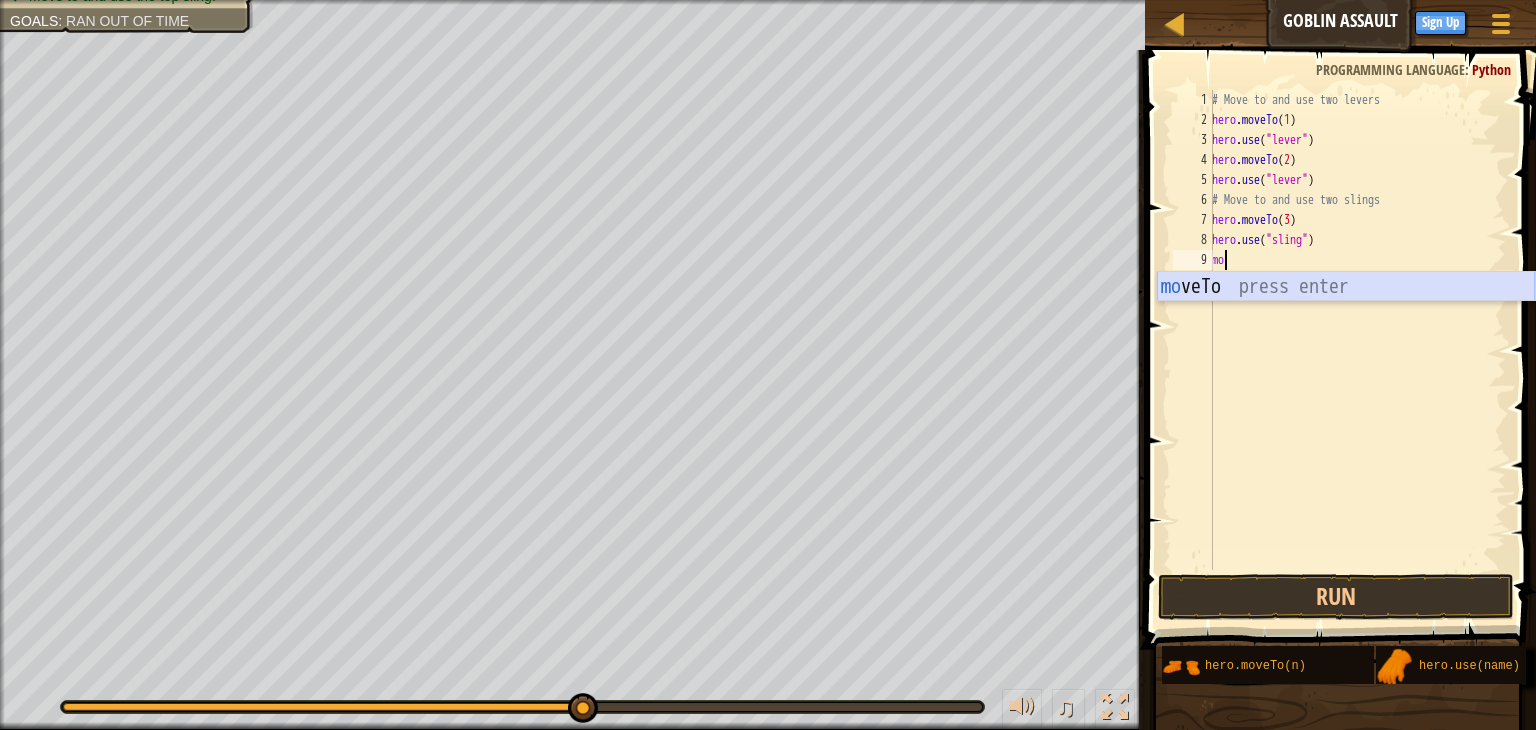 click on "mo veTo press enter" at bounding box center (1346, 317) 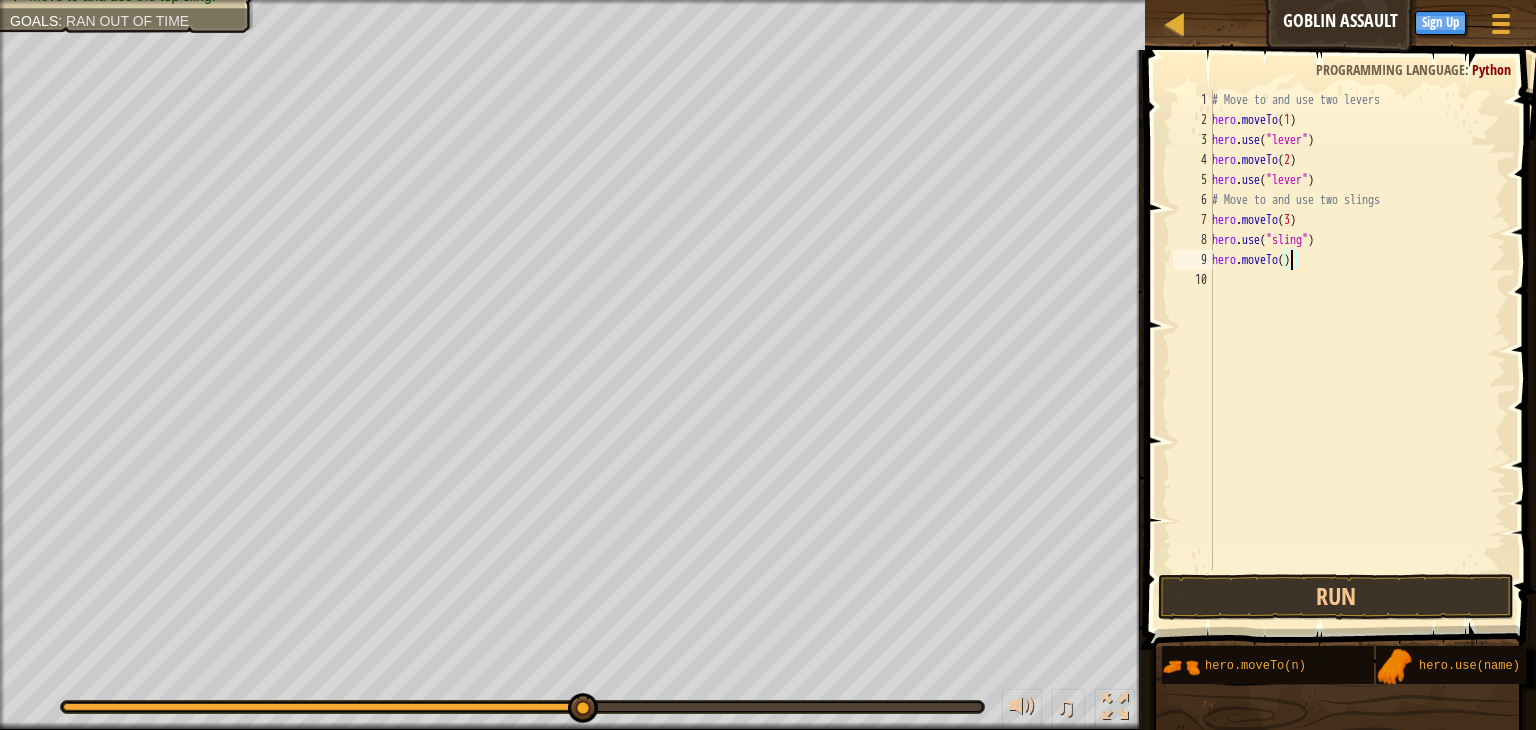 type on "hero.moveTo(4)" 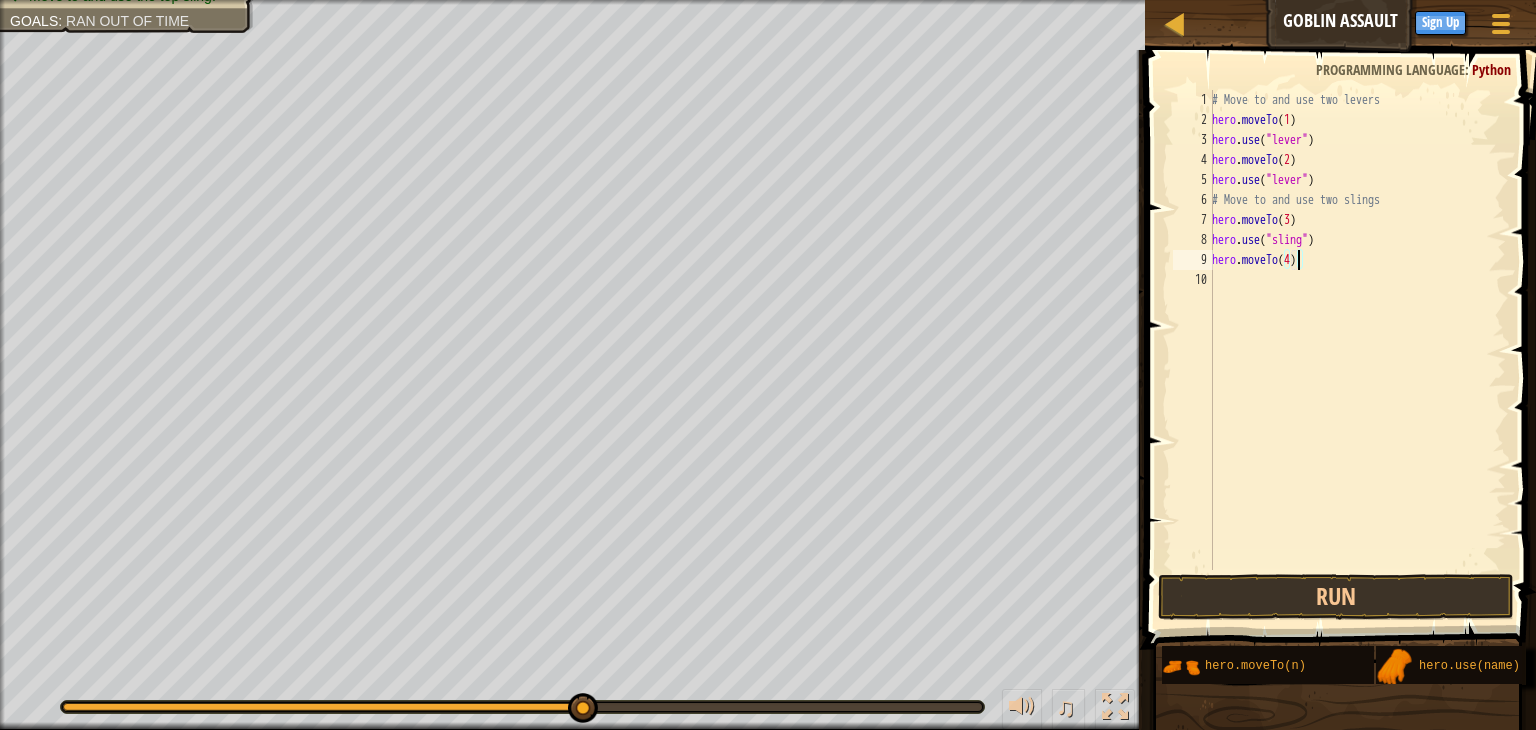 scroll, scrollTop: 9, scrollLeft: 6, axis: both 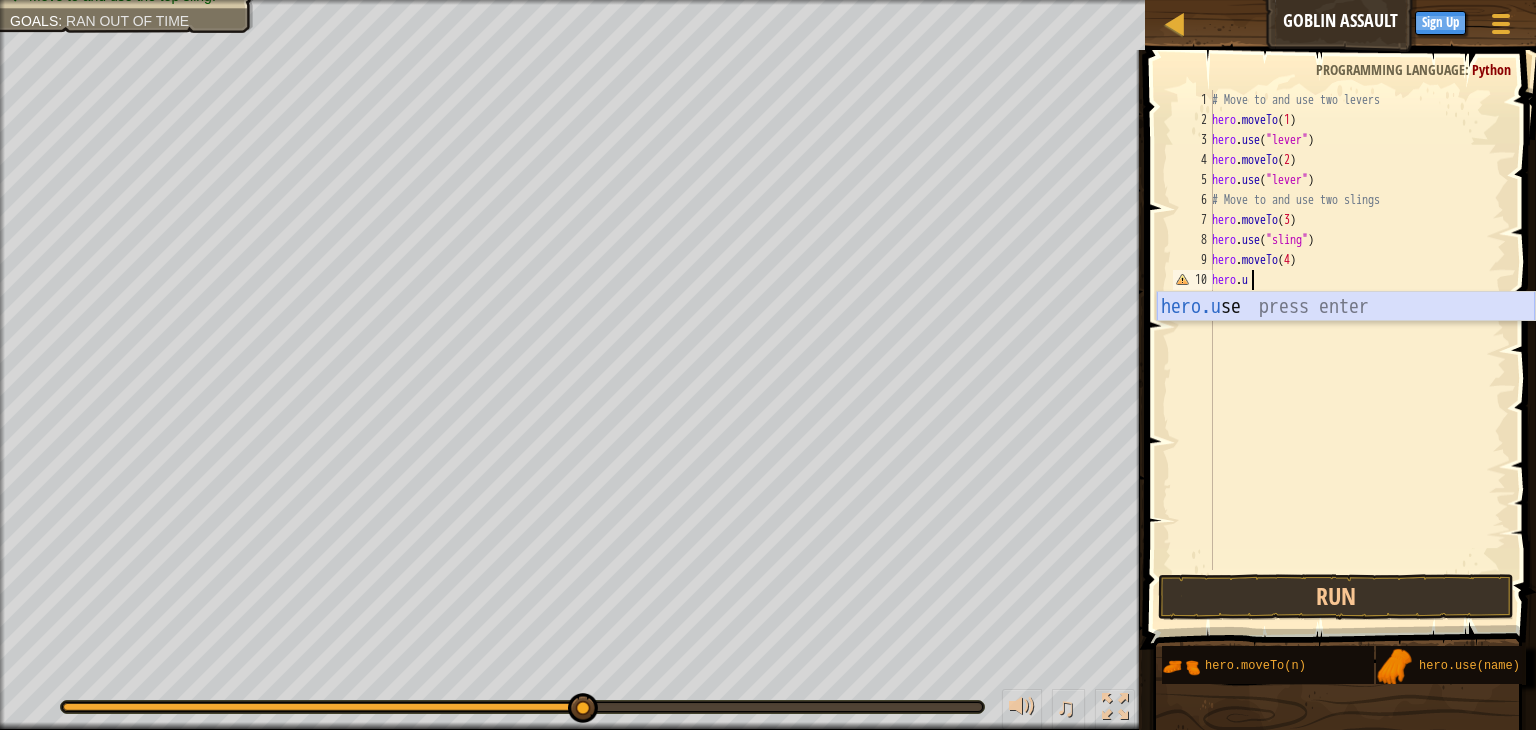 click on "hero.u se press enter" at bounding box center (1346, 337) 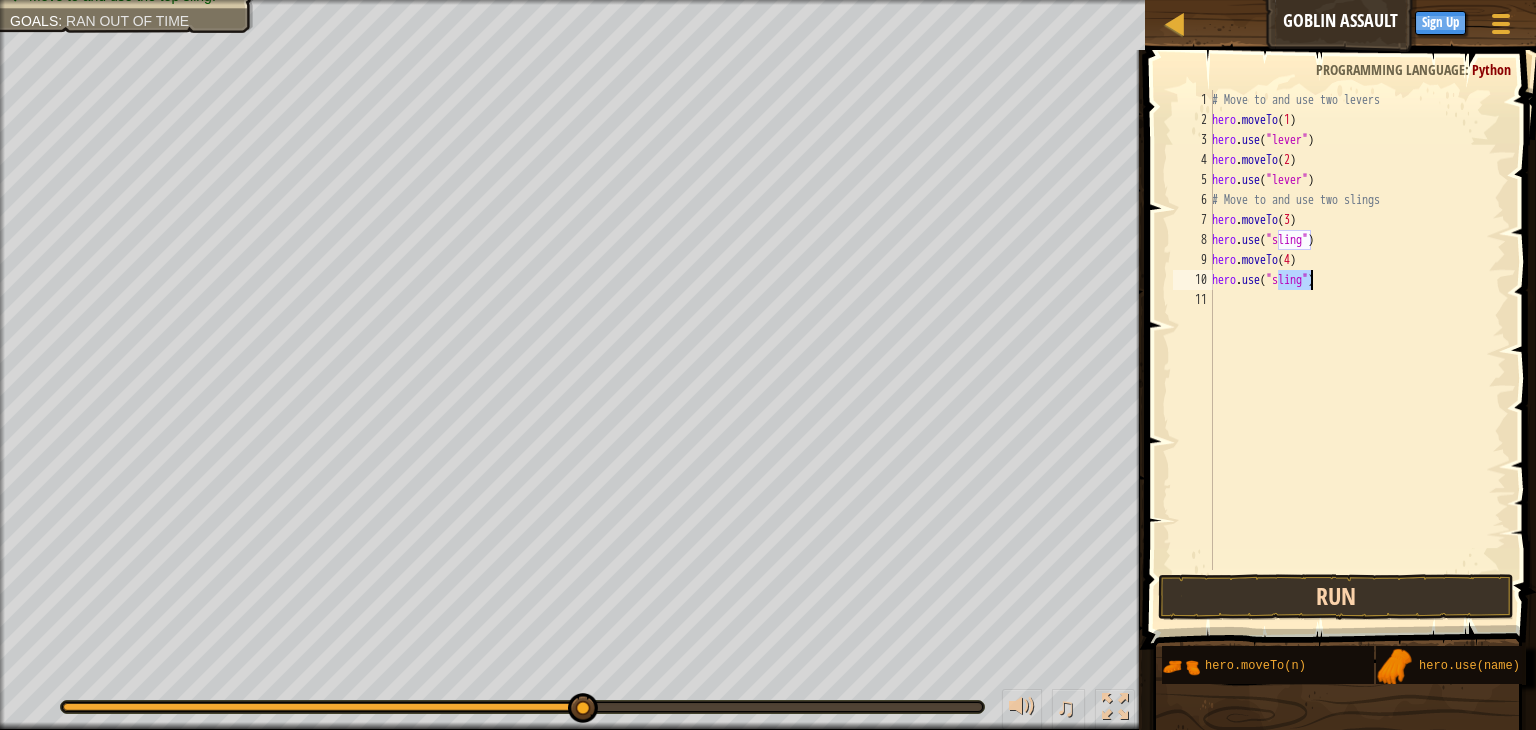 type on "hero.use("sling")" 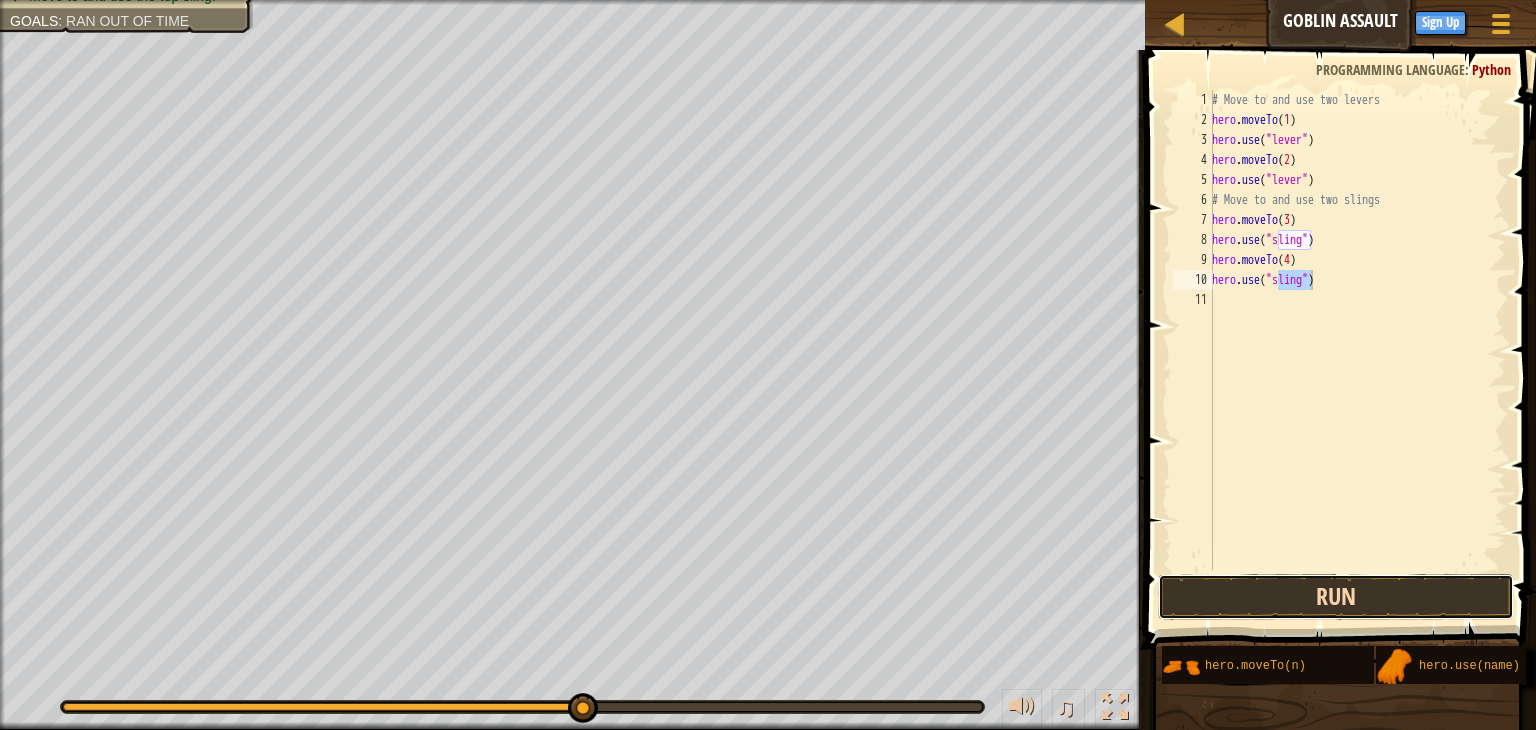 click on "Run" at bounding box center [1336, 597] 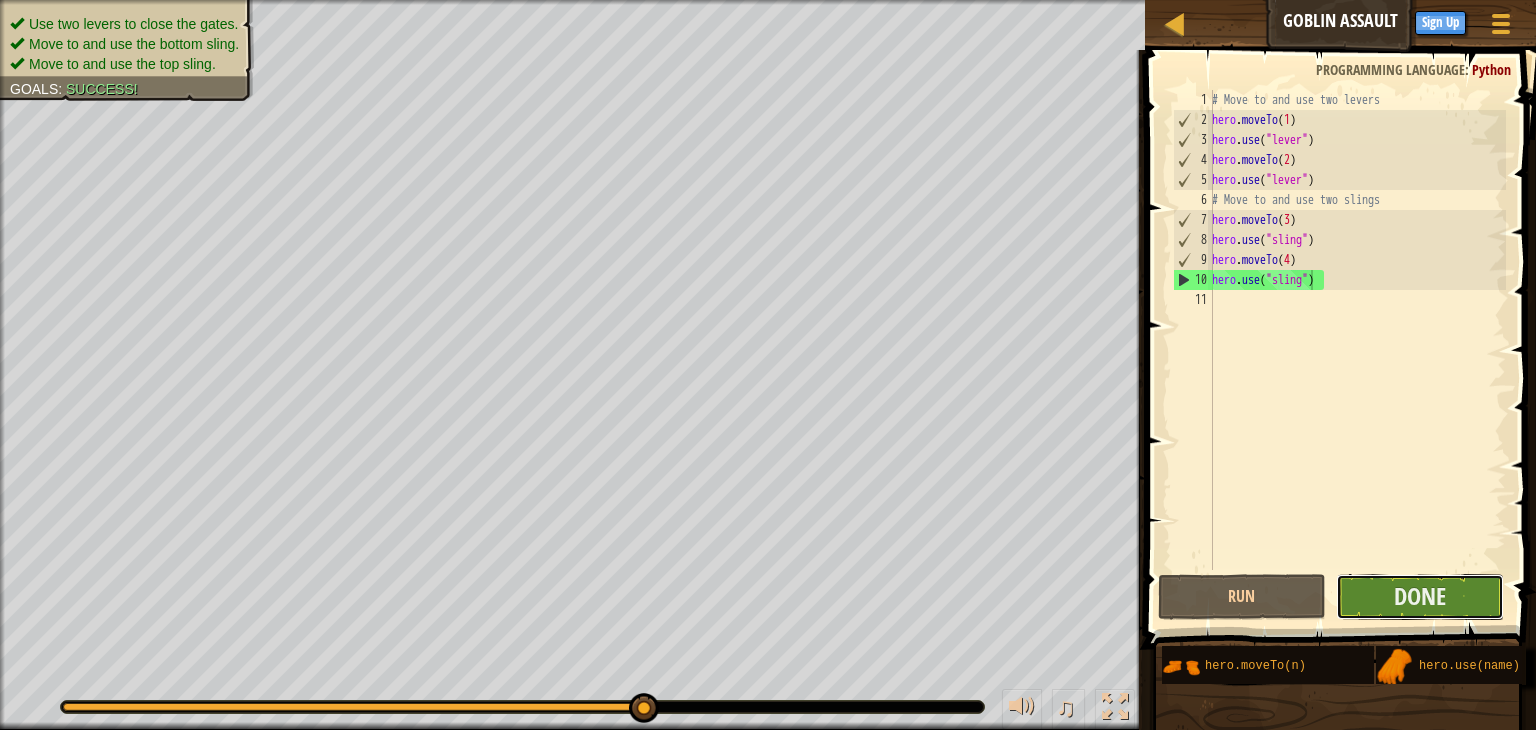 click on "Done" at bounding box center [1420, 597] 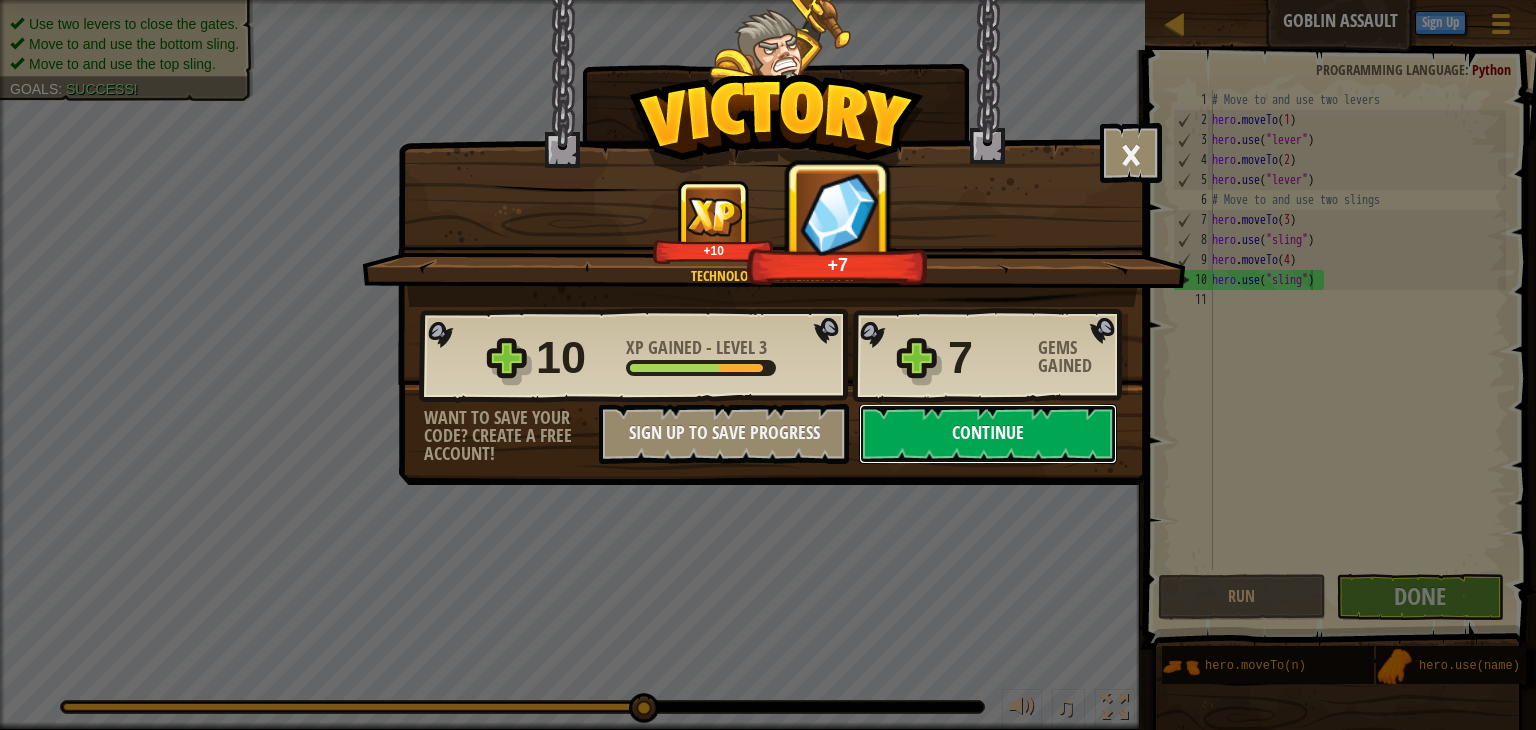 click on "Continue" at bounding box center (988, 434) 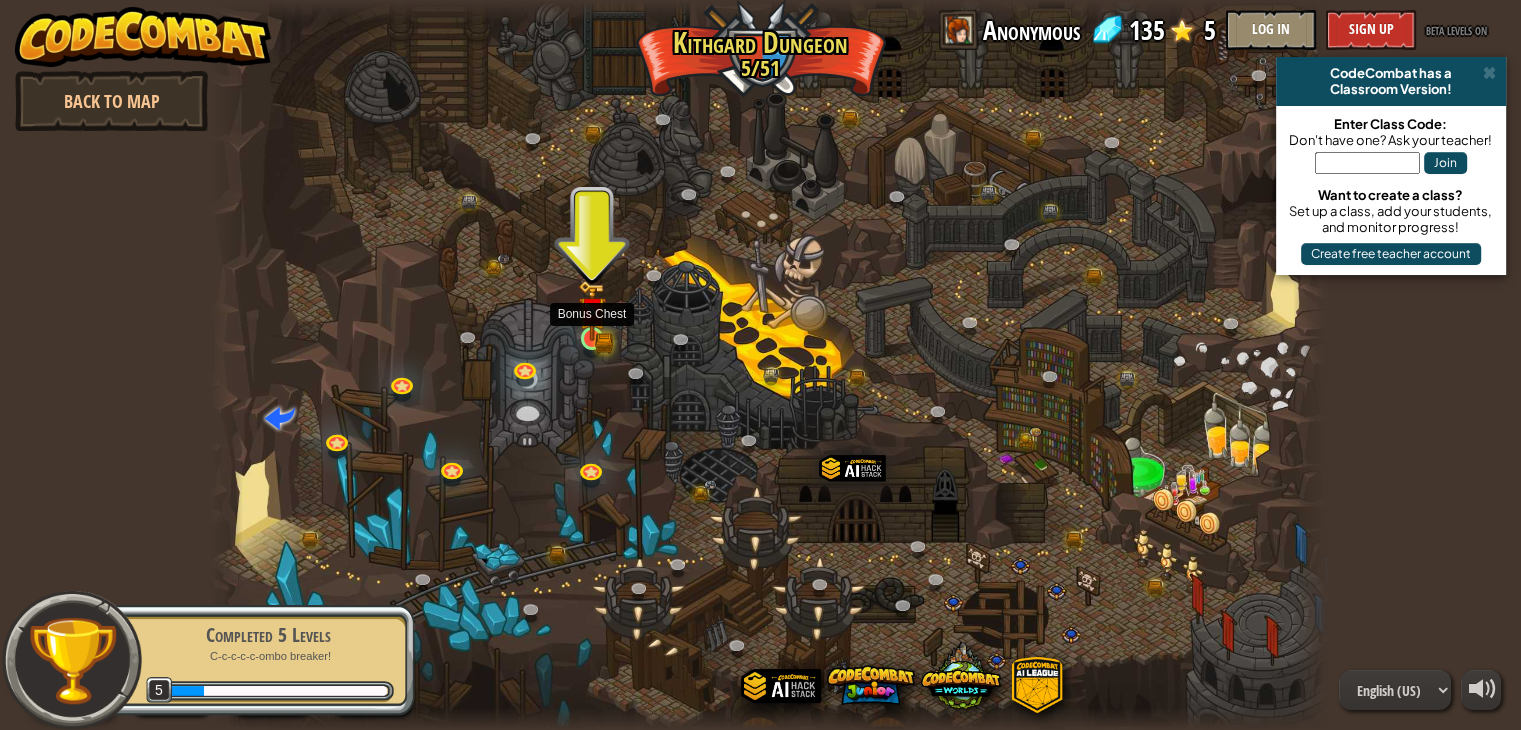 click at bounding box center [592, 310] 